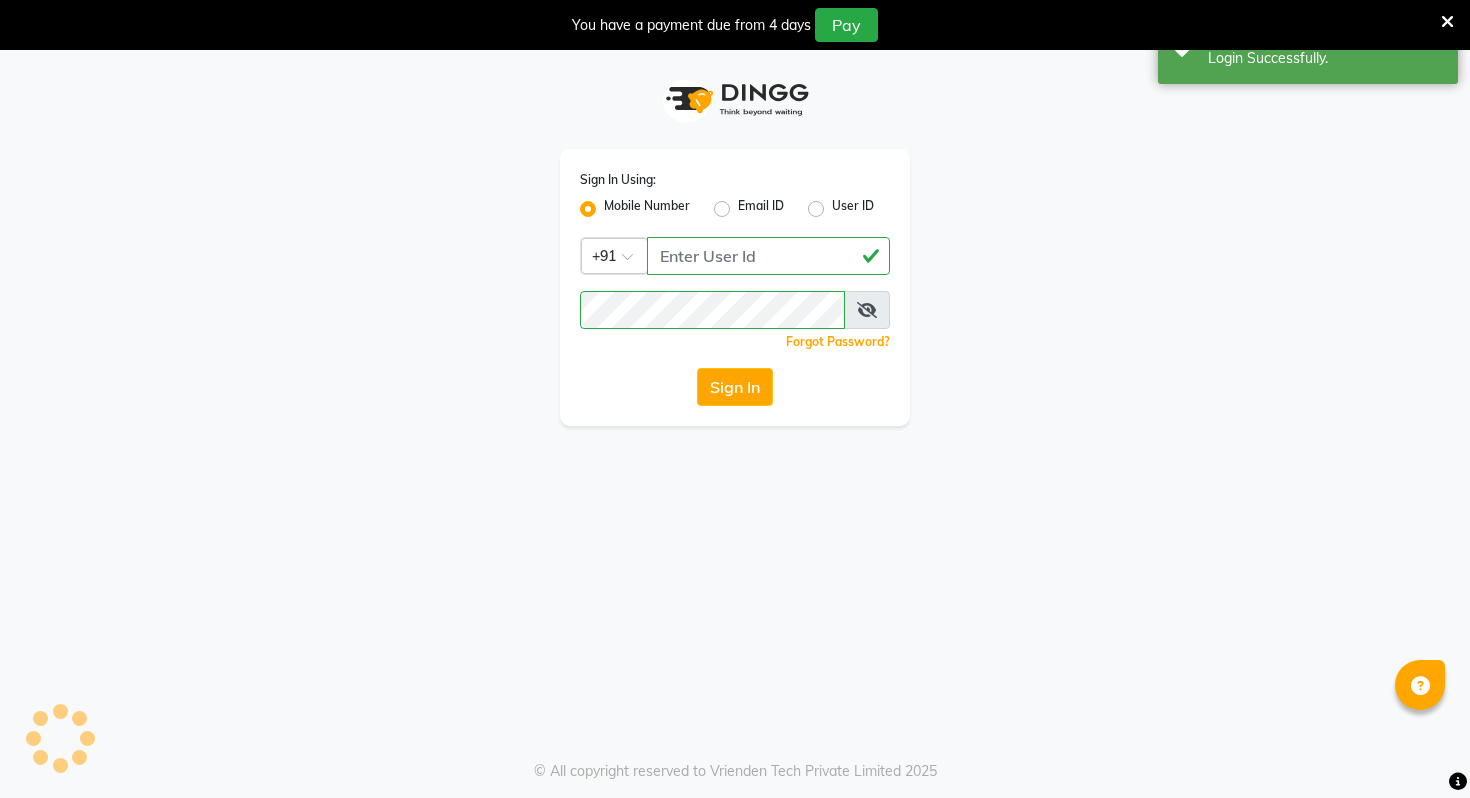 scroll, scrollTop: 0, scrollLeft: 0, axis: both 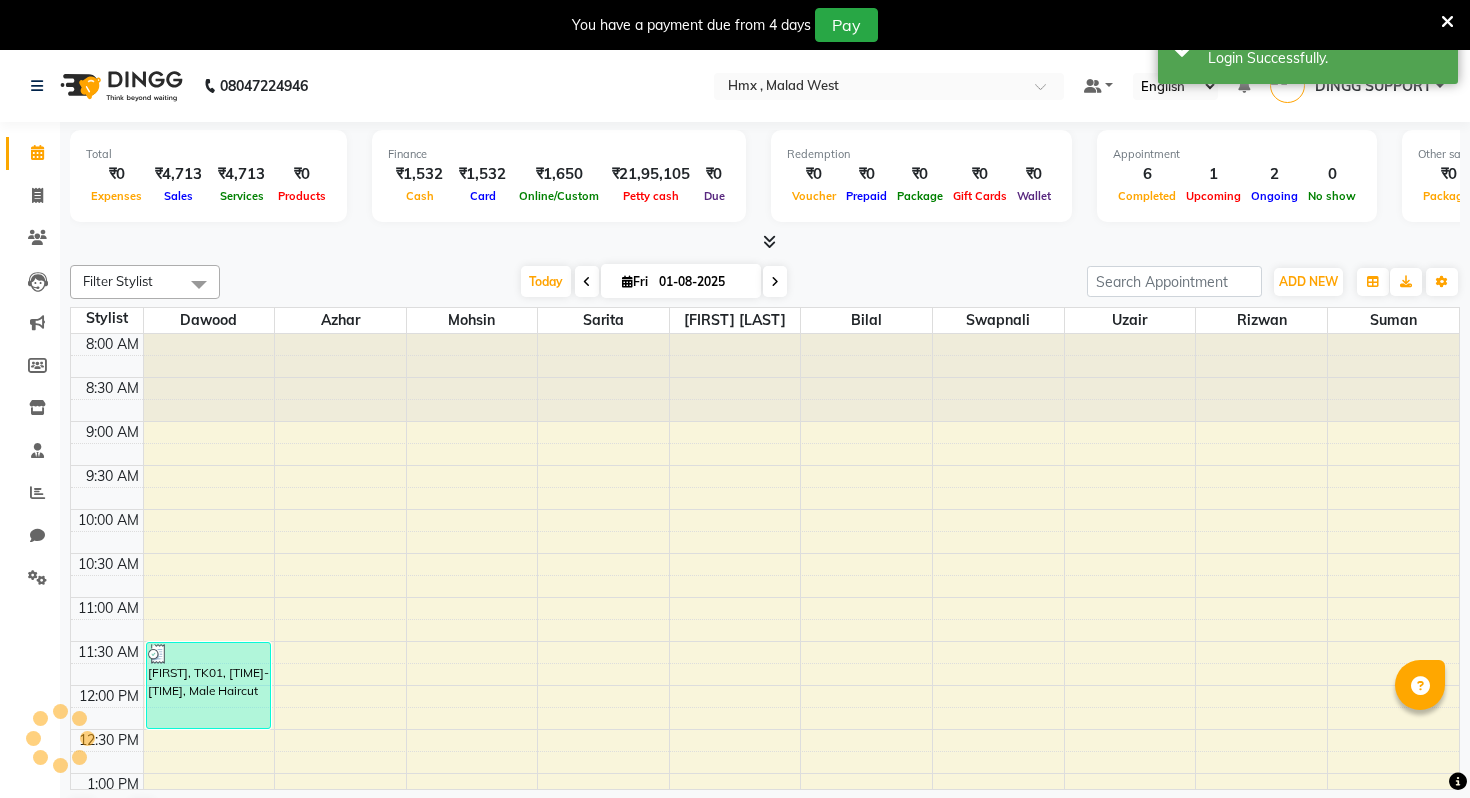 click at bounding box center [1447, 22] 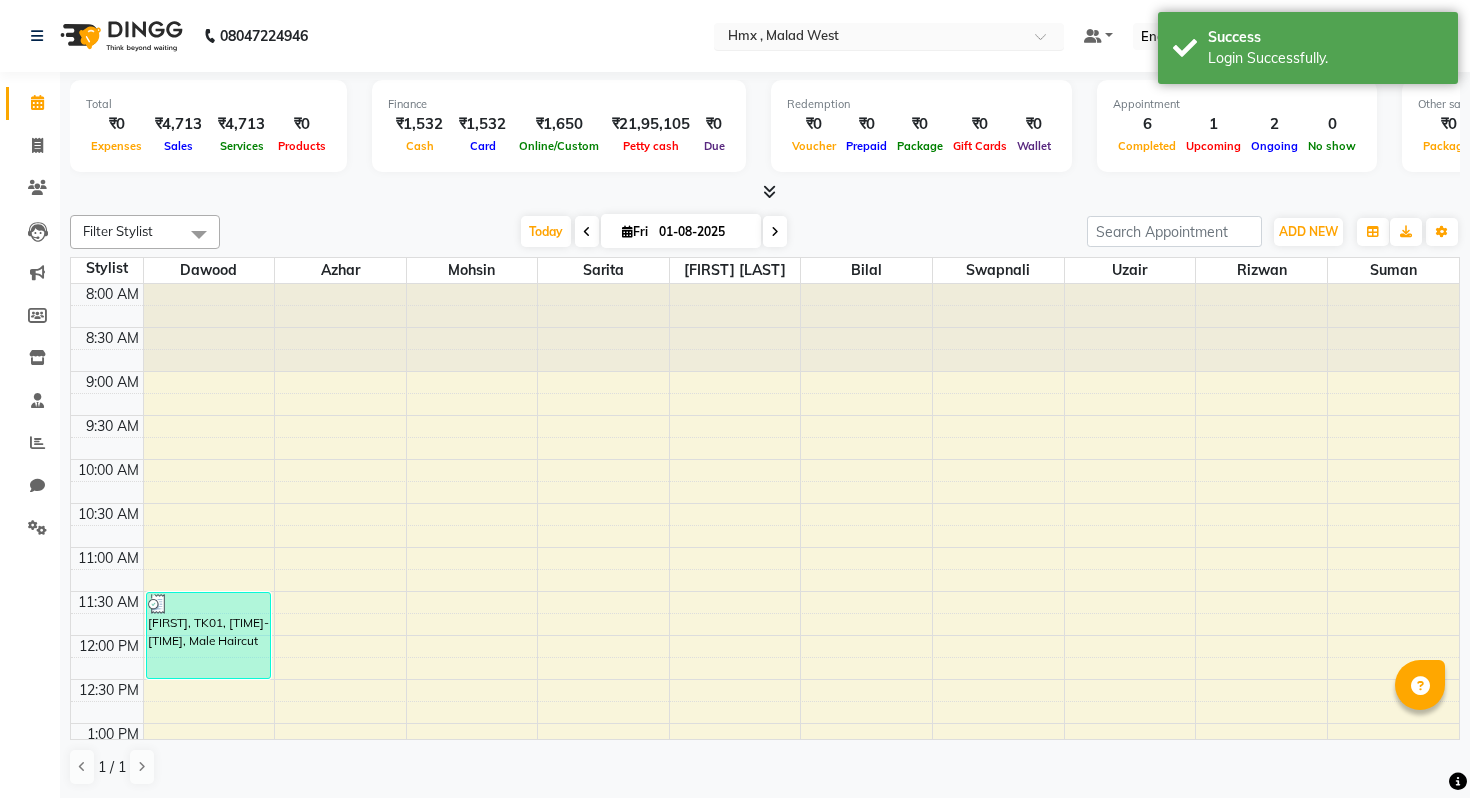 click at bounding box center (869, 38) 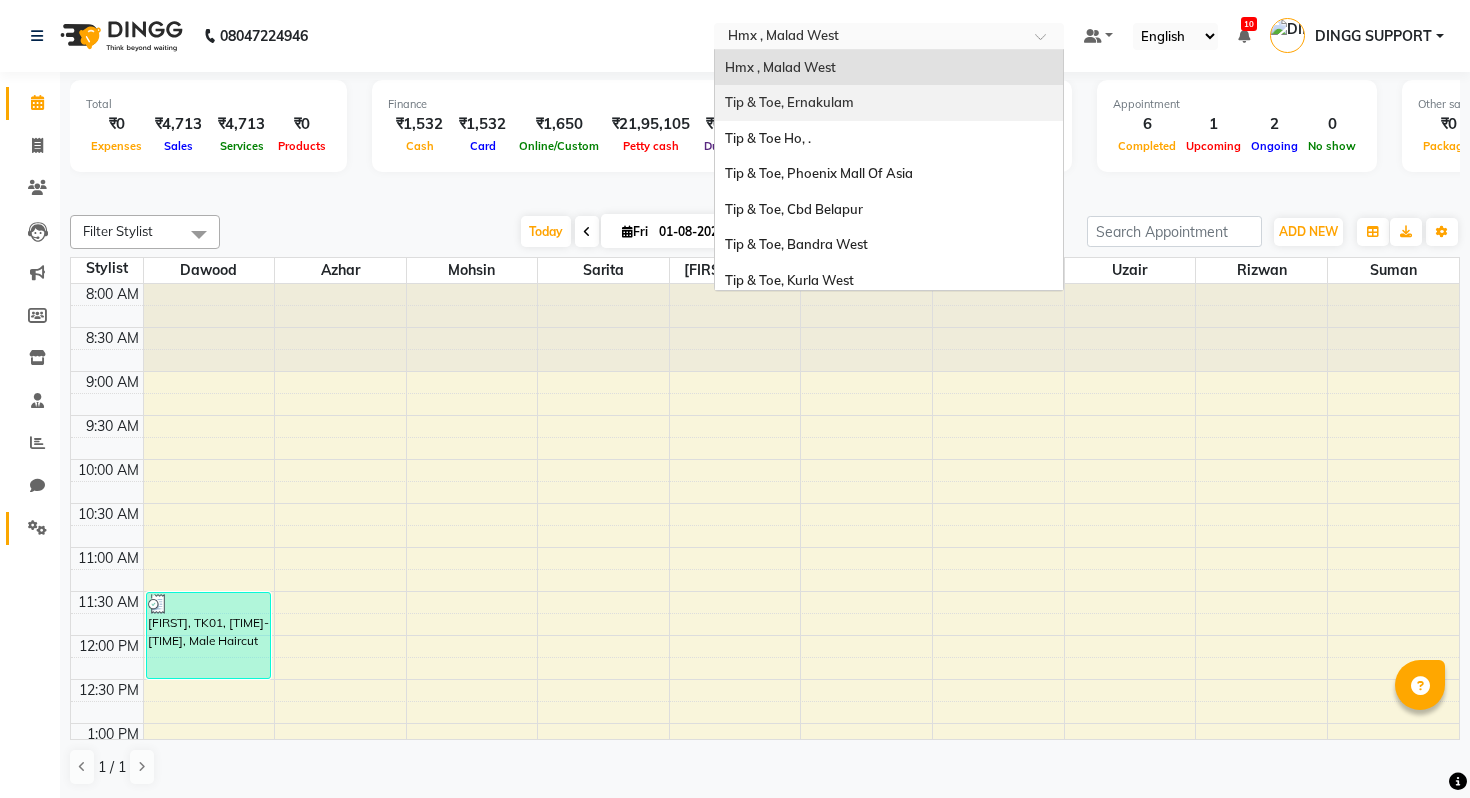 click 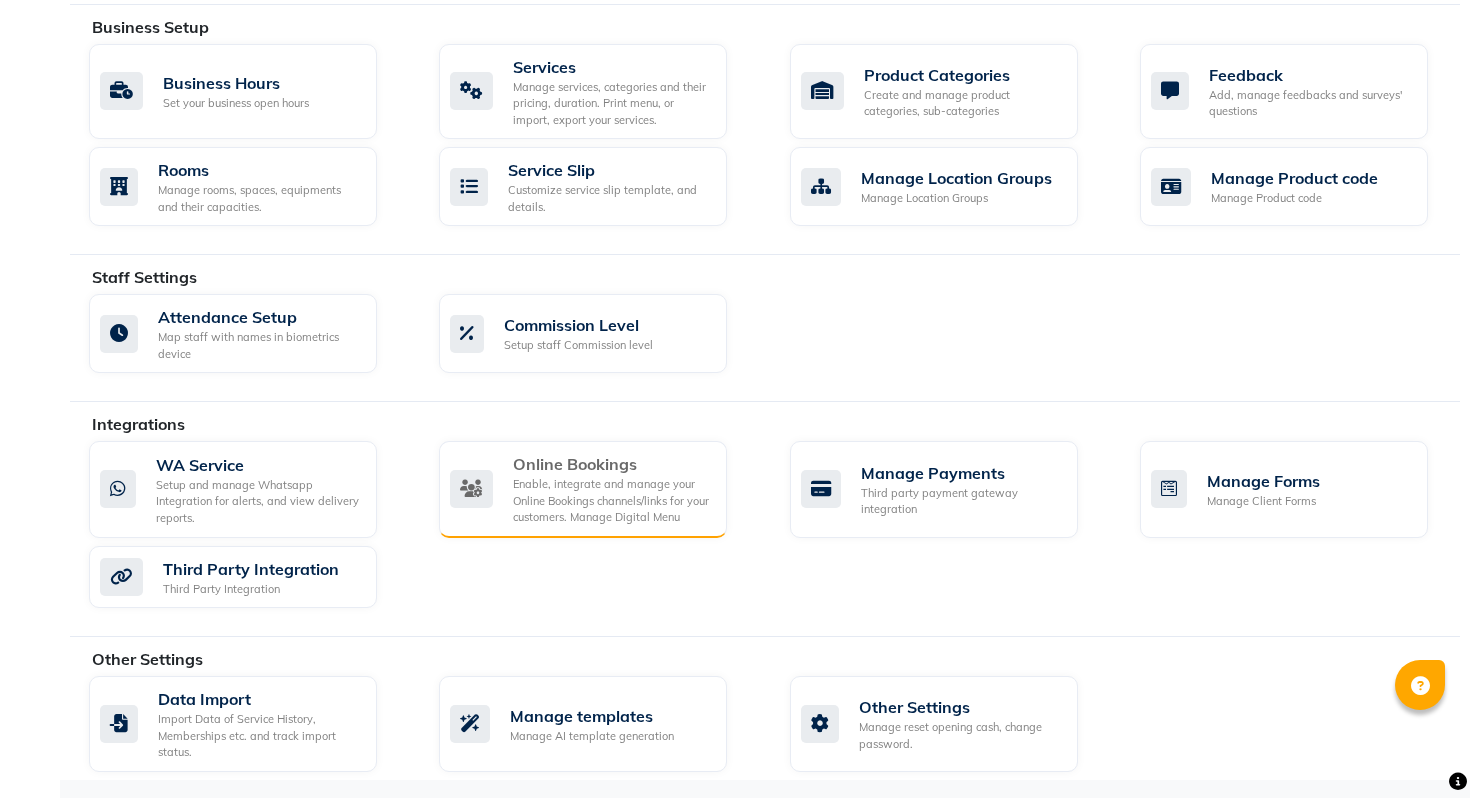 scroll, scrollTop: 776, scrollLeft: 0, axis: vertical 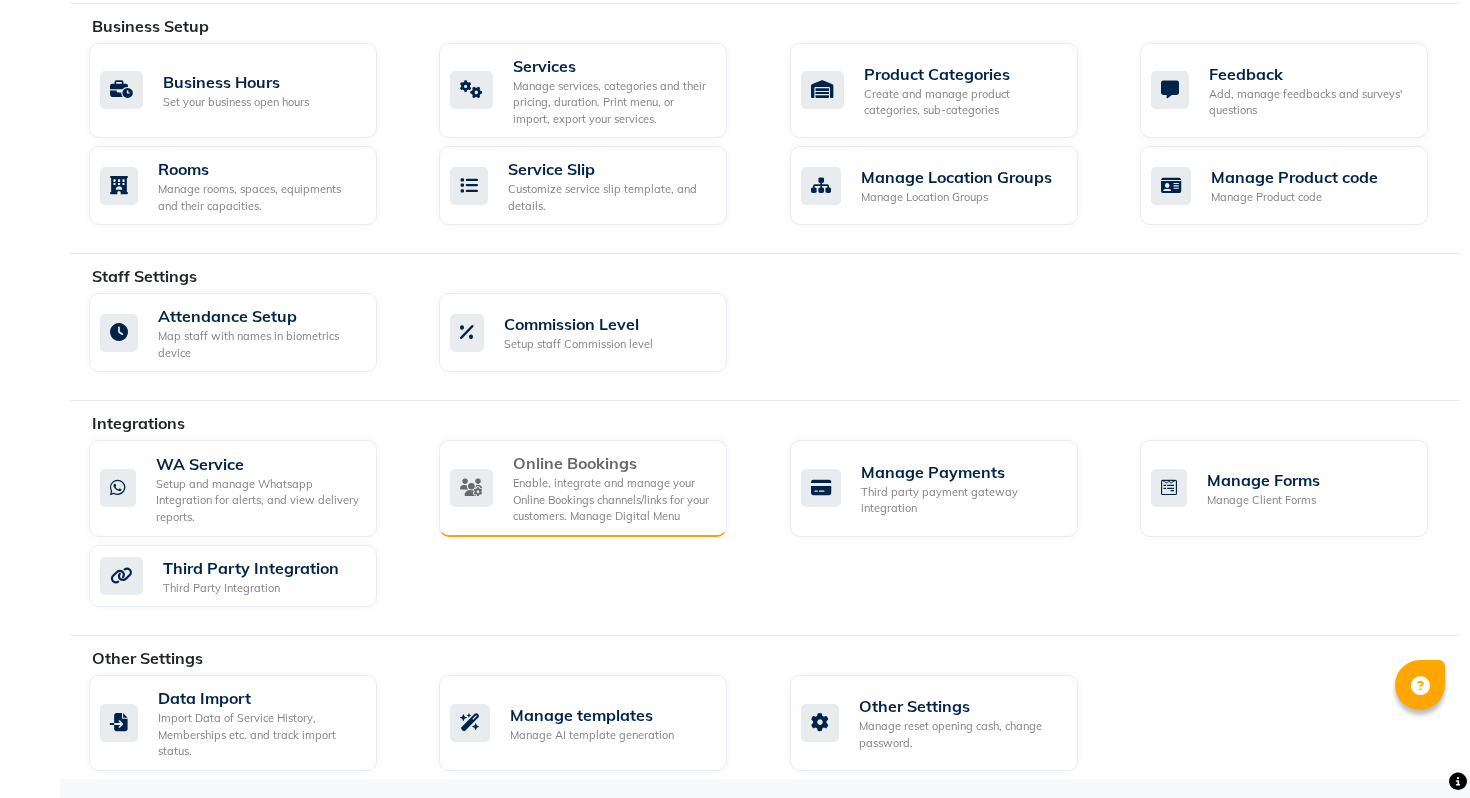 click on "Enable, integrate and manage your Online Bookings channels/links for your customers. Manage Digital Menu" 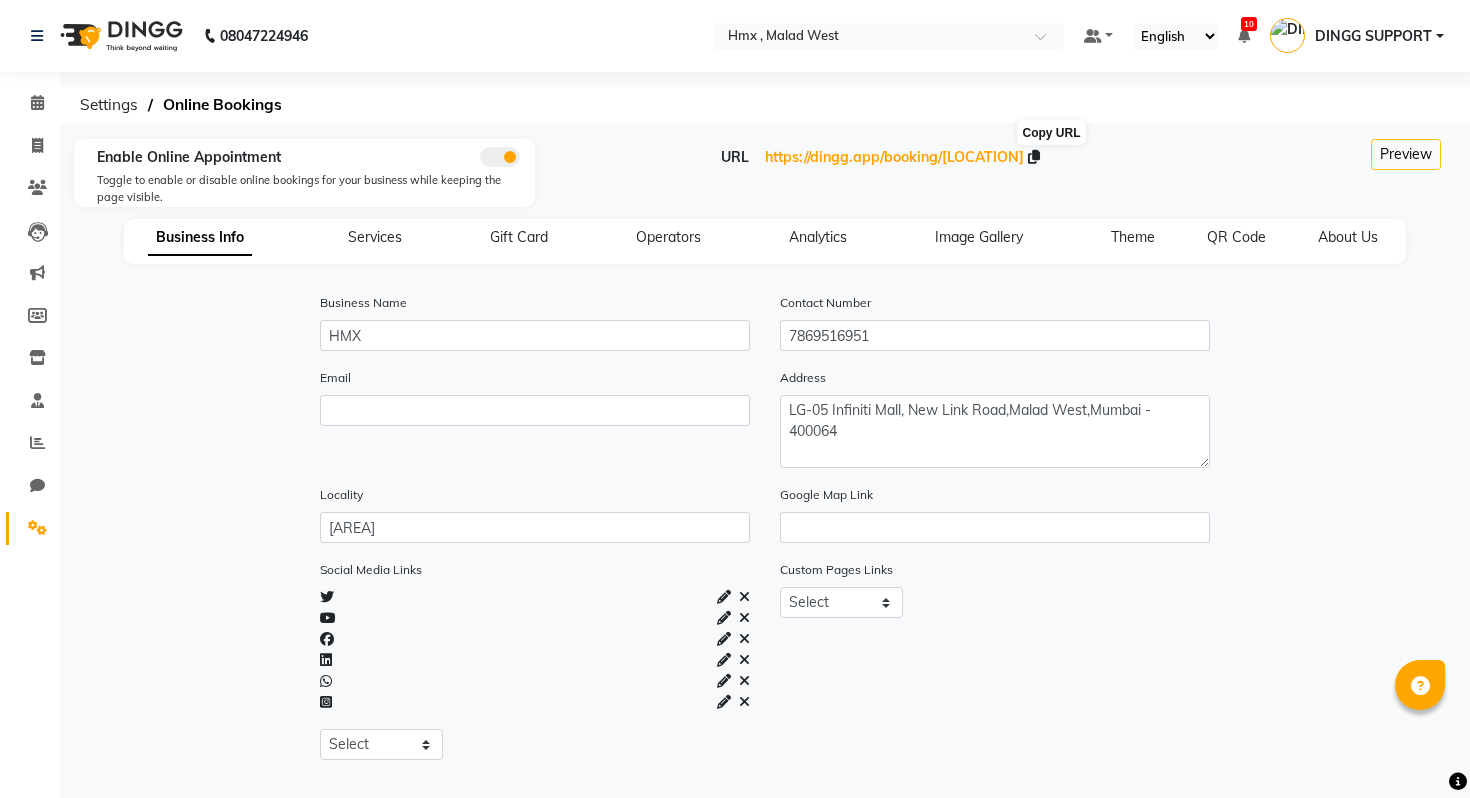 click 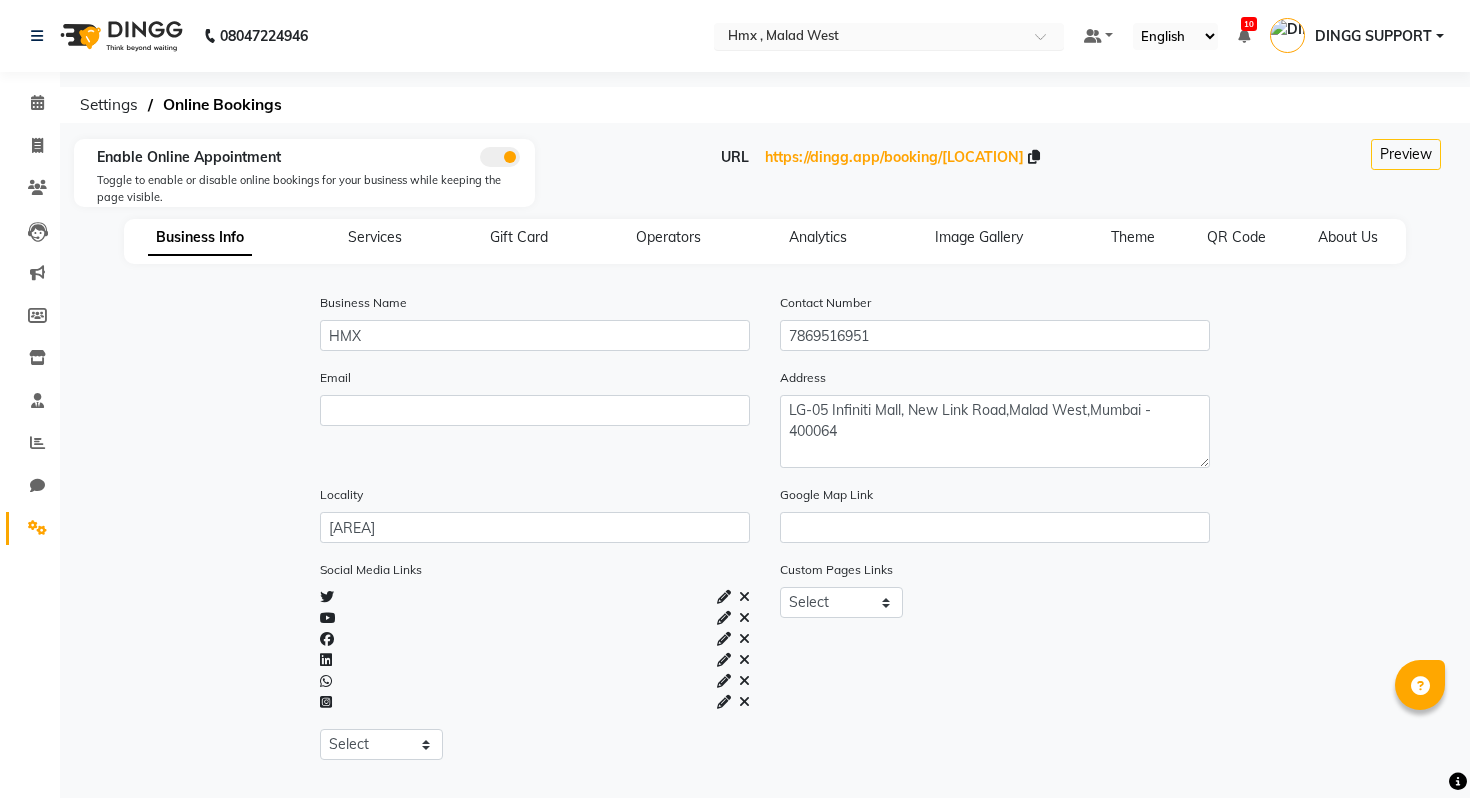 click at bounding box center (869, 38) 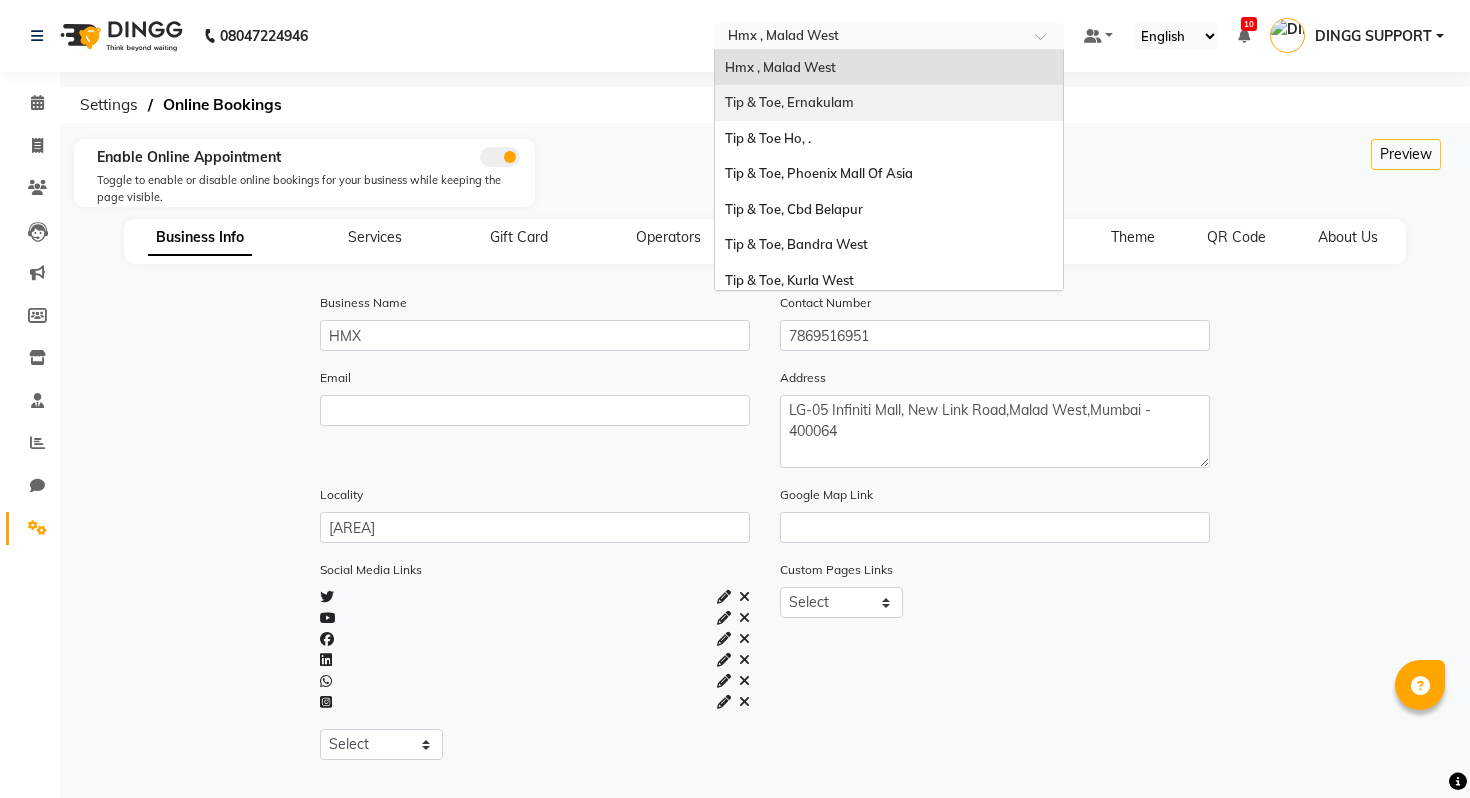 click on "Tip & Toe, Ernakulam" at bounding box center [789, 102] 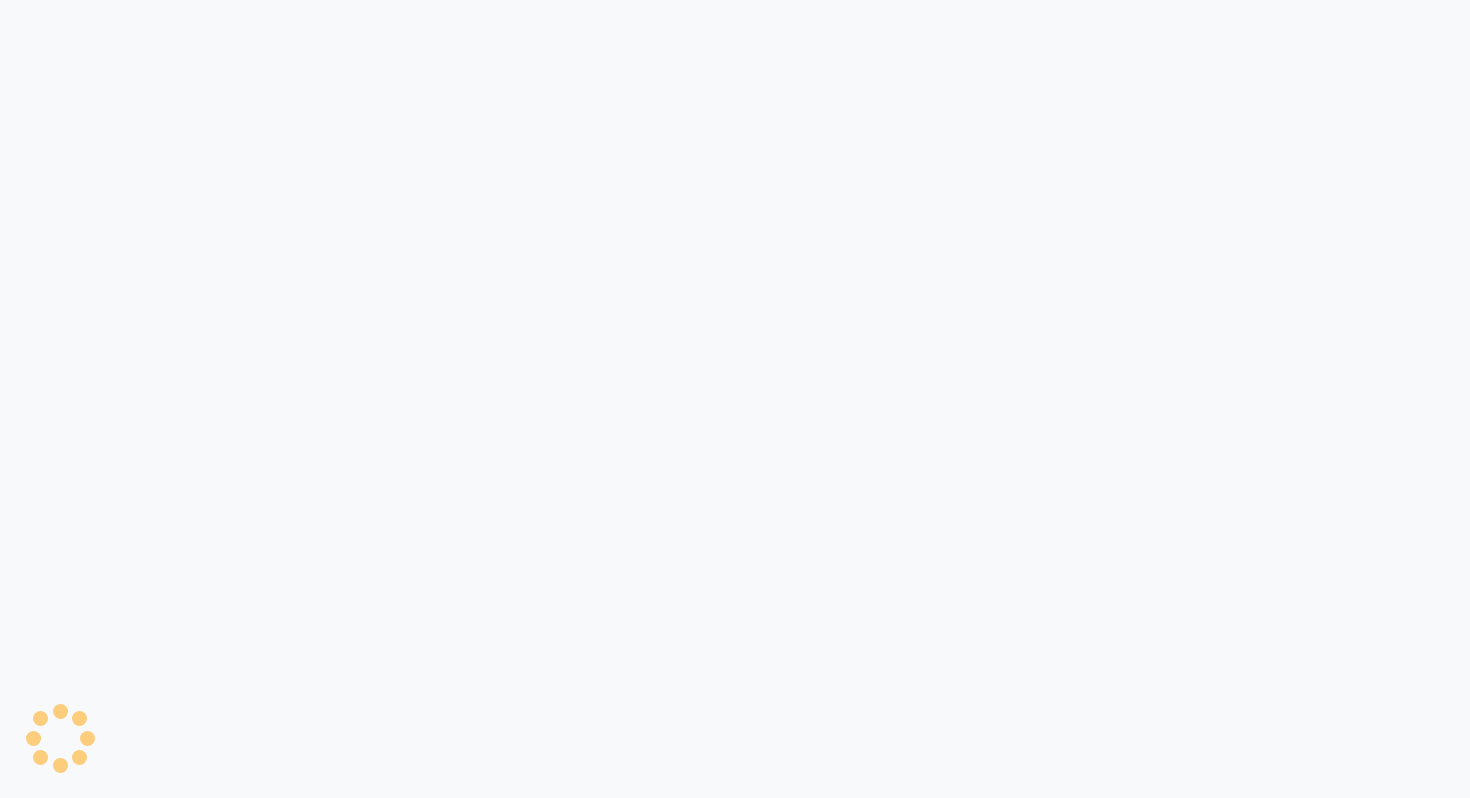 scroll, scrollTop: 0, scrollLeft: 0, axis: both 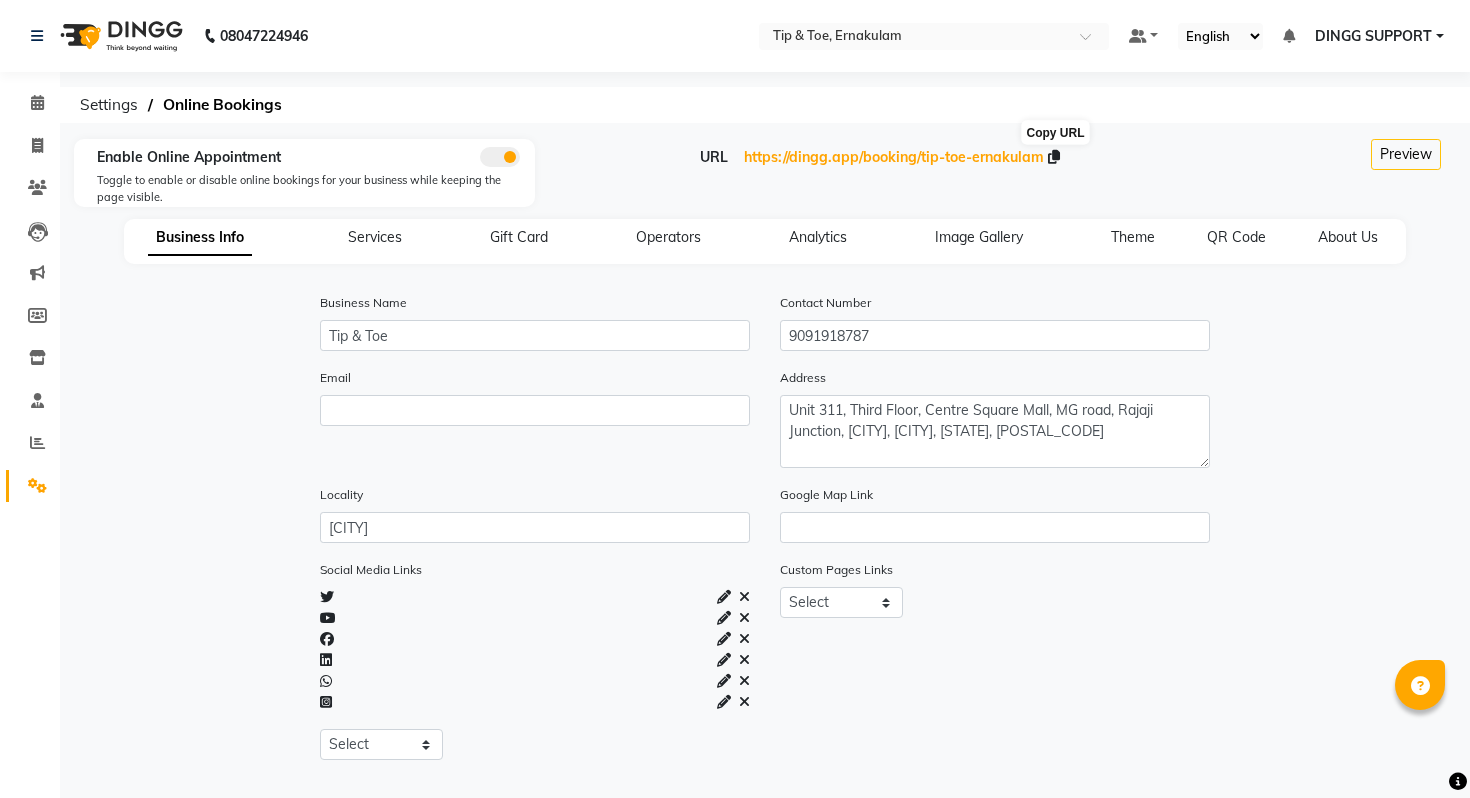 click 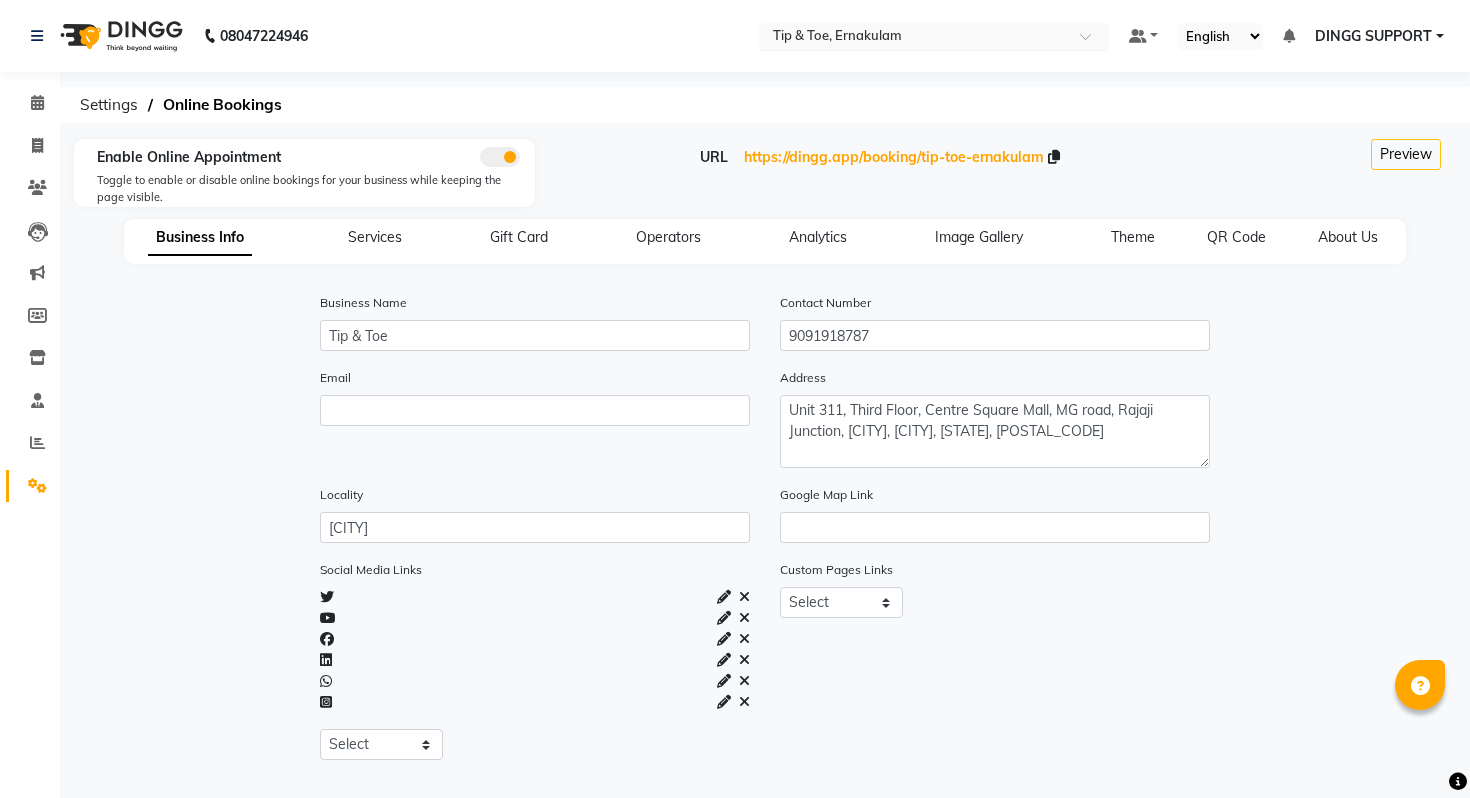 click on "Select Location × Tip & Toe, Ernakulam" at bounding box center [934, 36] 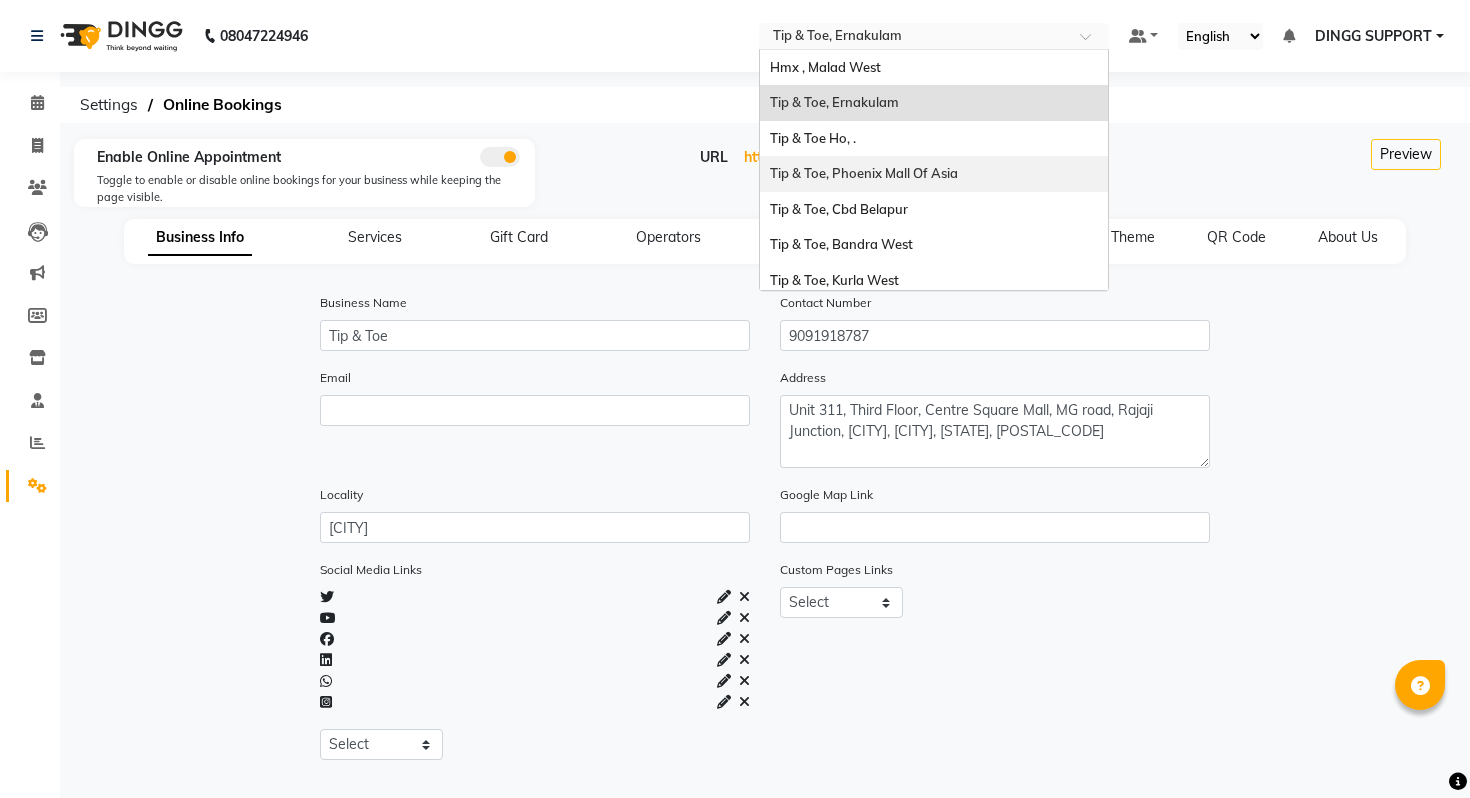 click on "Tip & Toe, Phoenix Mall Of Asia" at bounding box center [934, 174] 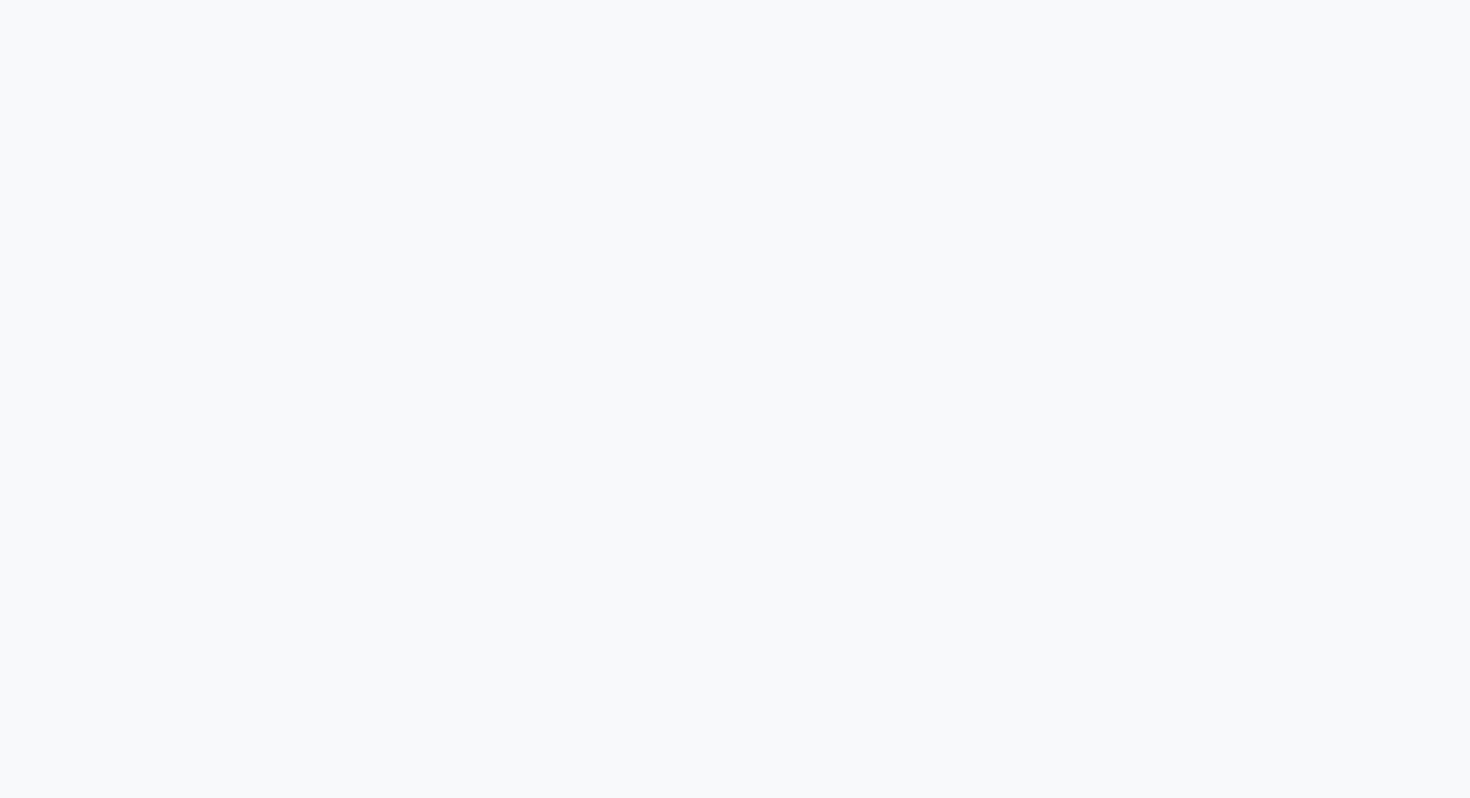 scroll, scrollTop: 0, scrollLeft: 0, axis: both 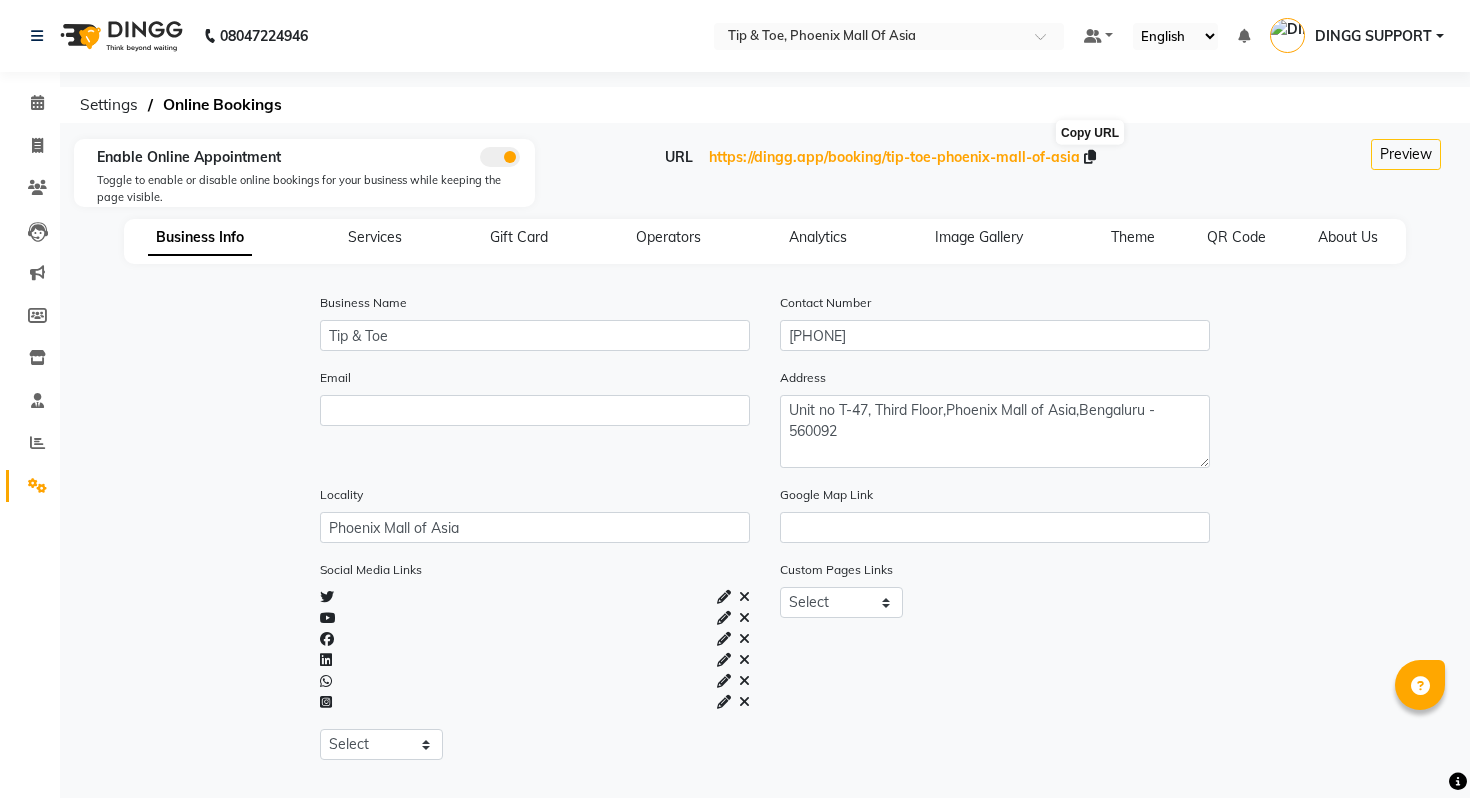 click 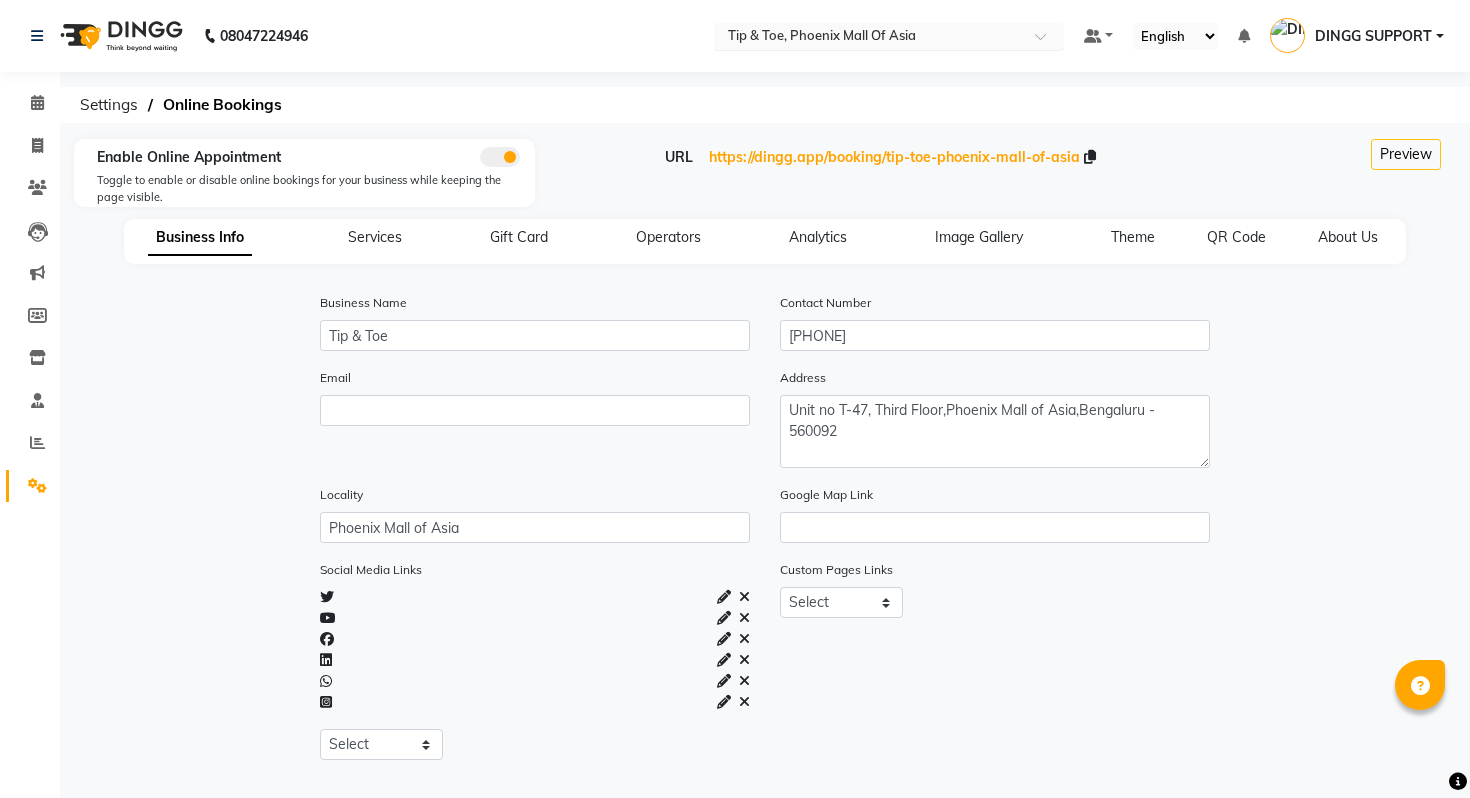 click at bounding box center [869, 38] 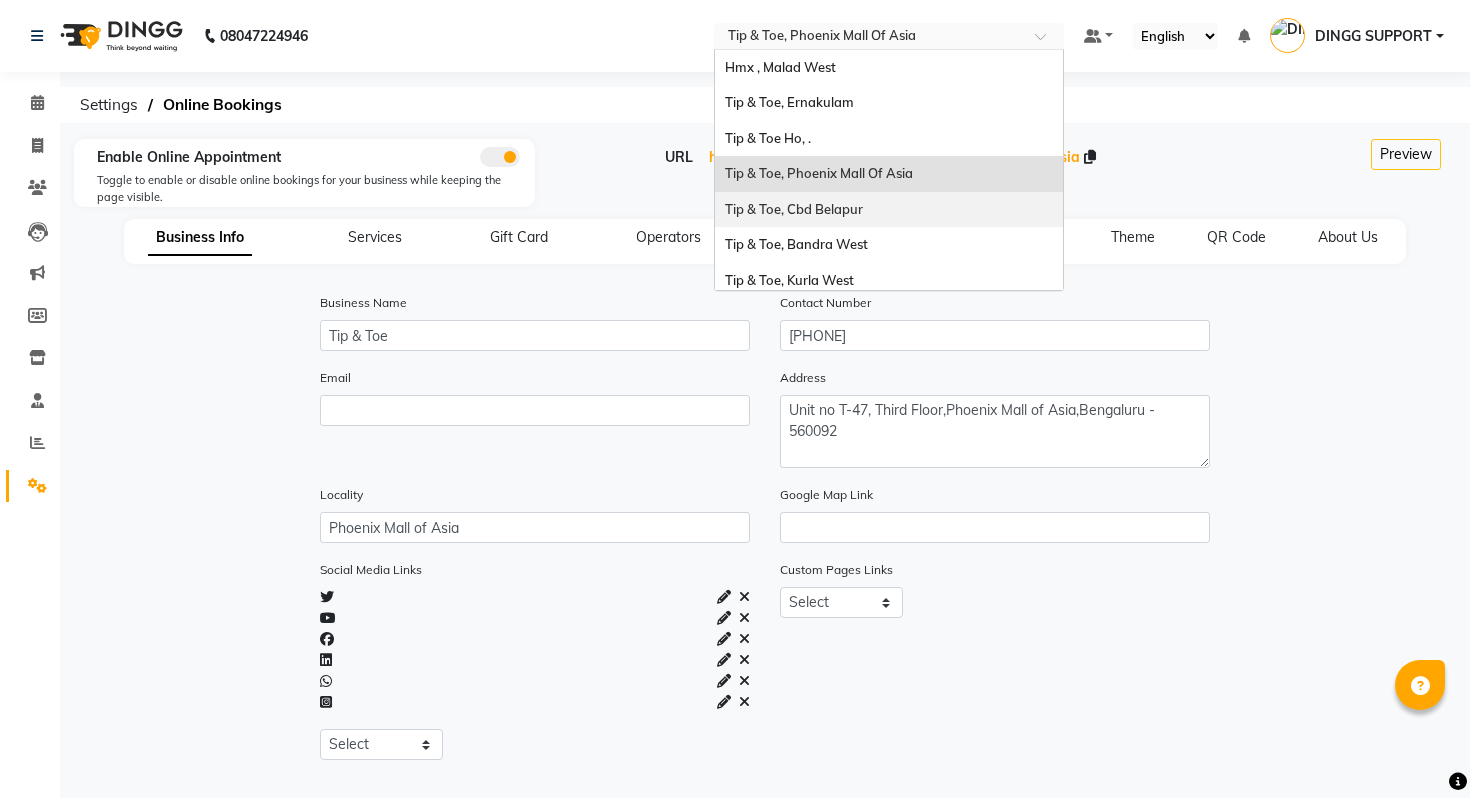 click on "Tip & Toe, Cbd Belapur" at bounding box center (889, 210) 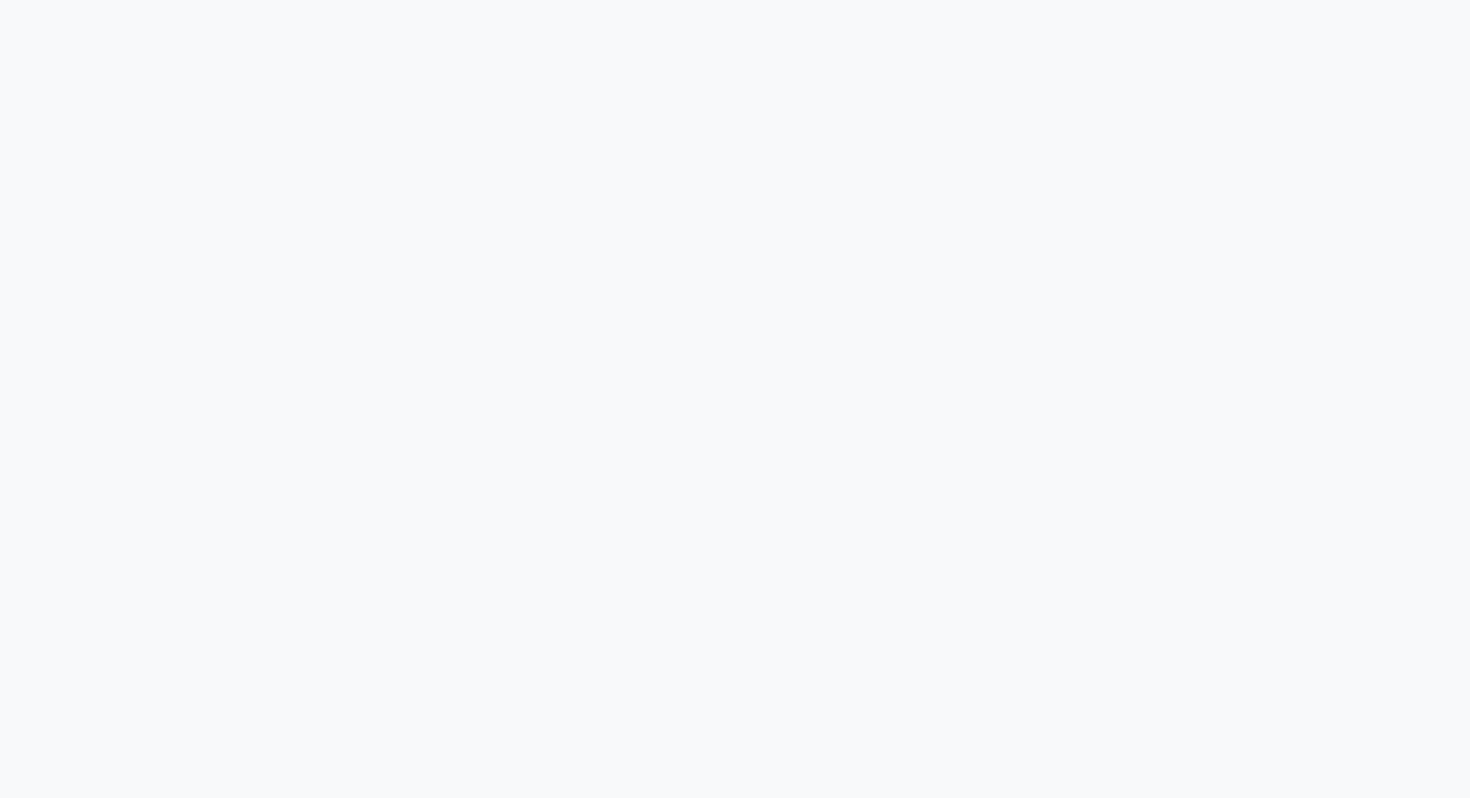 scroll, scrollTop: 0, scrollLeft: 0, axis: both 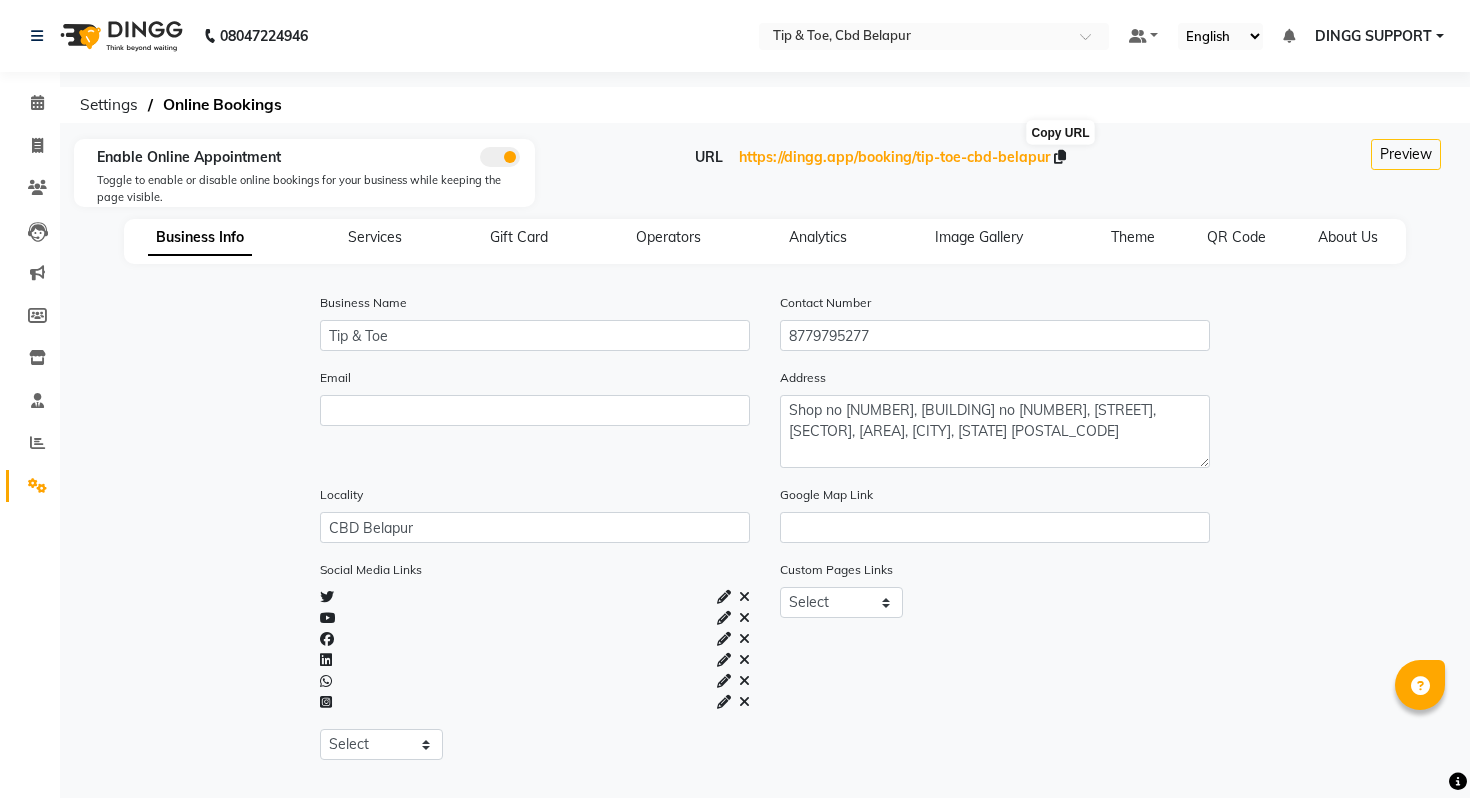 click 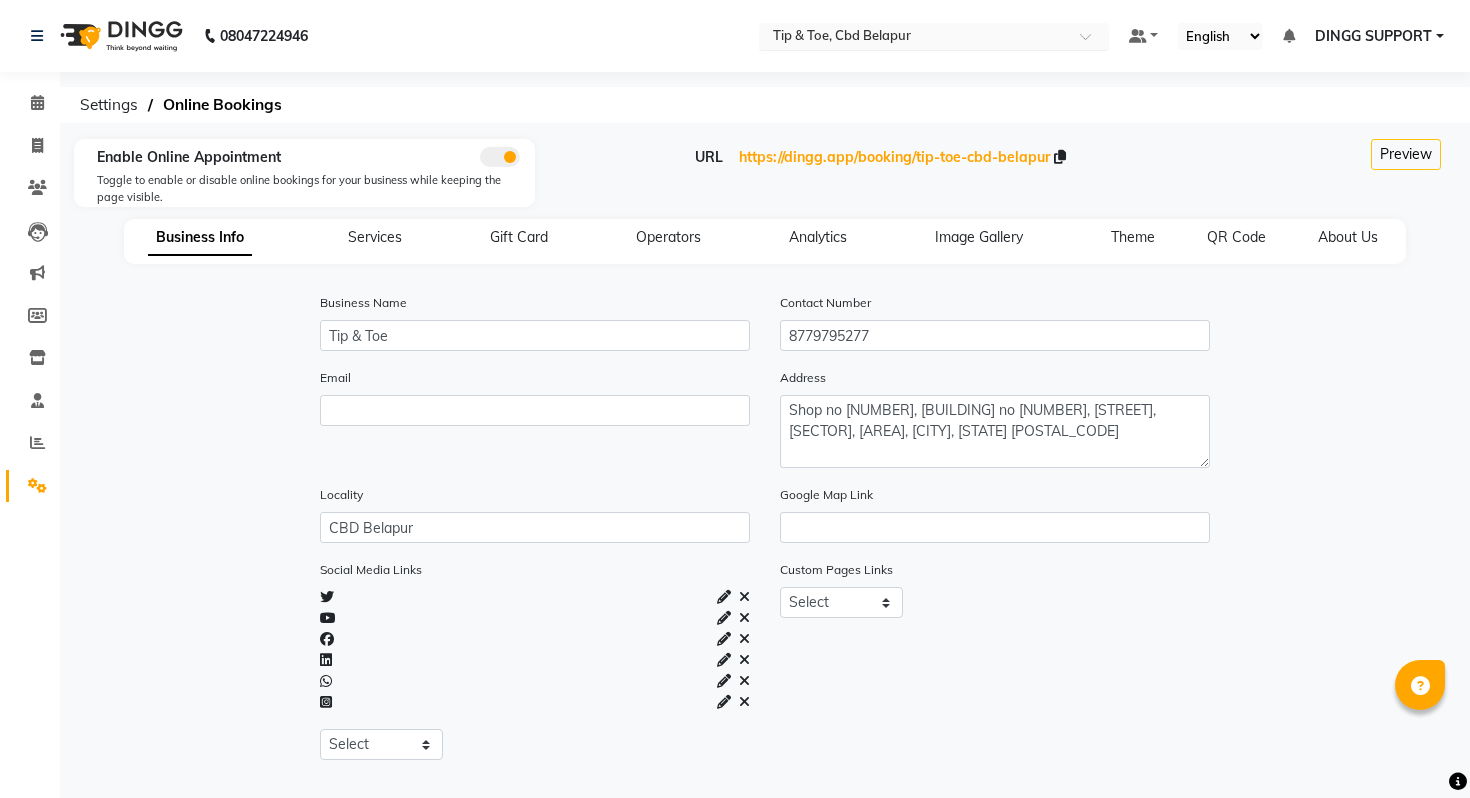 click at bounding box center [914, 38] 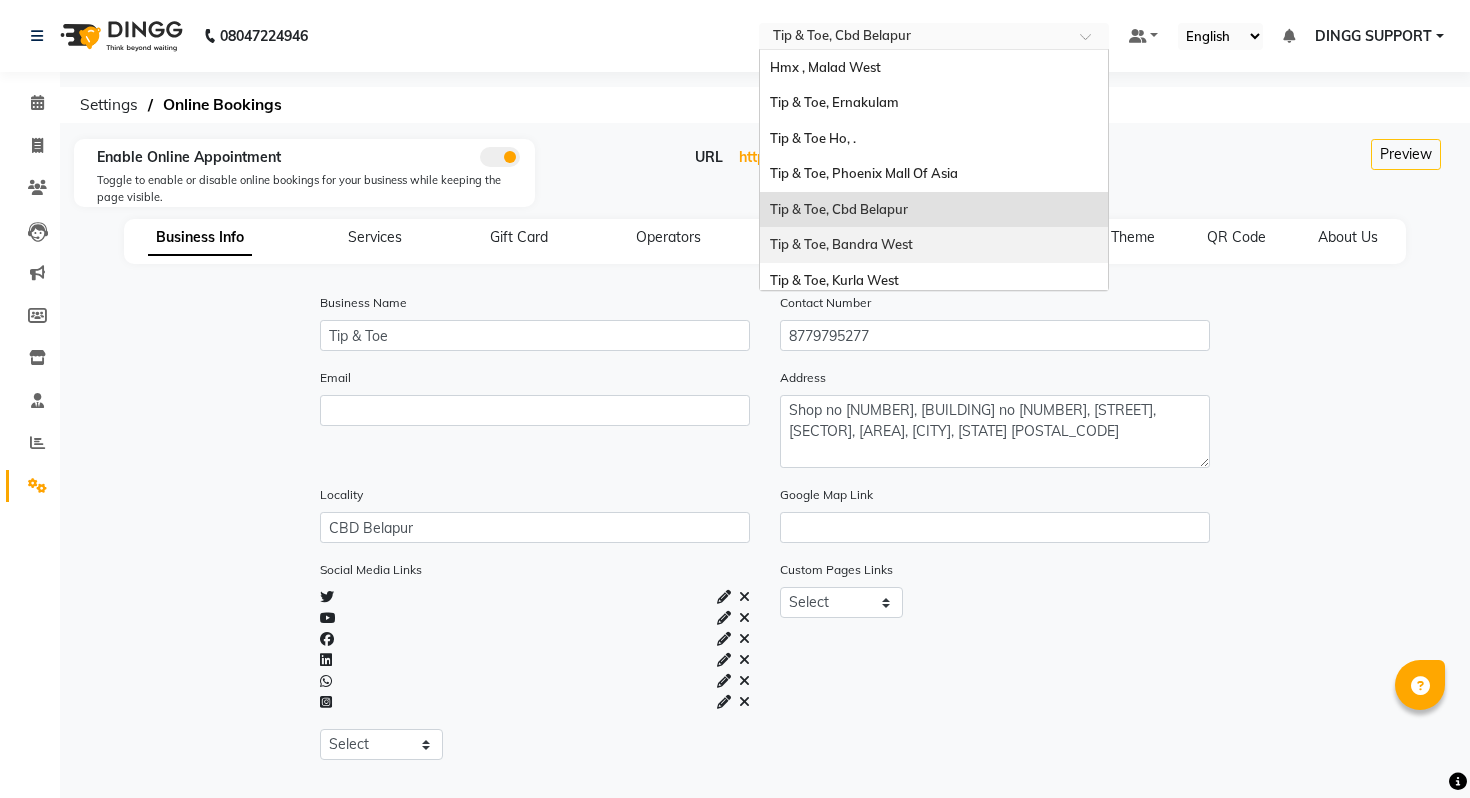 click on "Tip & Toe, Bandra West" at bounding box center [841, 244] 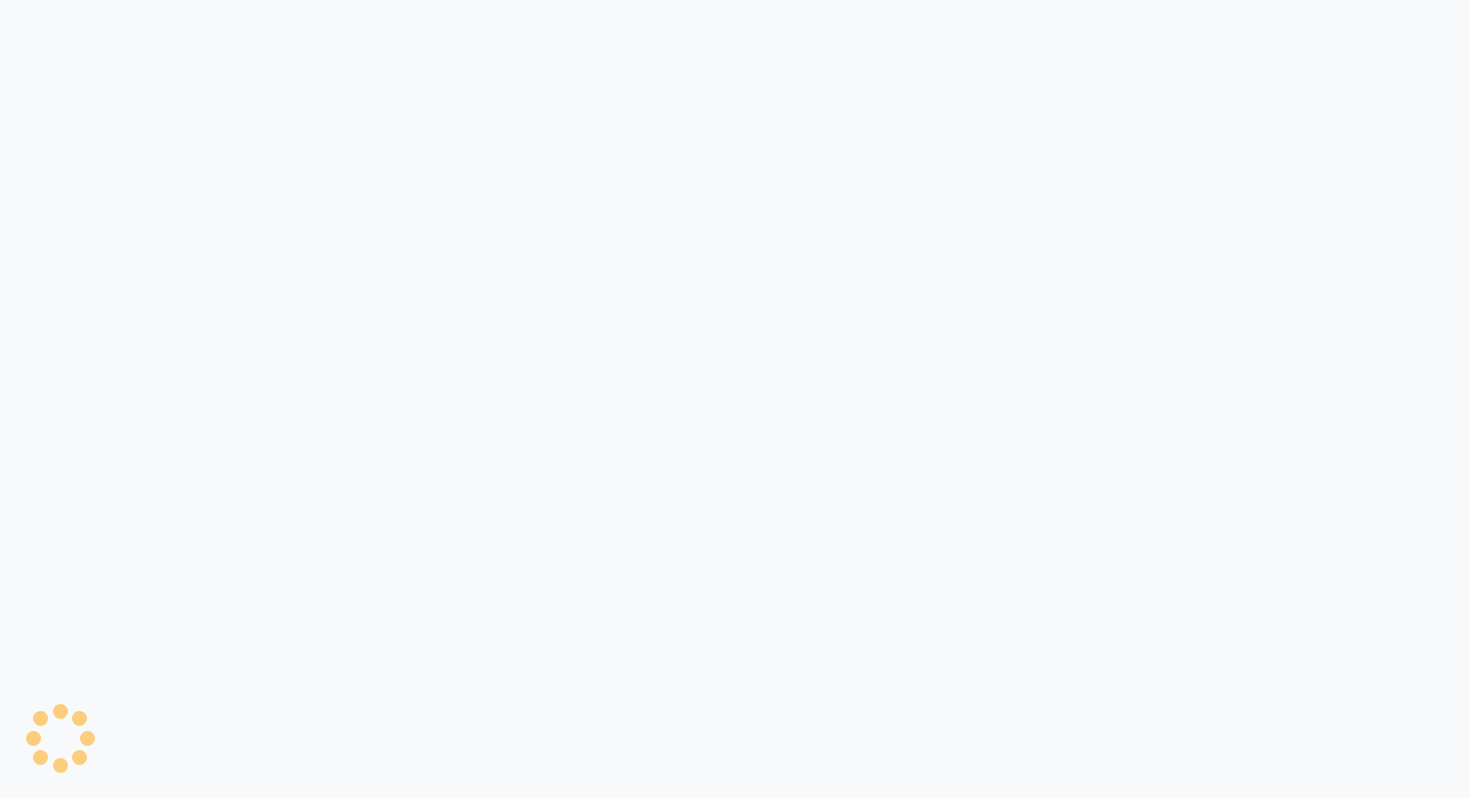 scroll, scrollTop: 0, scrollLeft: 0, axis: both 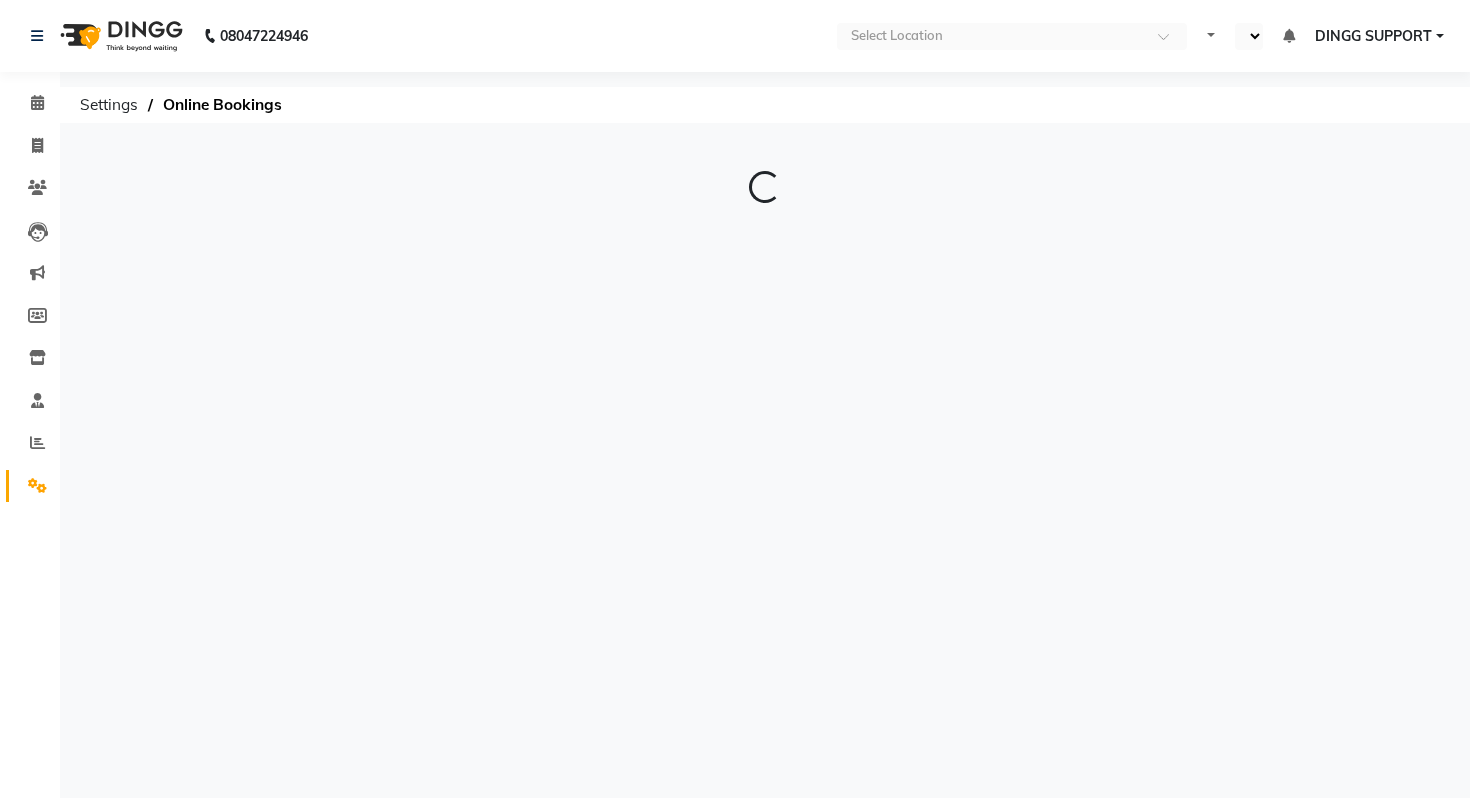 select on "en" 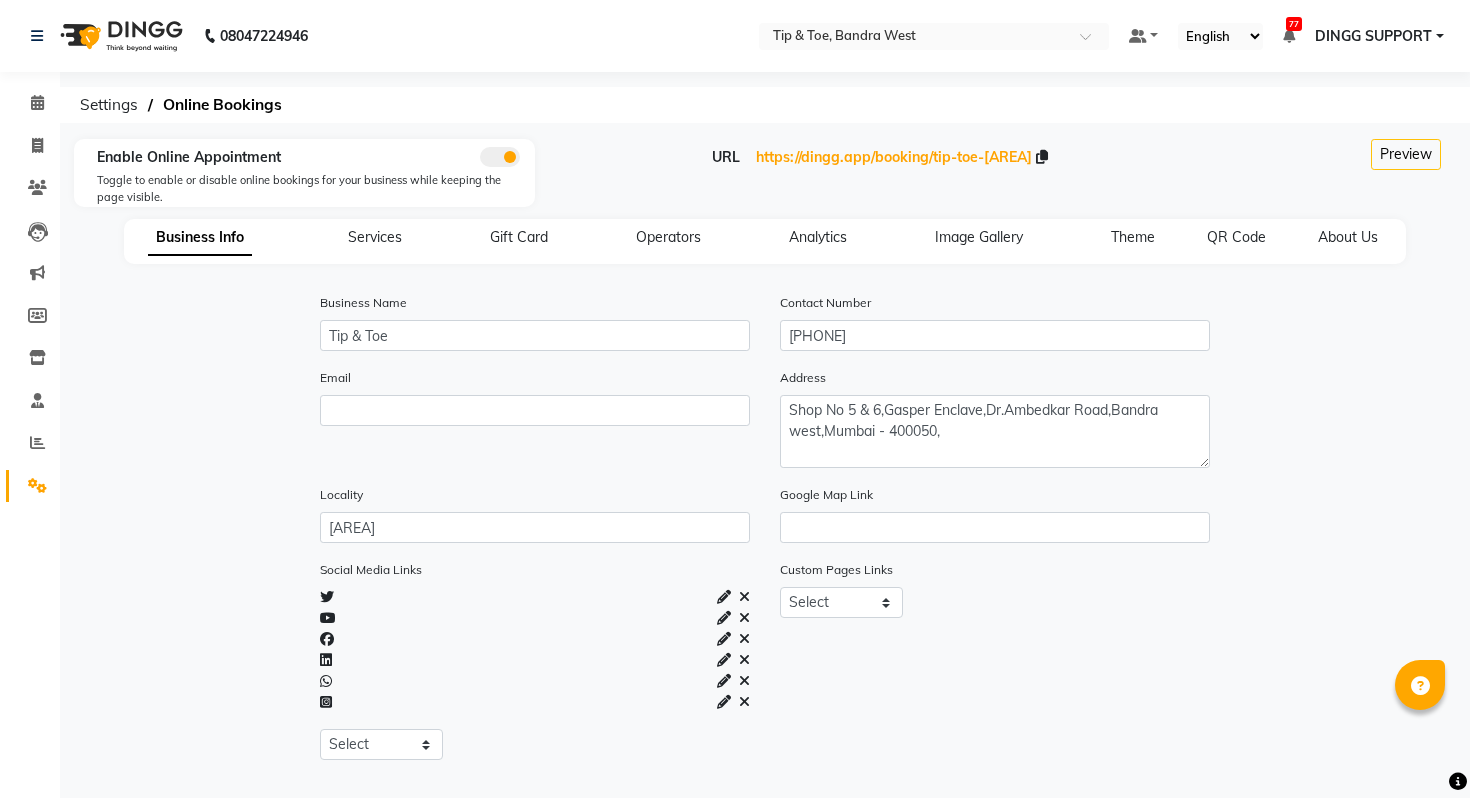 click 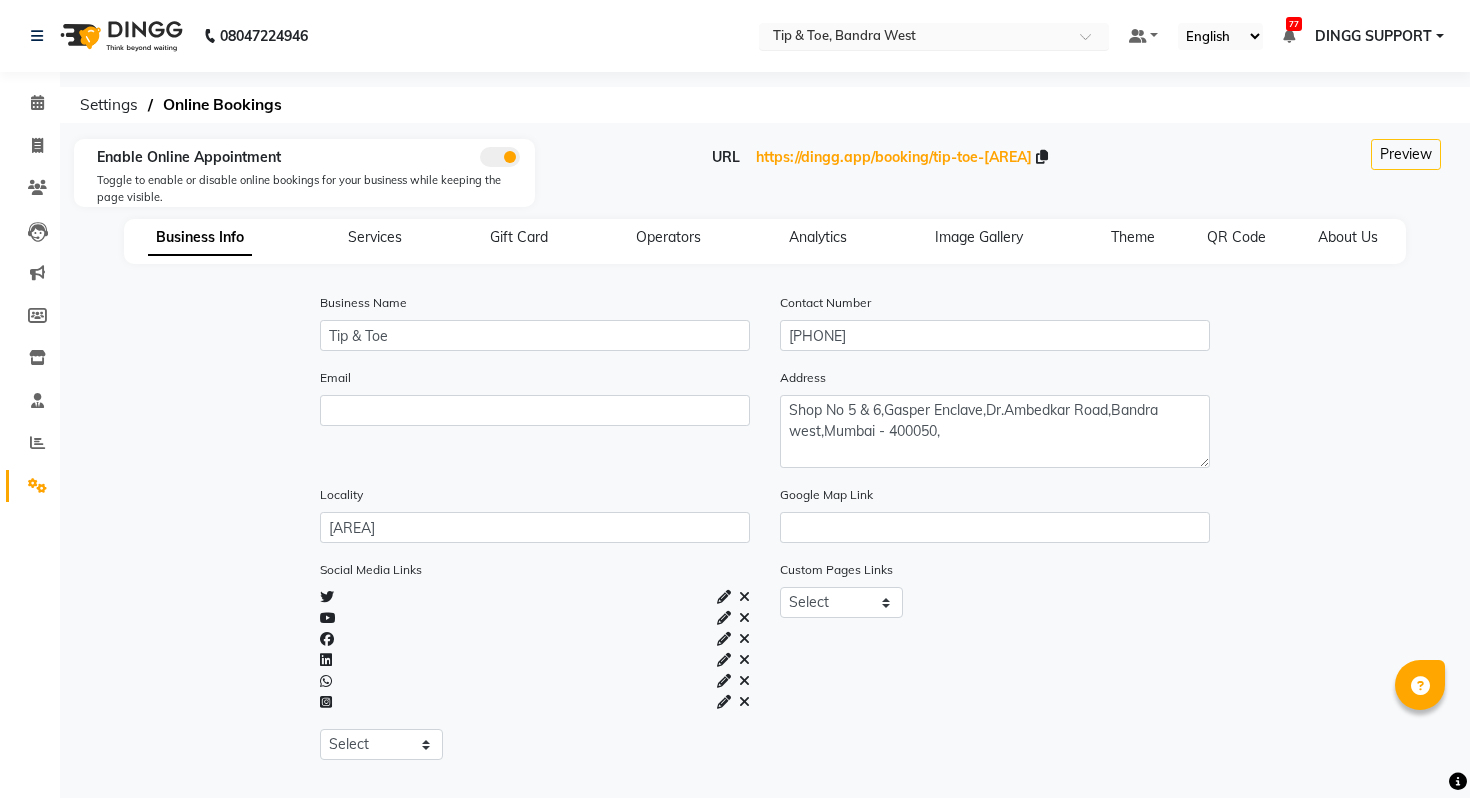 click at bounding box center (914, 38) 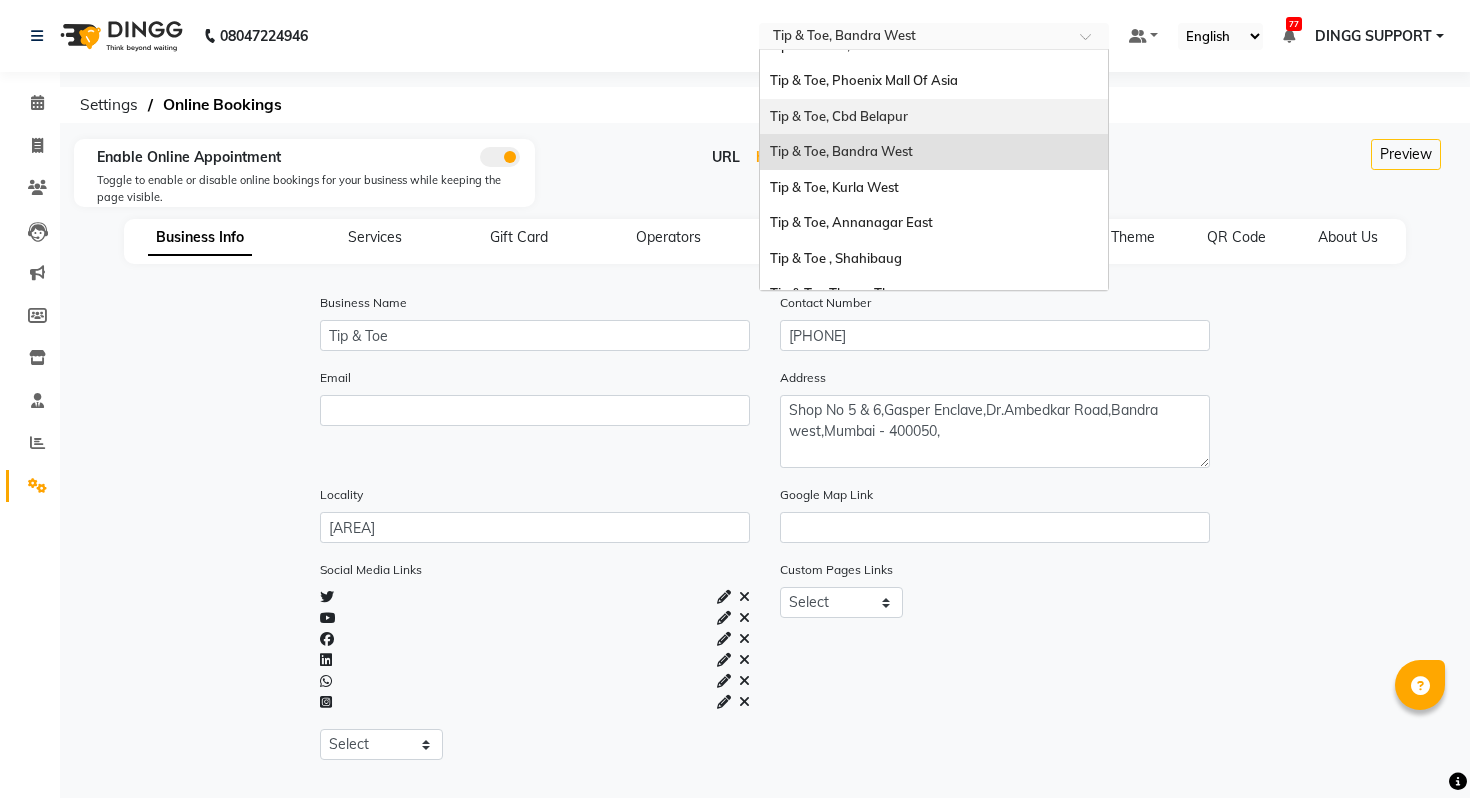 scroll, scrollTop: 96, scrollLeft: 0, axis: vertical 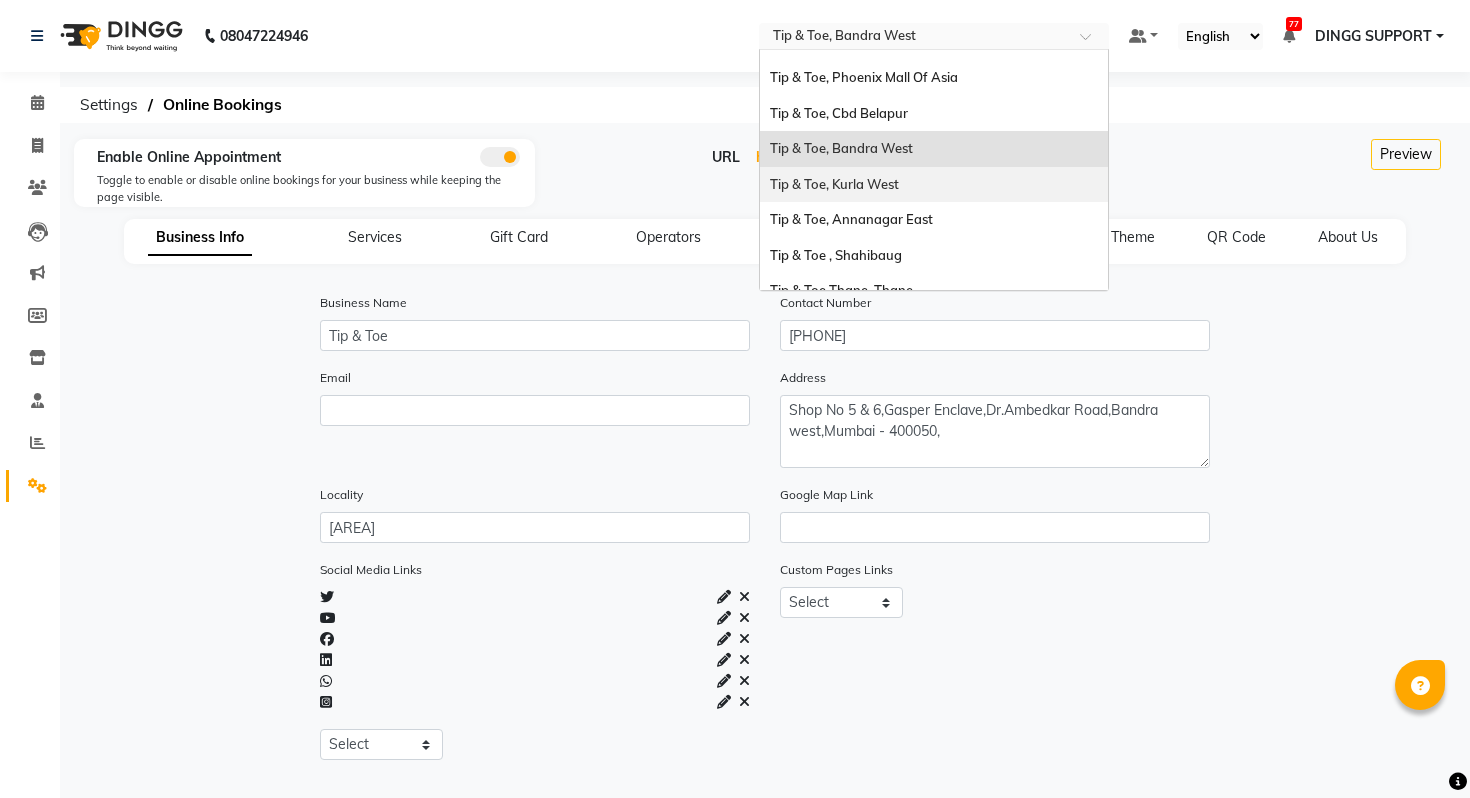 click on "Tip & Toe, Kurla West" at bounding box center (834, 184) 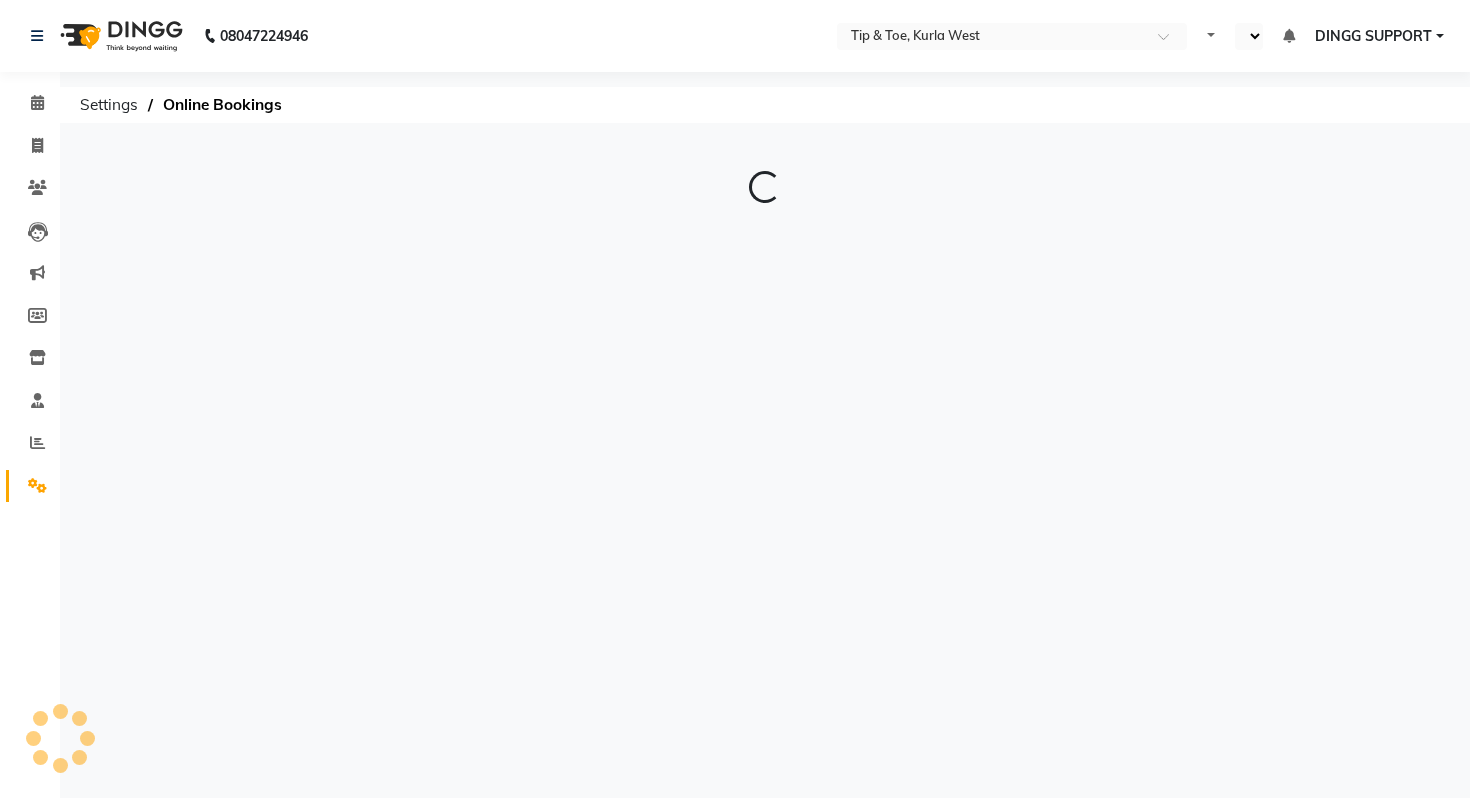 scroll, scrollTop: 0, scrollLeft: 0, axis: both 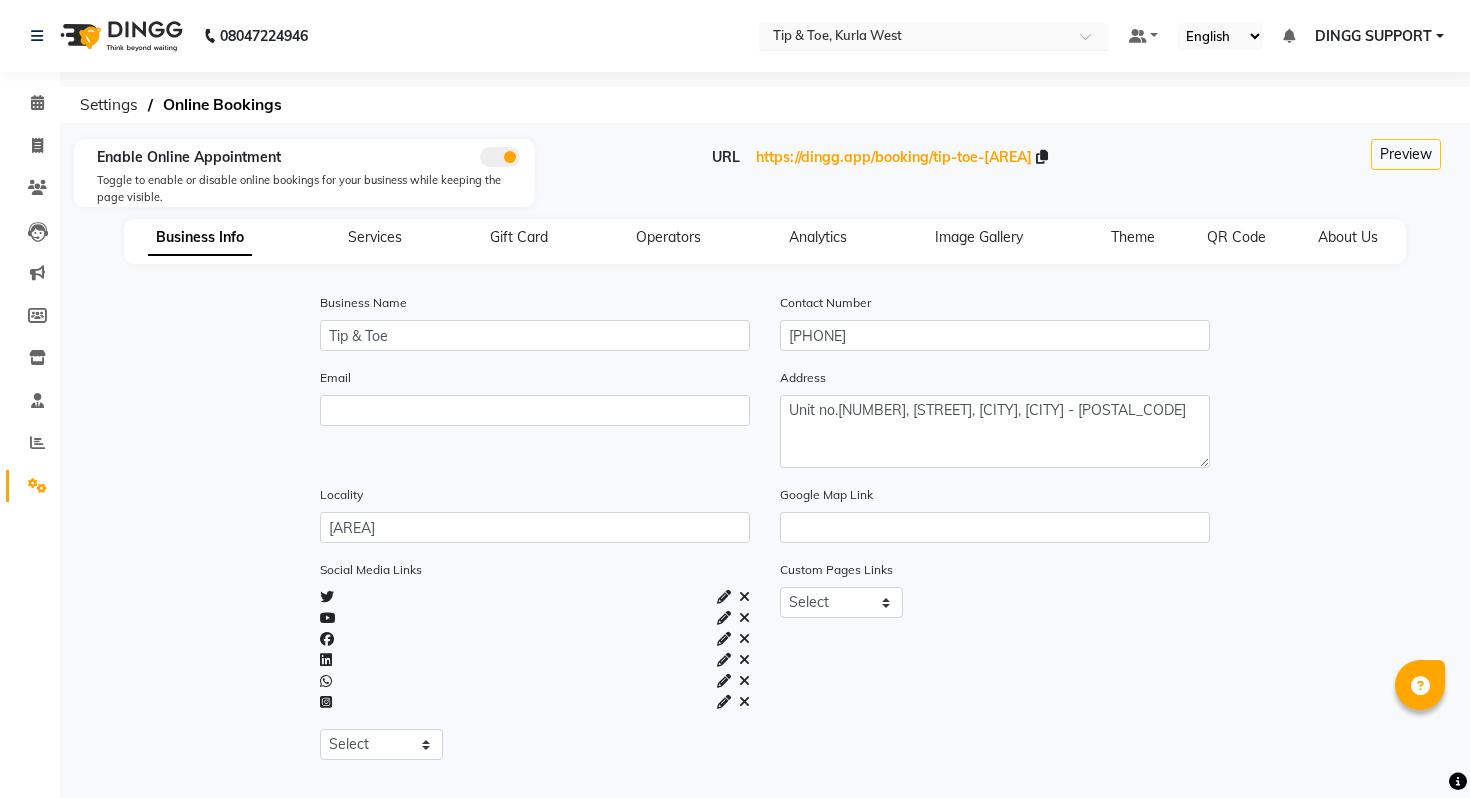 click at bounding box center [914, 38] 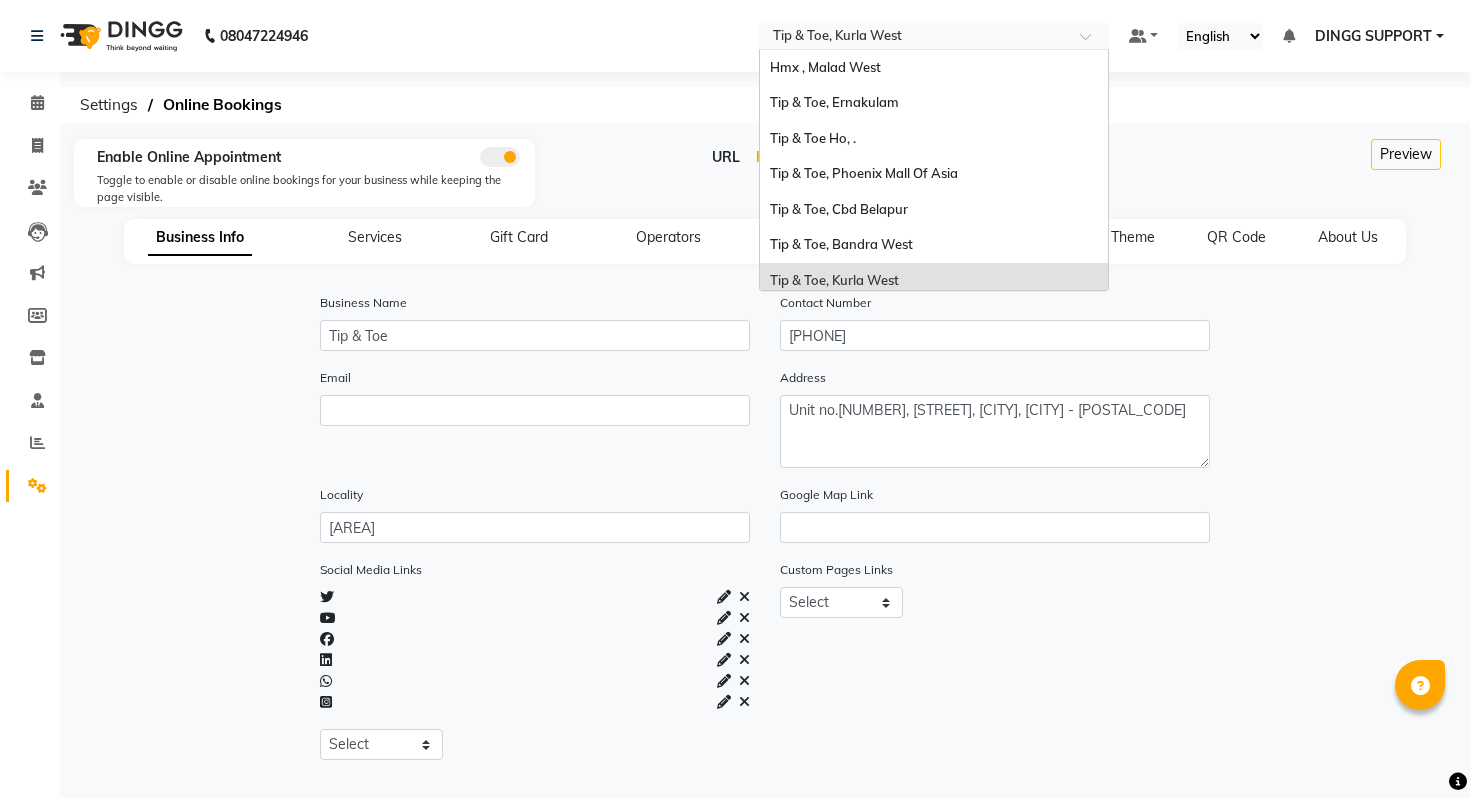 scroll, scrollTop: 213, scrollLeft: 0, axis: vertical 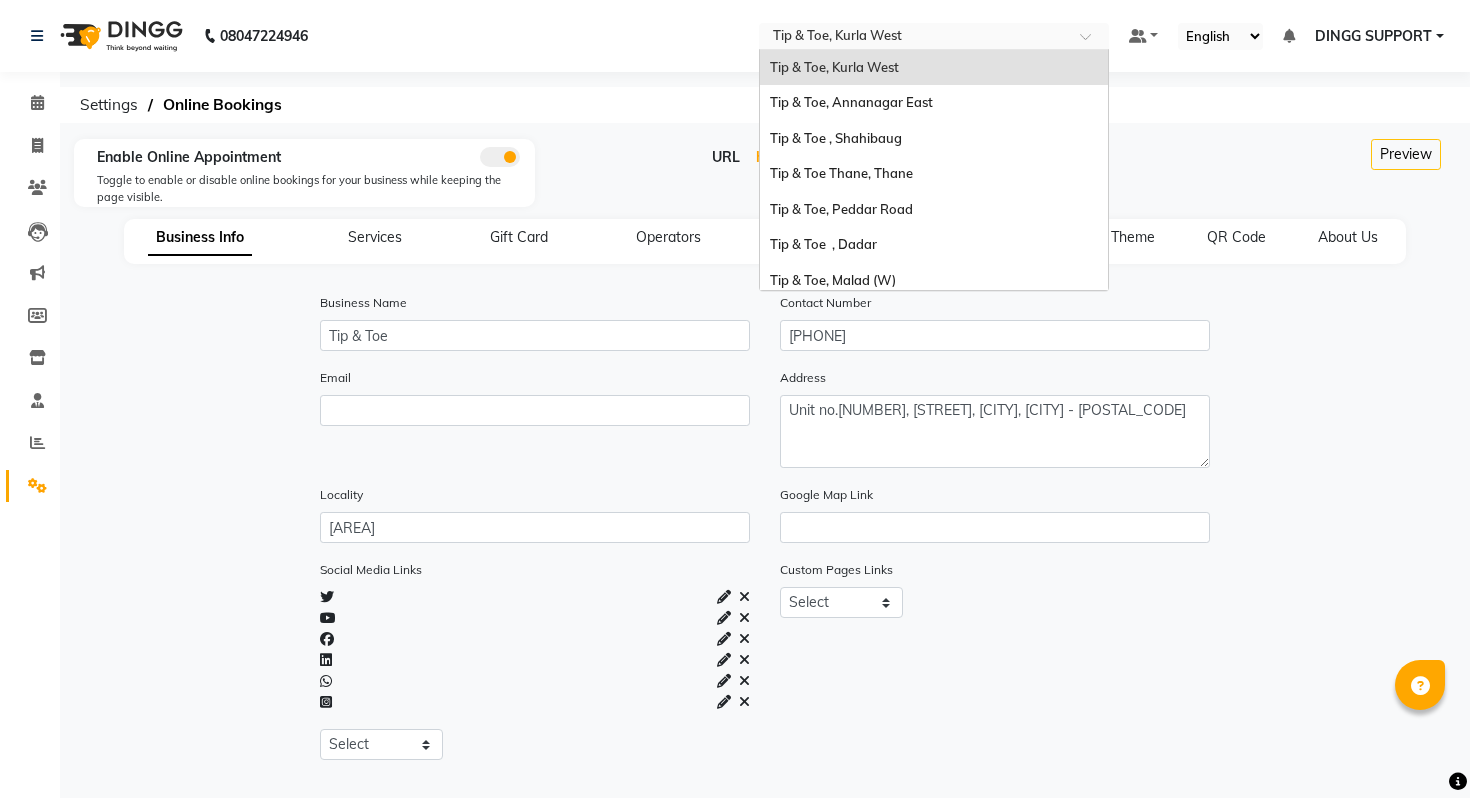 click on "Preview" 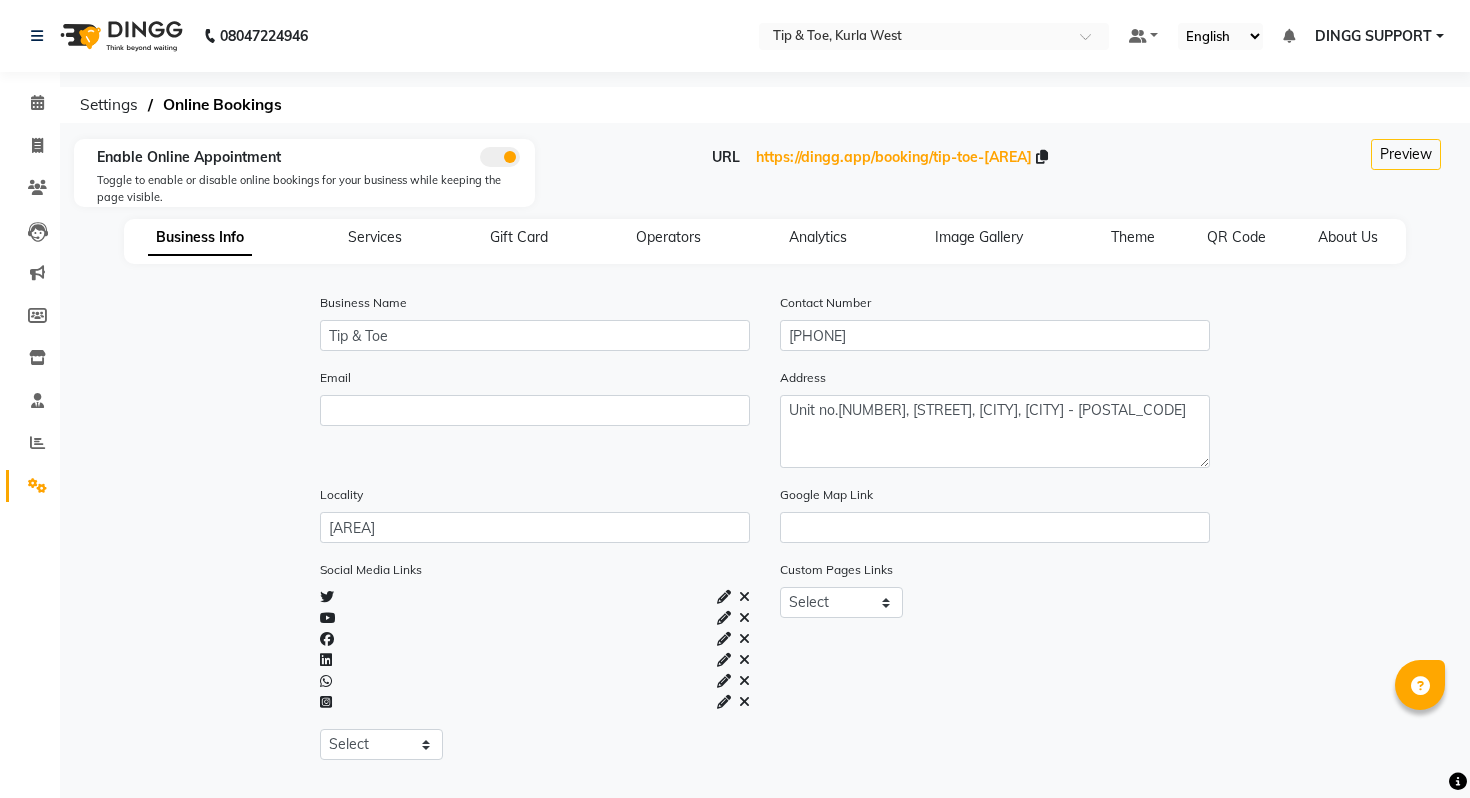 click 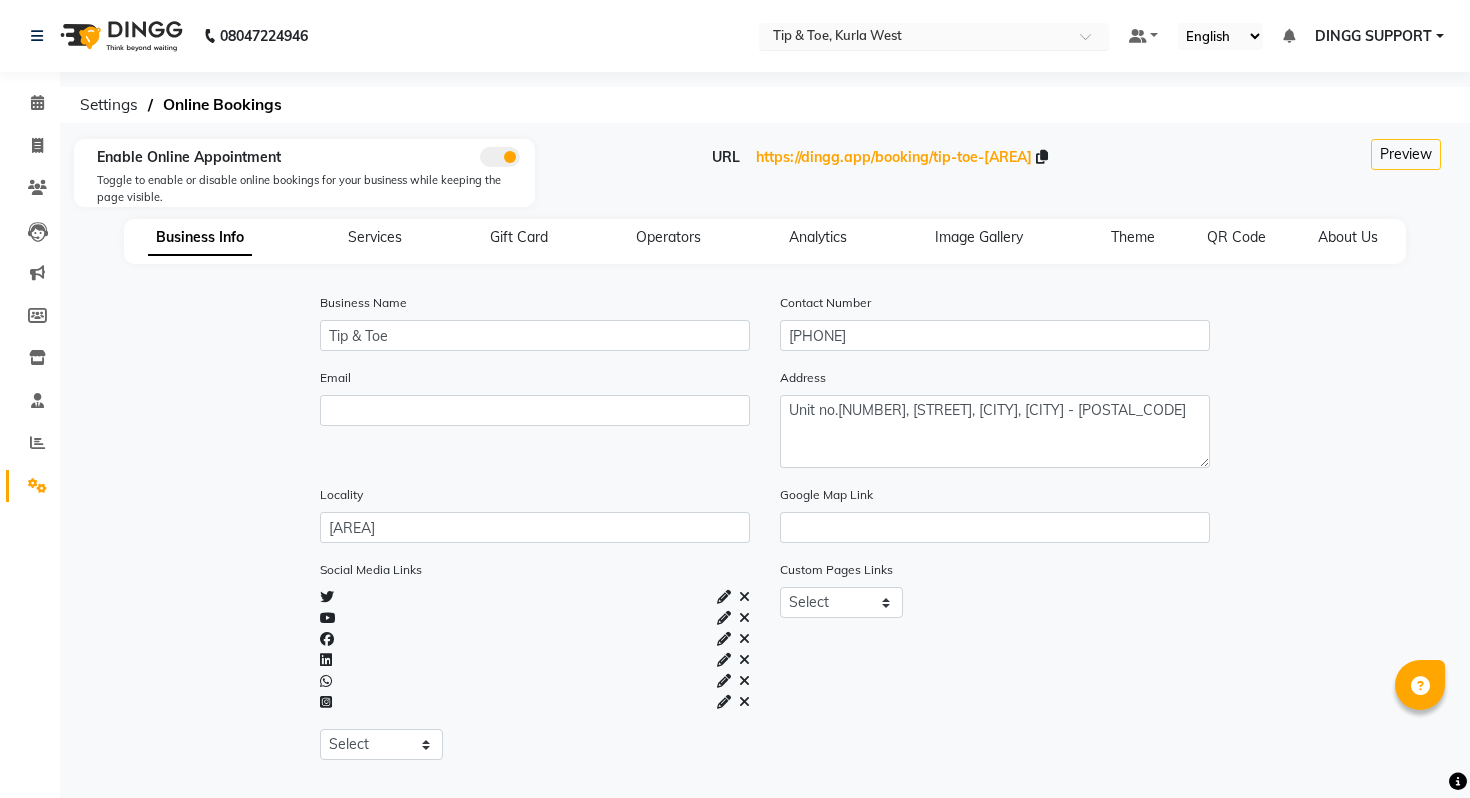click at bounding box center [914, 38] 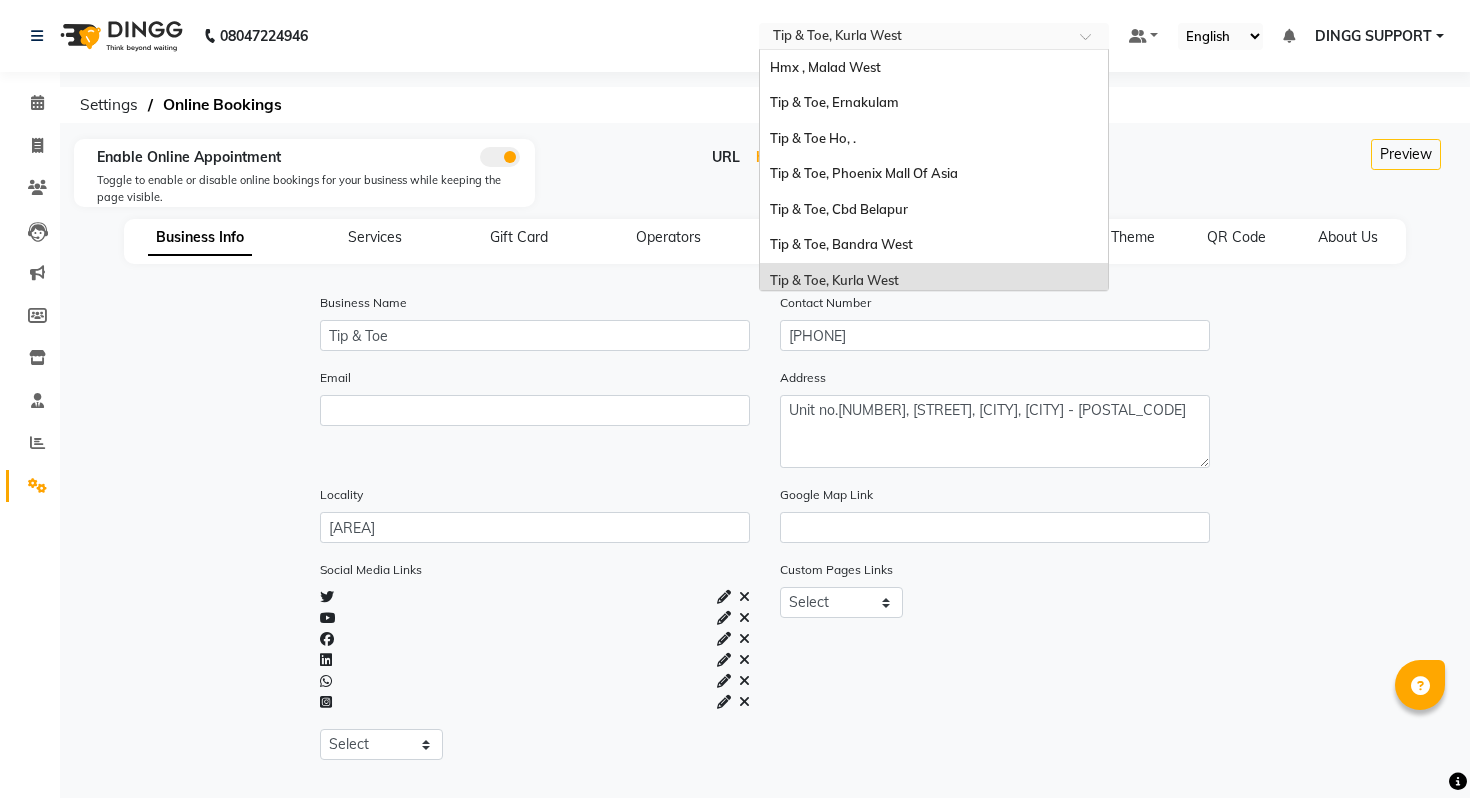 scroll, scrollTop: 213, scrollLeft: 0, axis: vertical 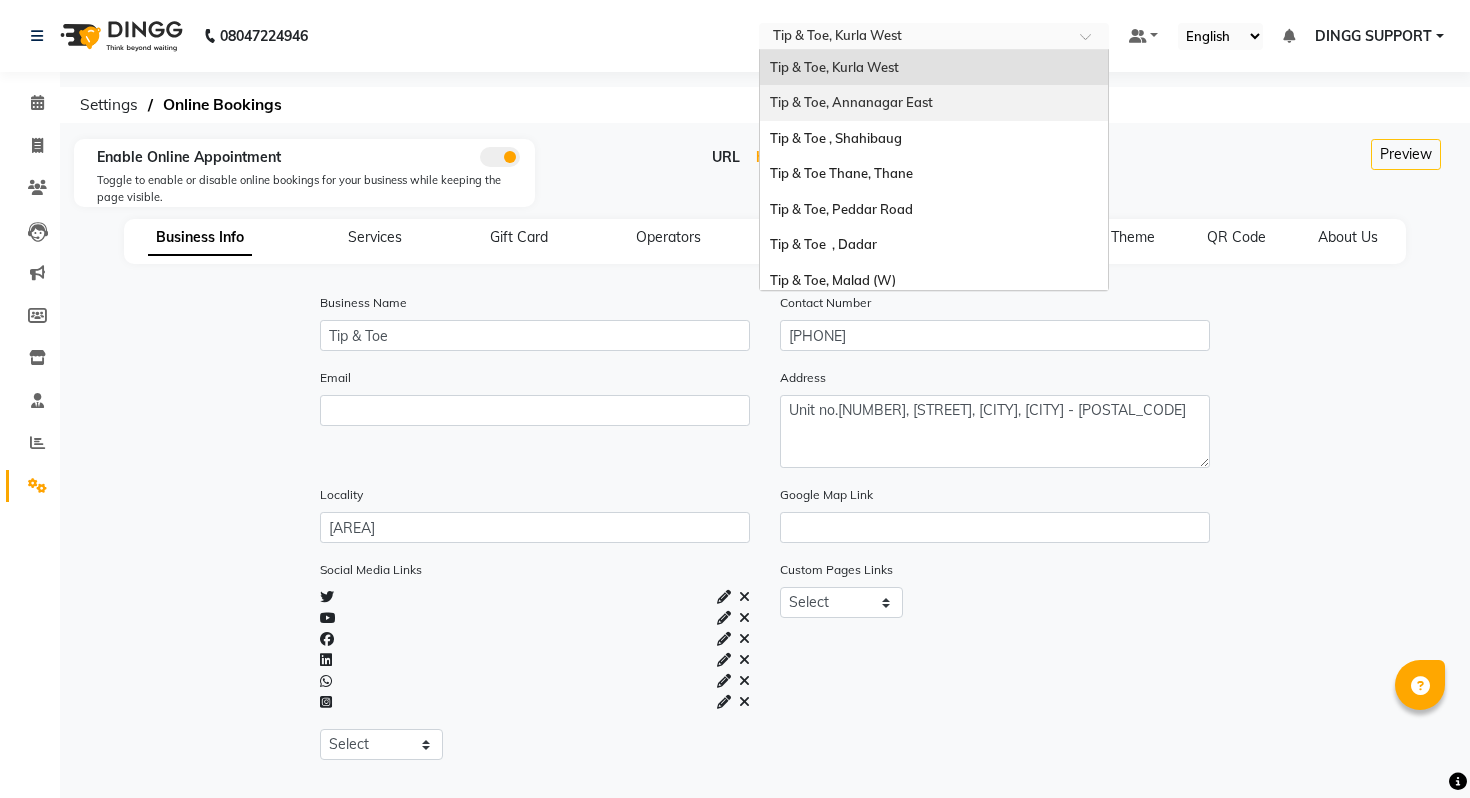 click on "Tip & Toe, Annanagar East" at bounding box center (851, 102) 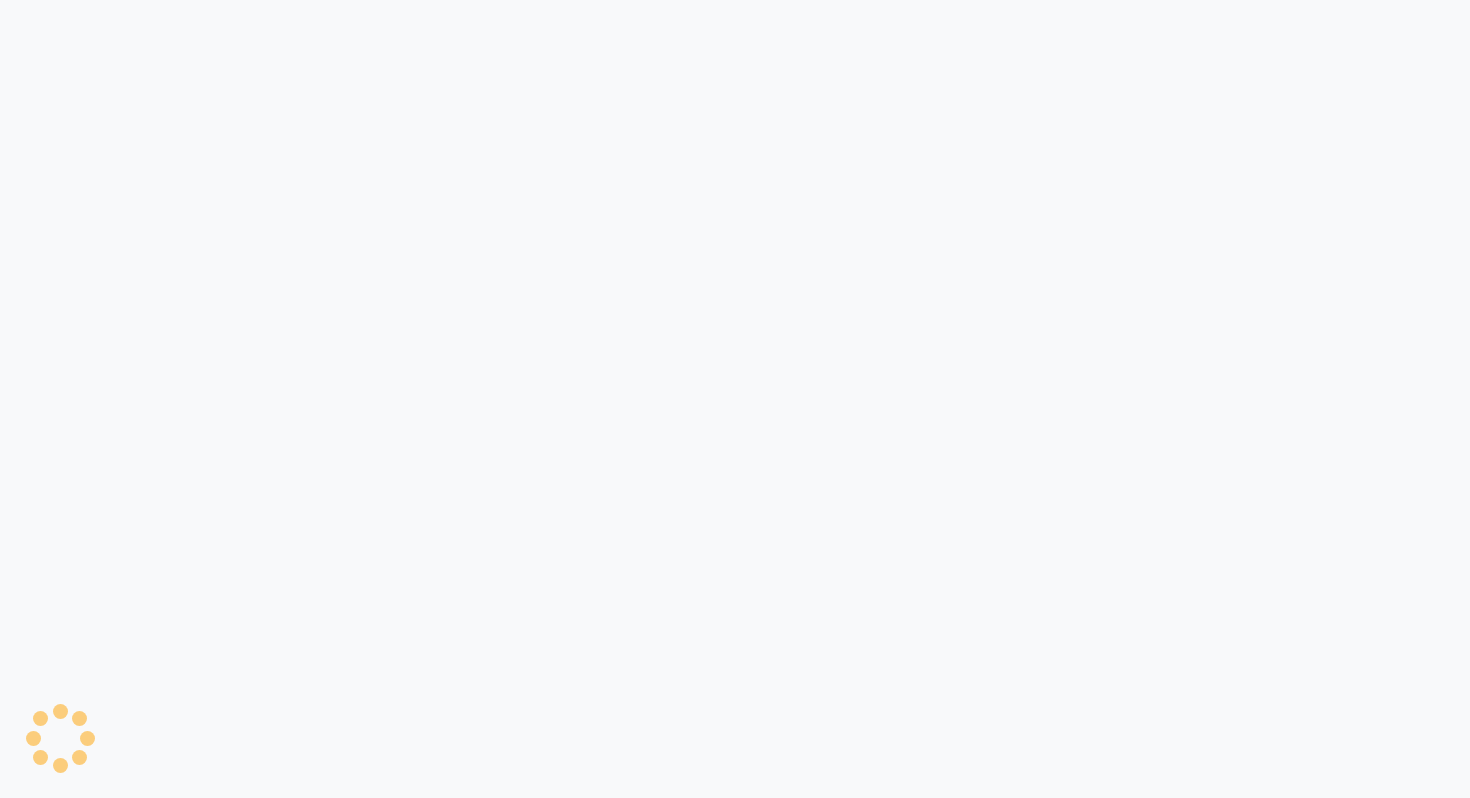 scroll, scrollTop: 0, scrollLeft: 0, axis: both 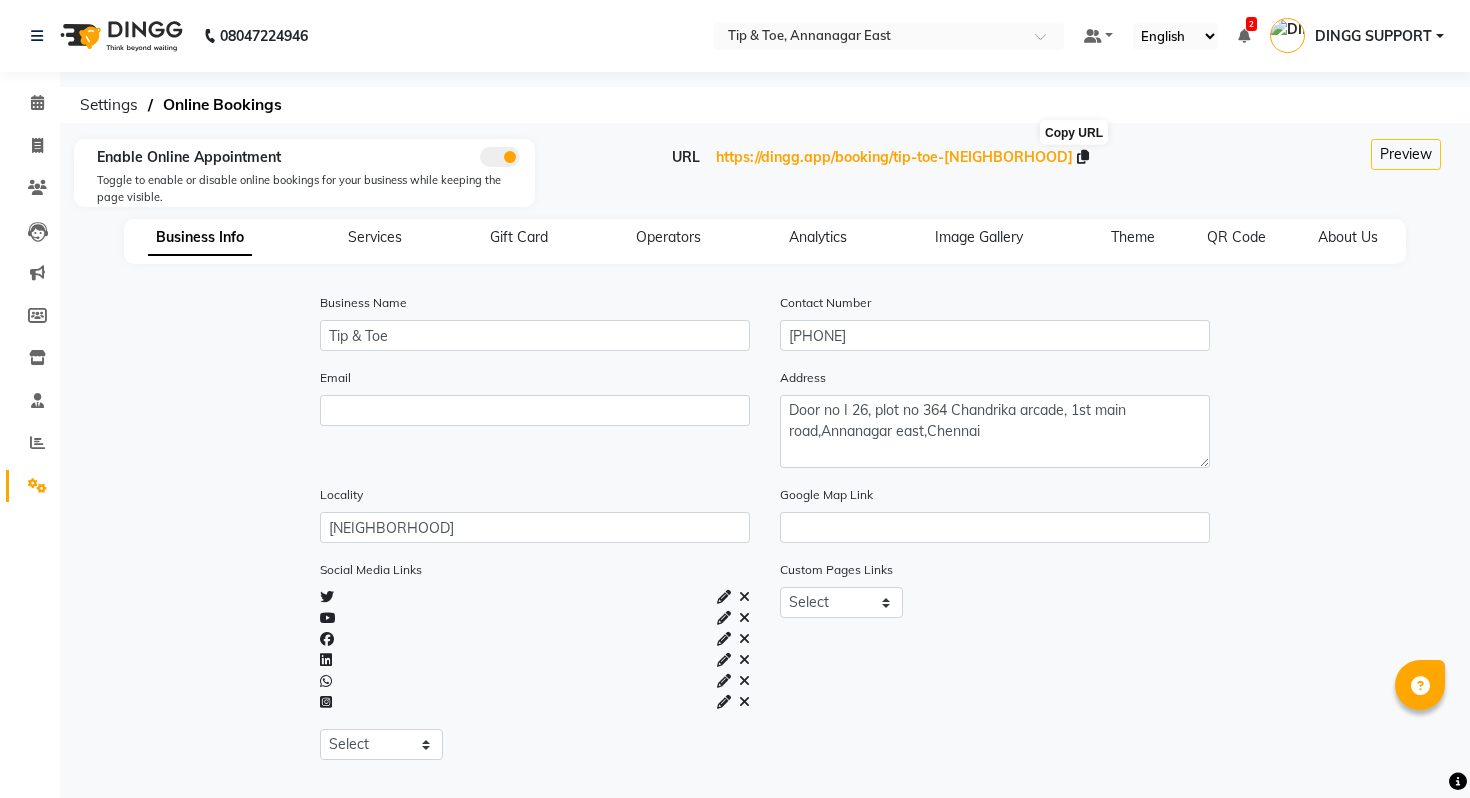 click 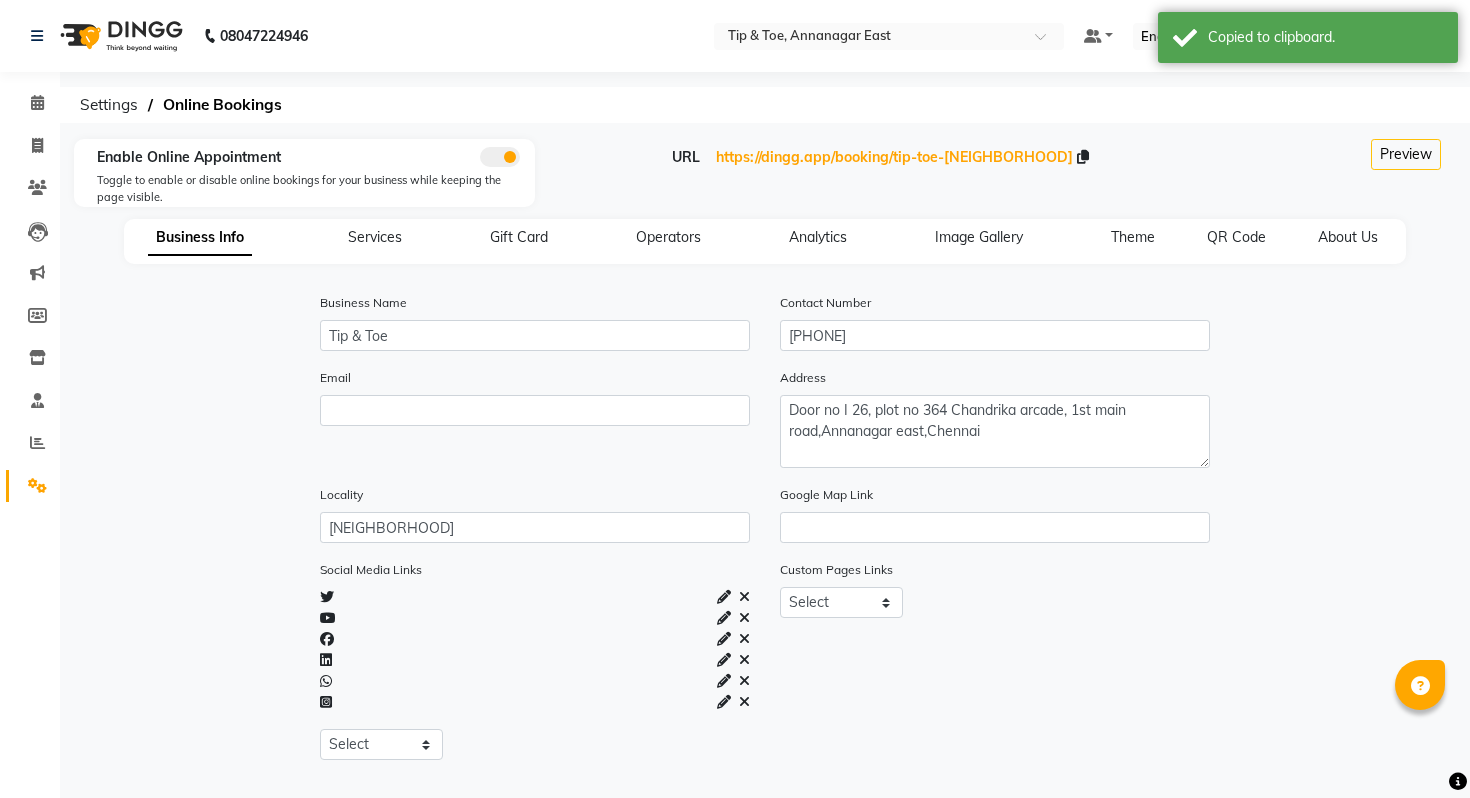 click 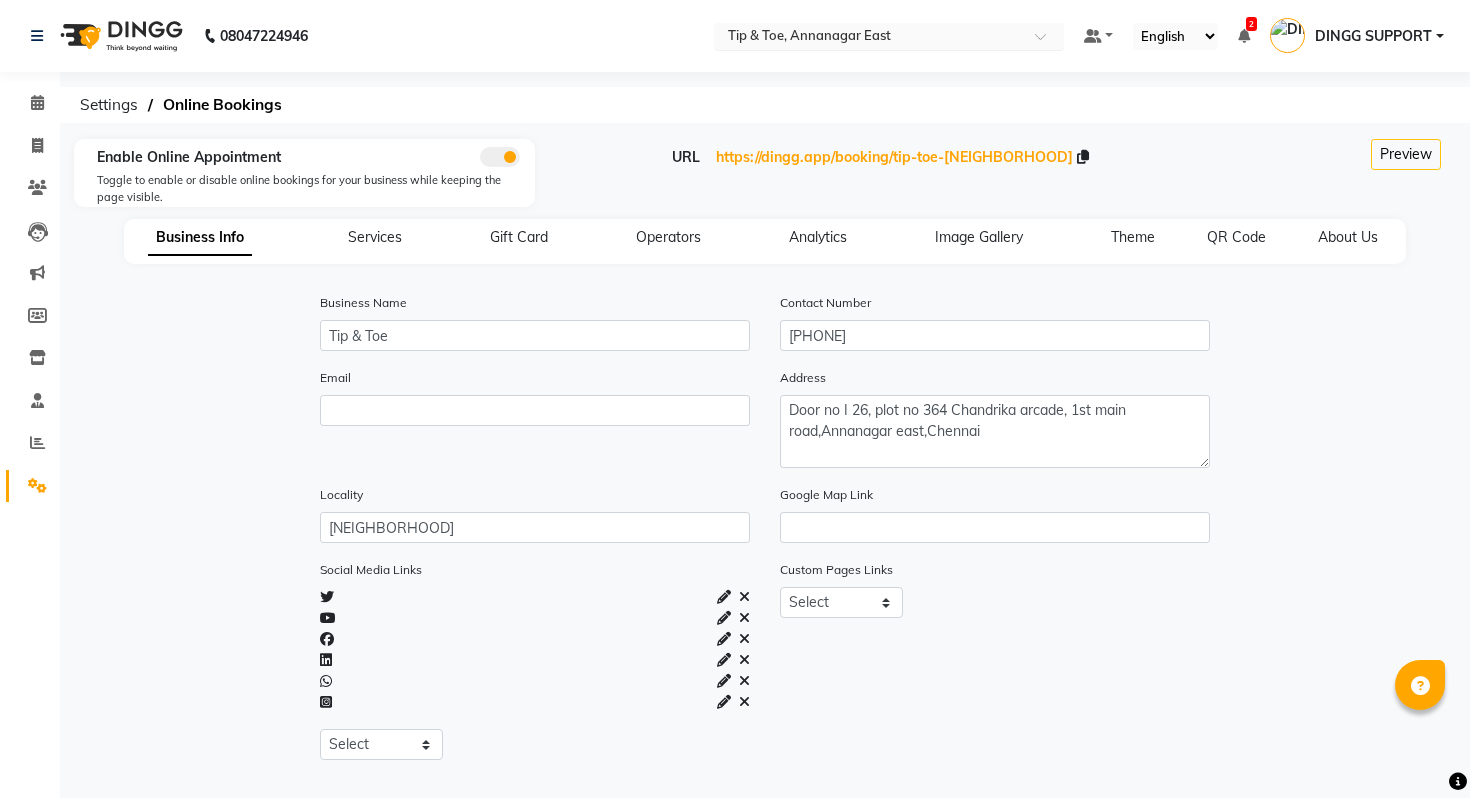 click on "Select Location × Tip & Toe, [NEIGHBORHOOD]" at bounding box center [889, 36] 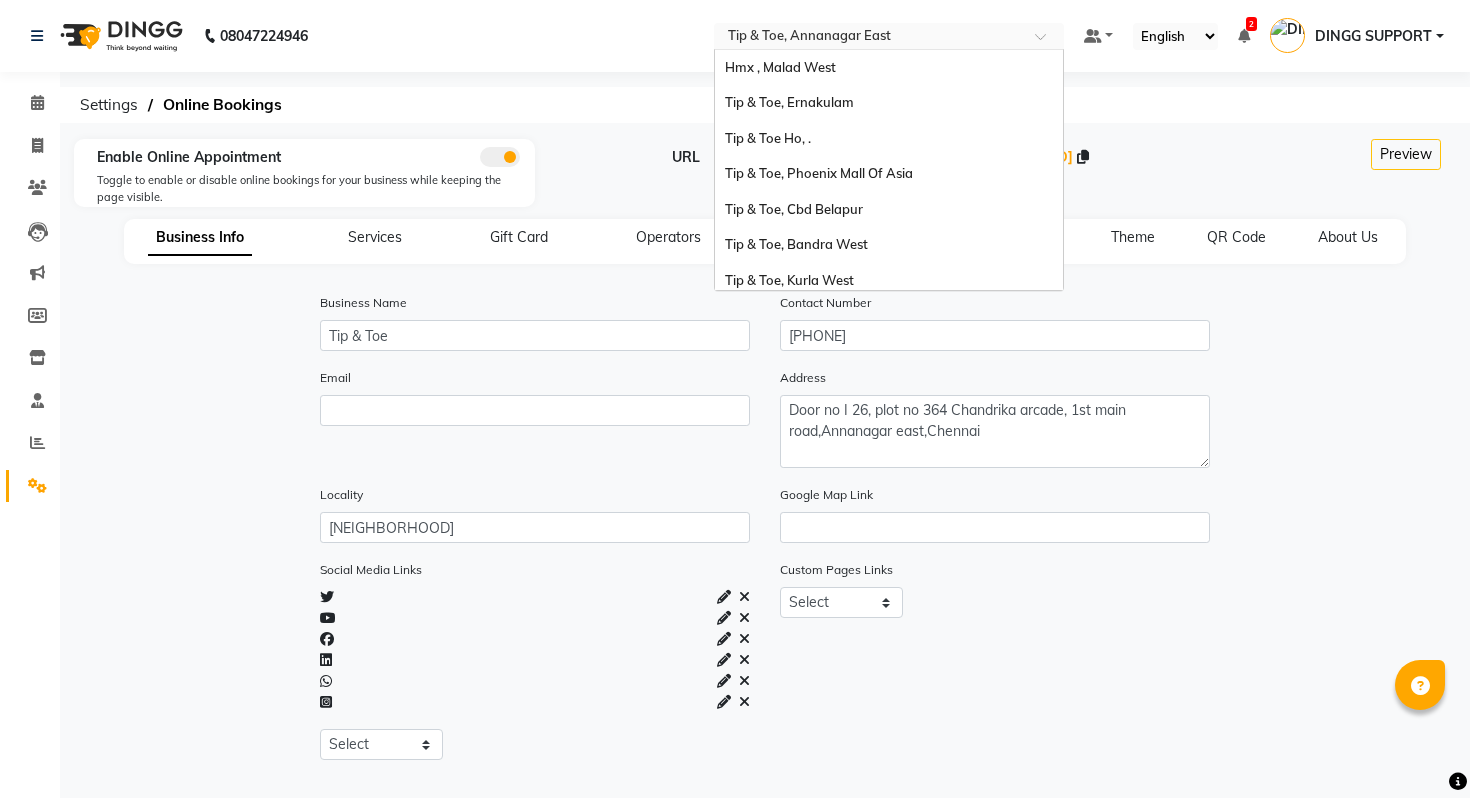 scroll, scrollTop: 249, scrollLeft: 0, axis: vertical 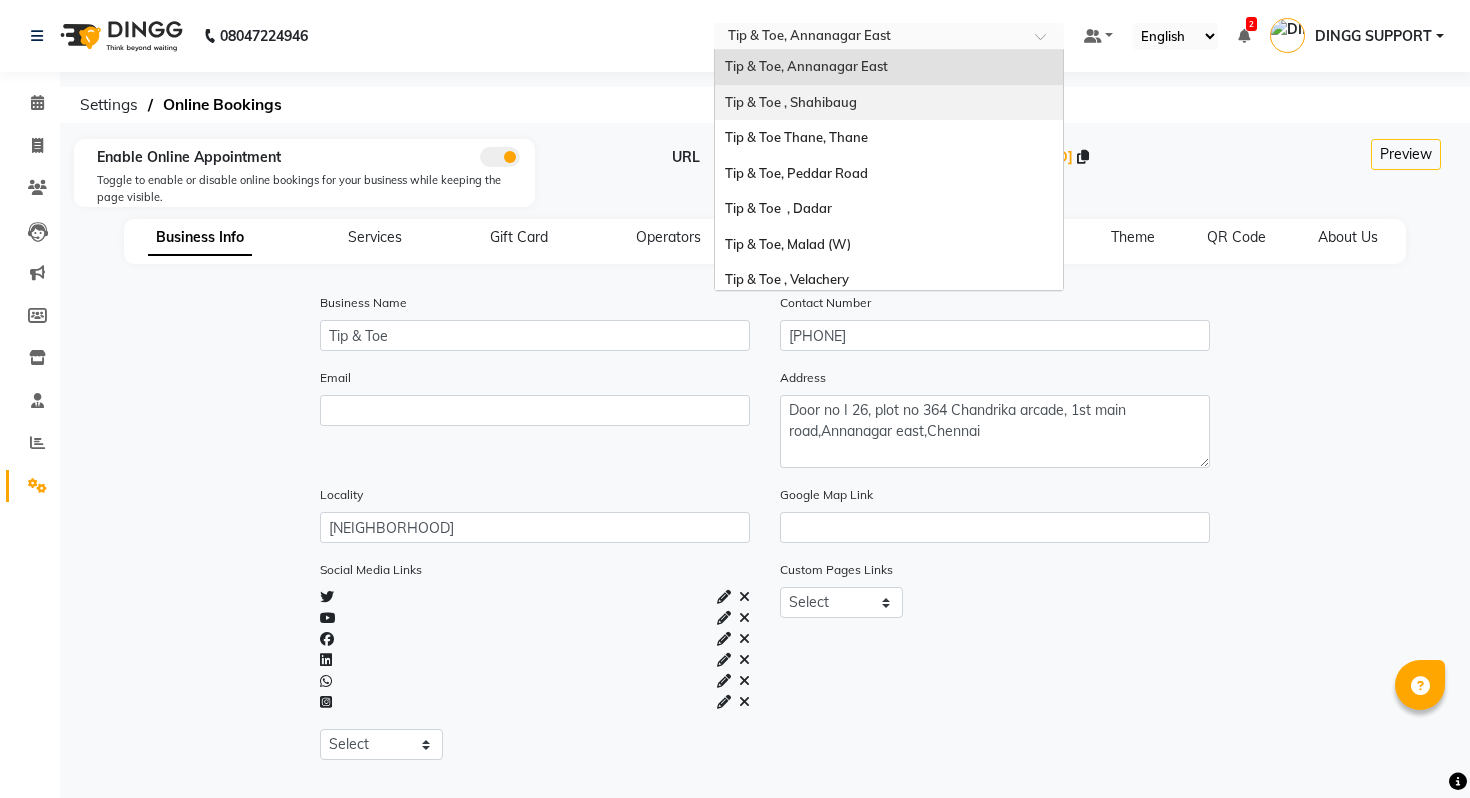 click on "Tip & Toe , Shahibaug" at bounding box center (889, 103) 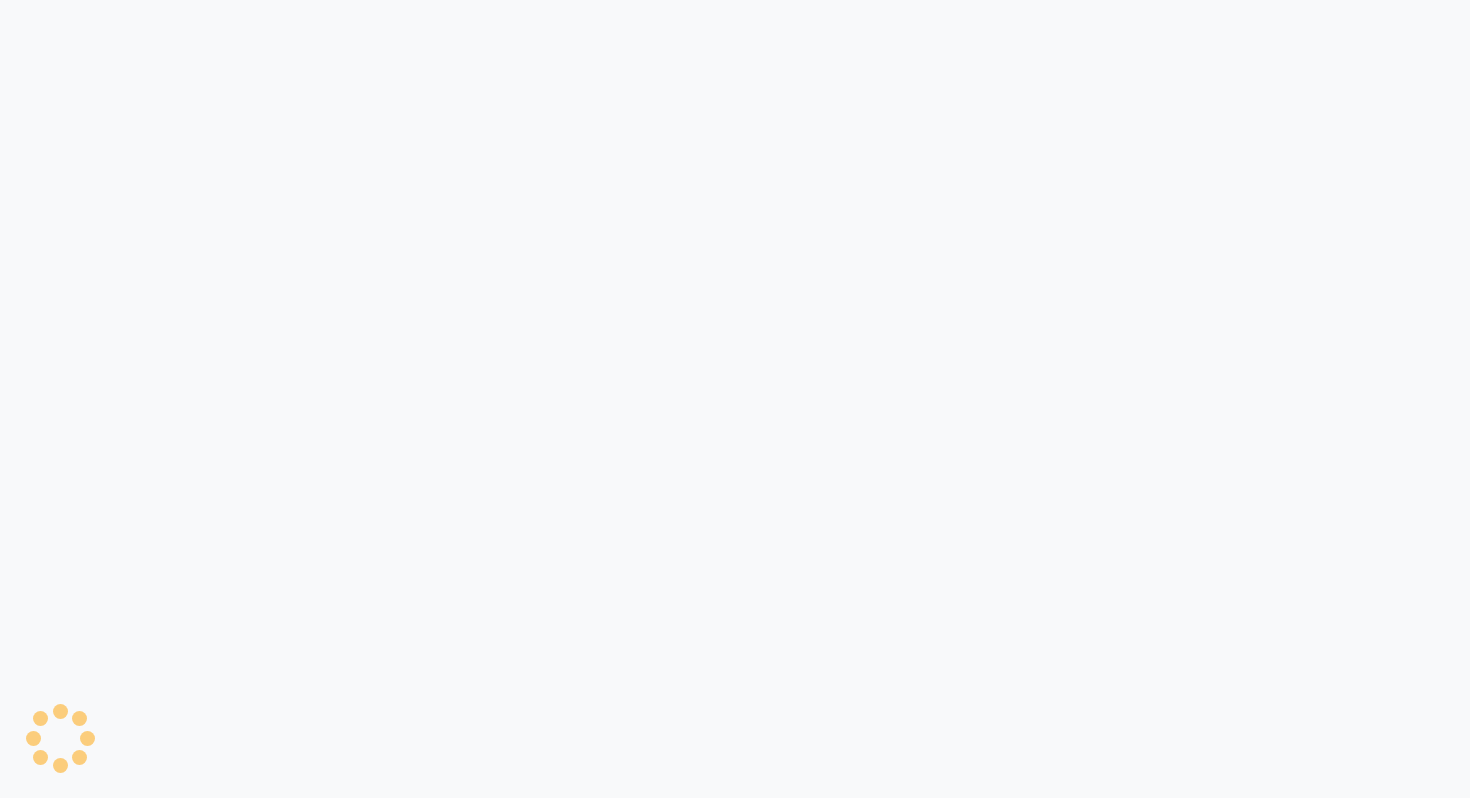 scroll, scrollTop: 0, scrollLeft: 0, axis: both 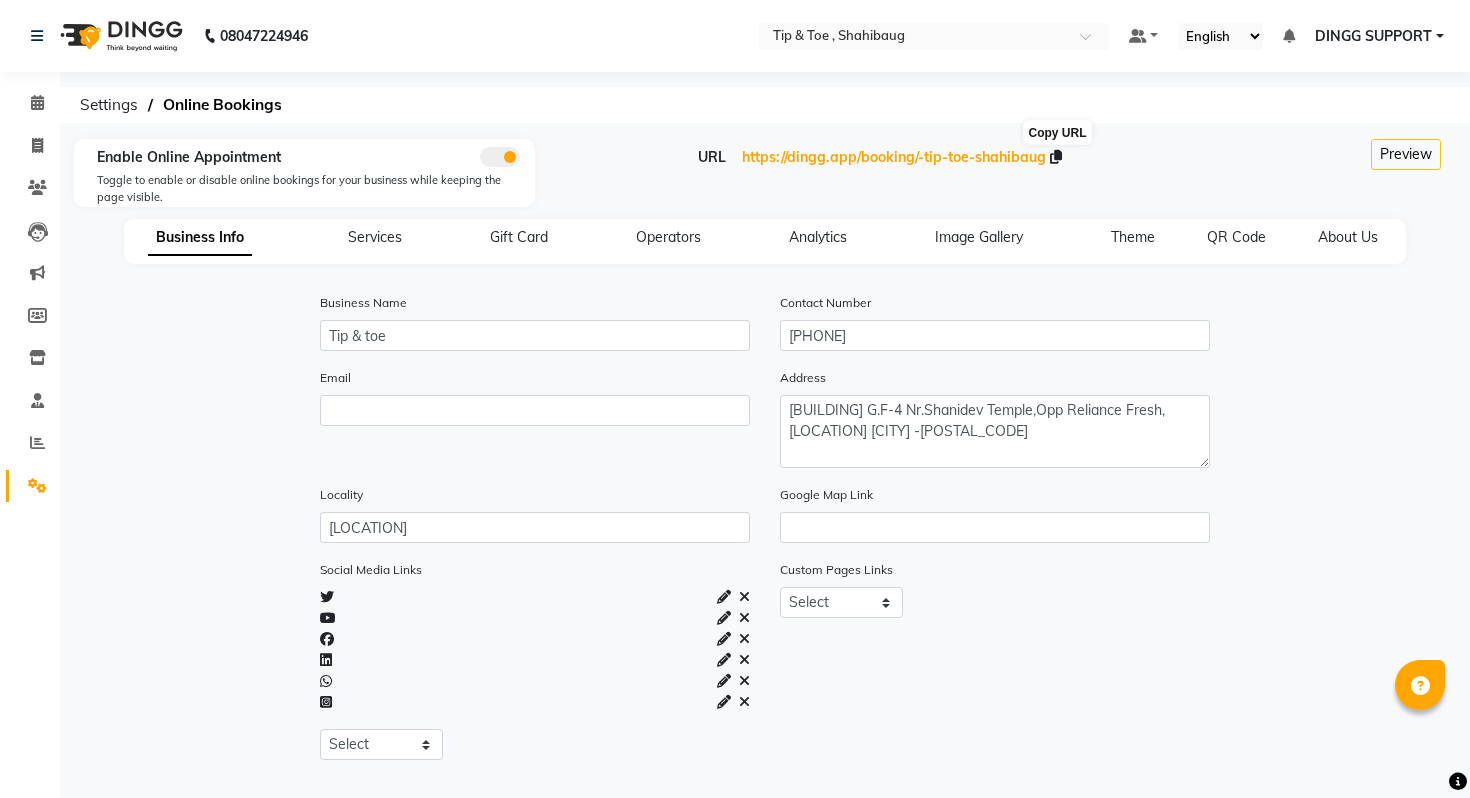 click 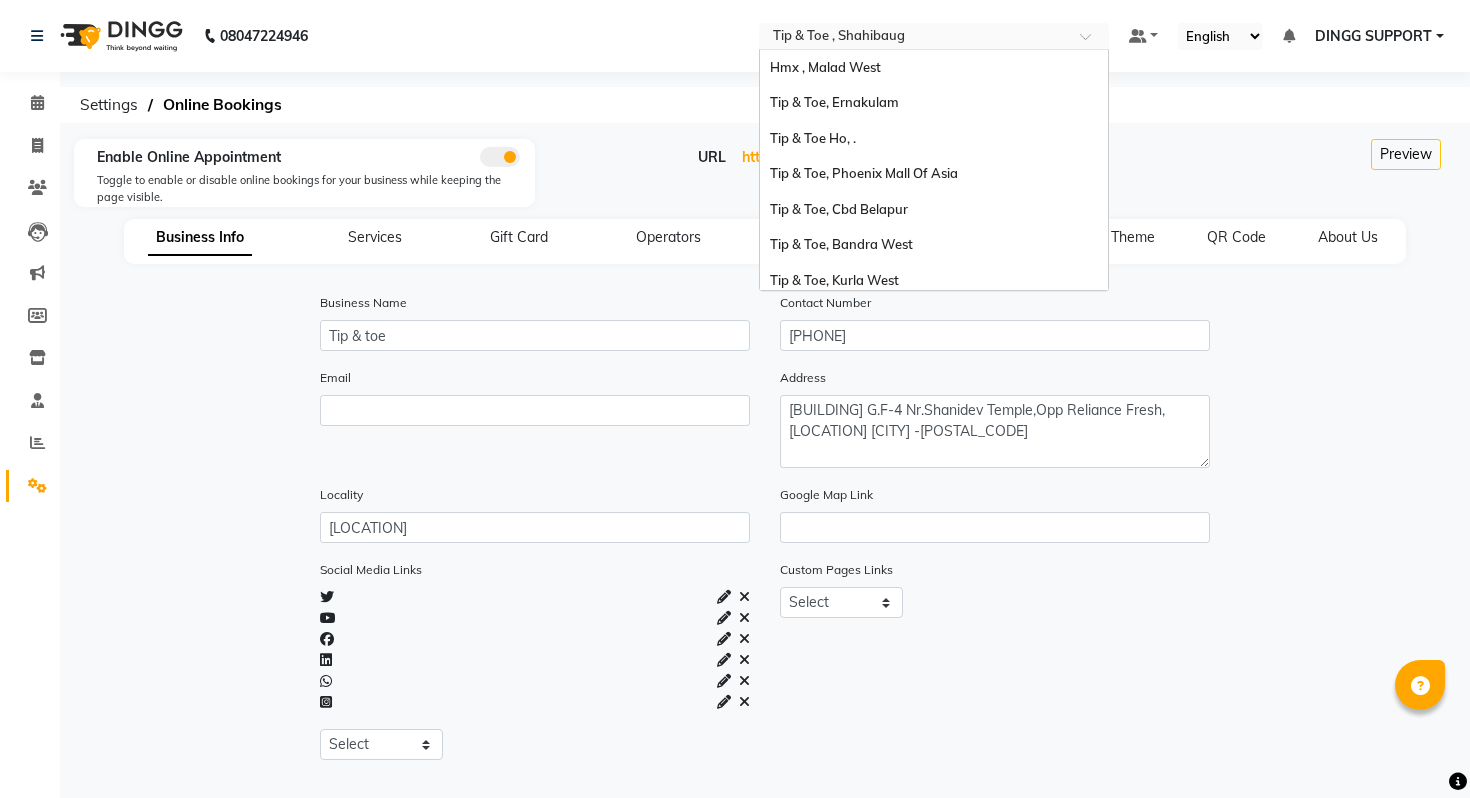 click on "Select Location × Tip & Toe , [LOCATION]" at bounding box center [934, 36] 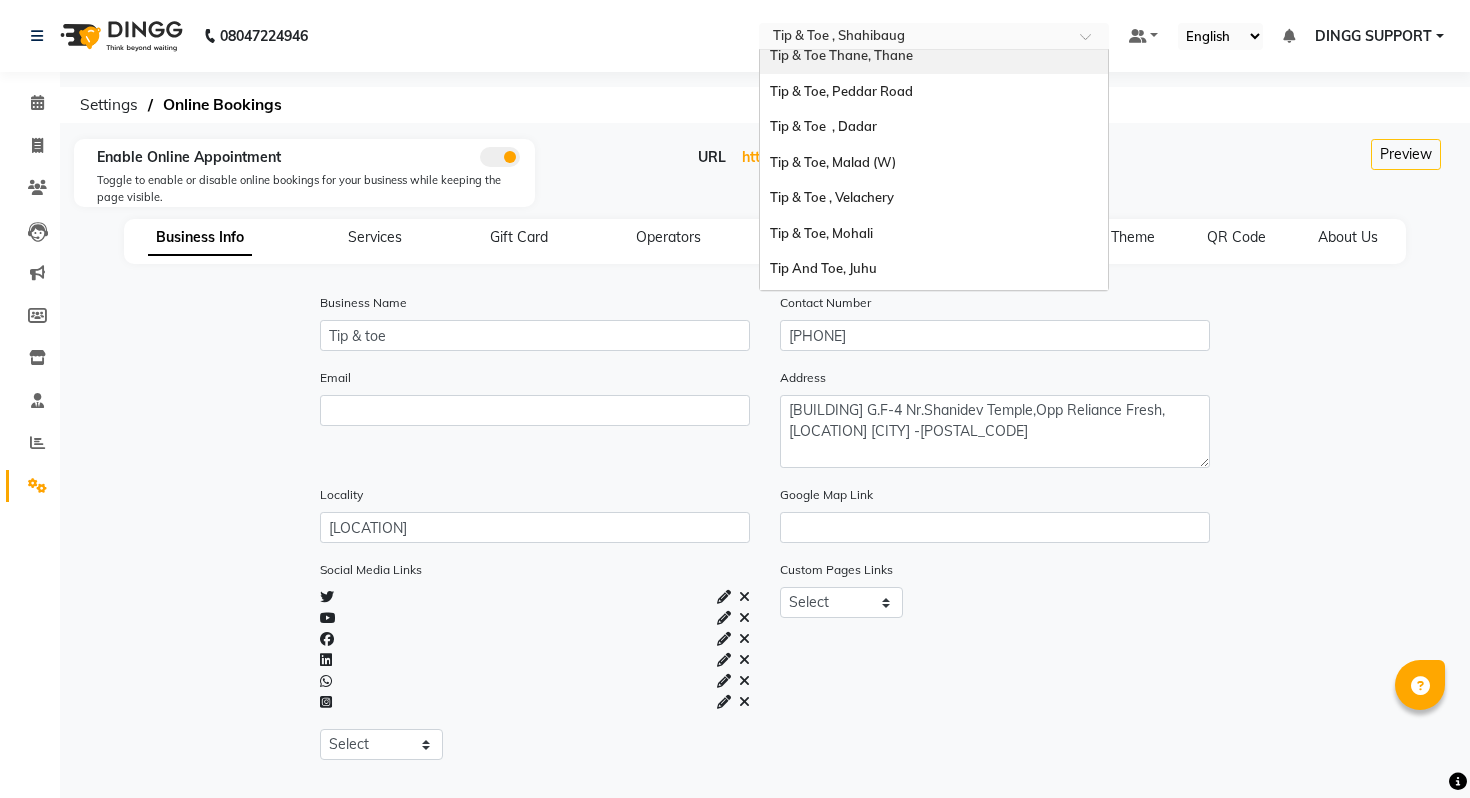scroll, scrollTop: 268, scrollLeft: 0, axis: vertical 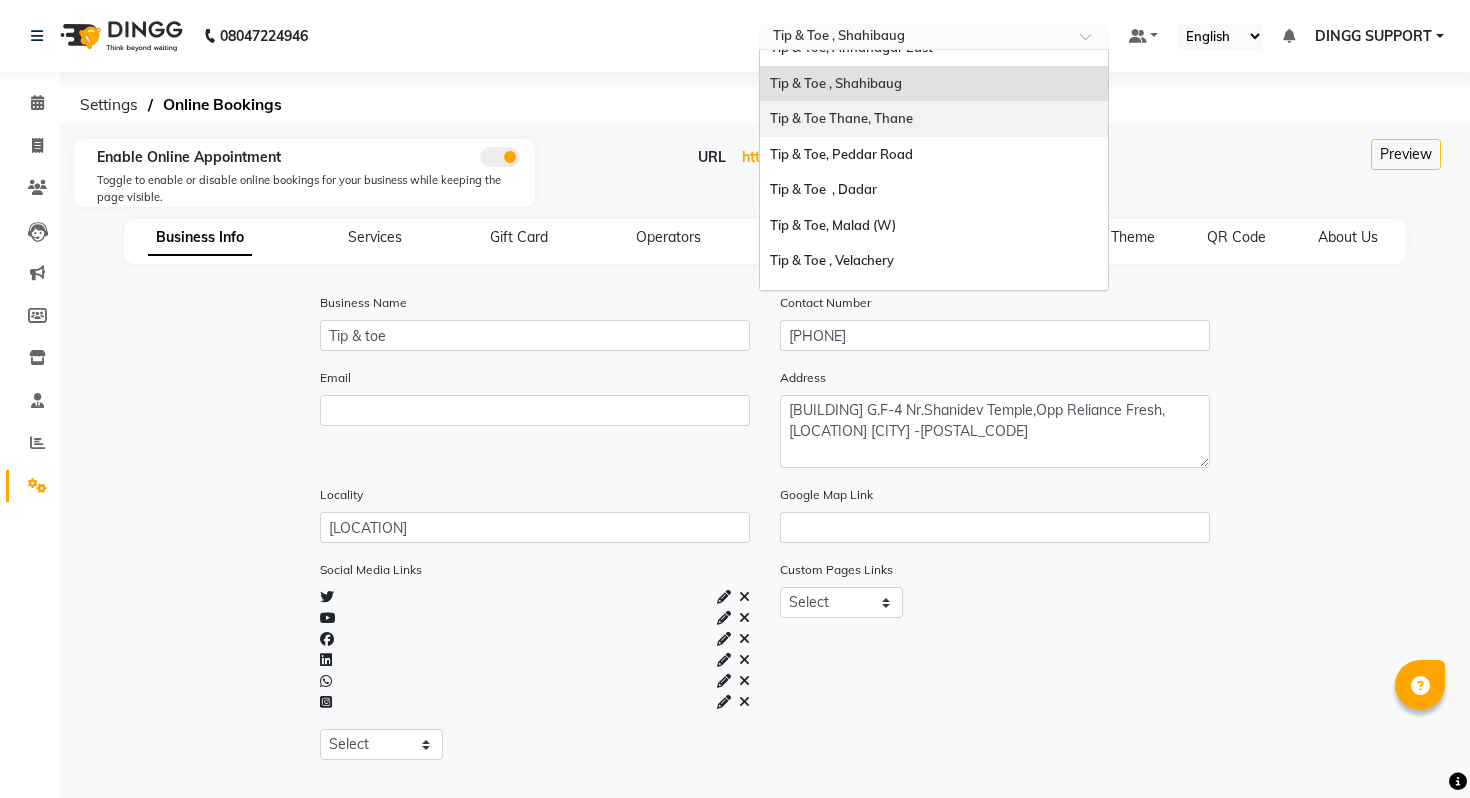 click on "Tip & Toe Thane, Thane" at bounding box center [841, 118] 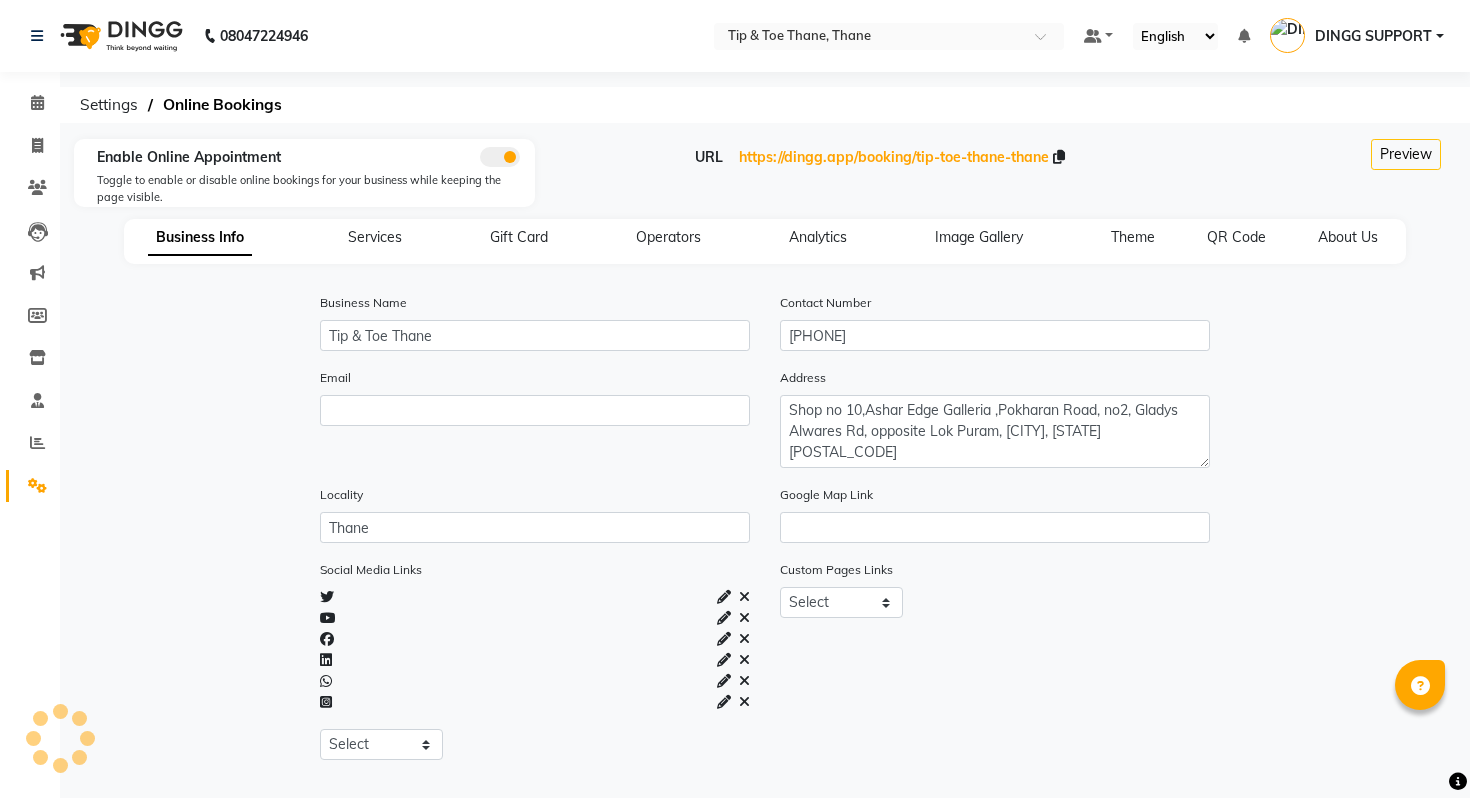 scroll, scrollTop: 0, scrollLeft: 0, axis: both 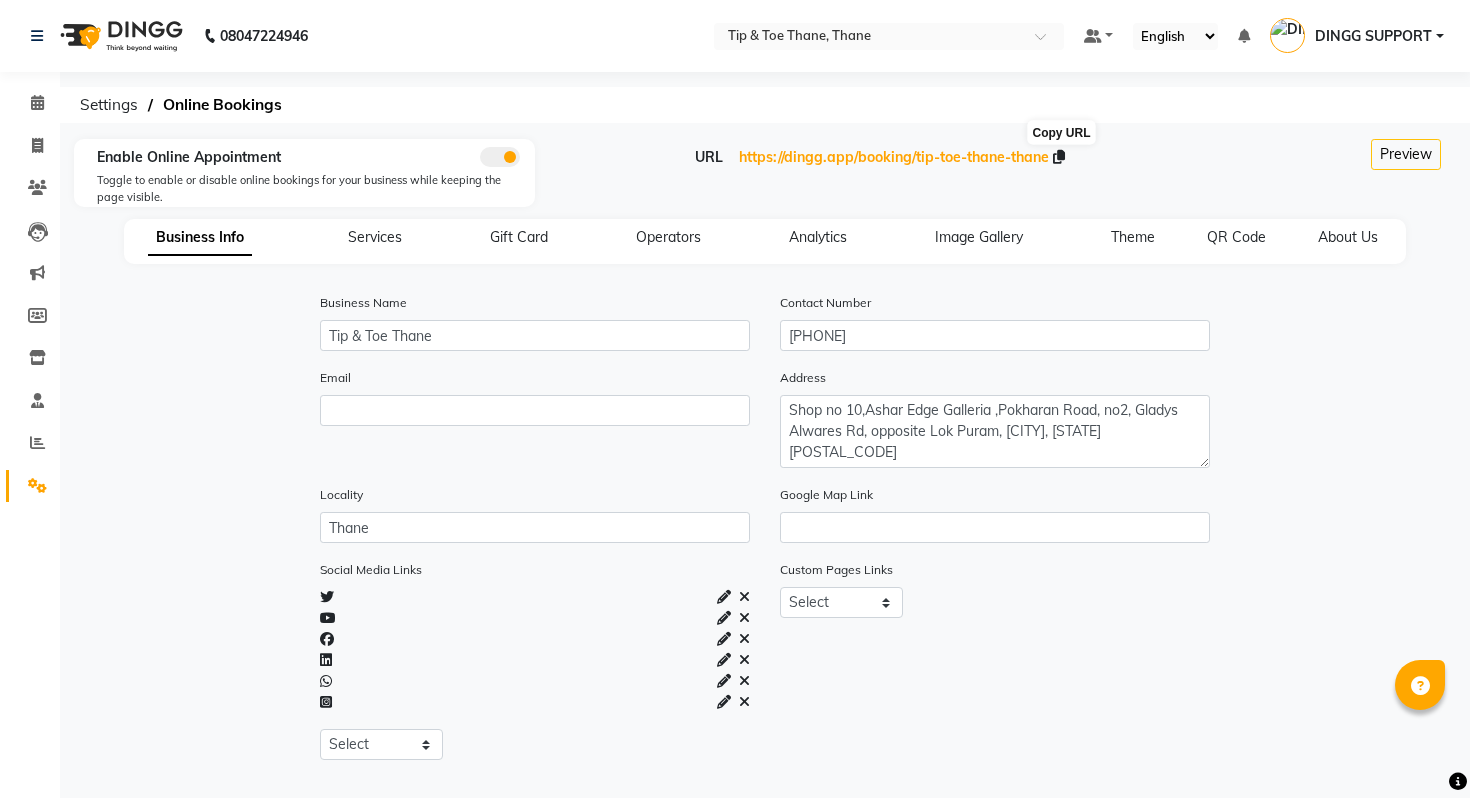 click 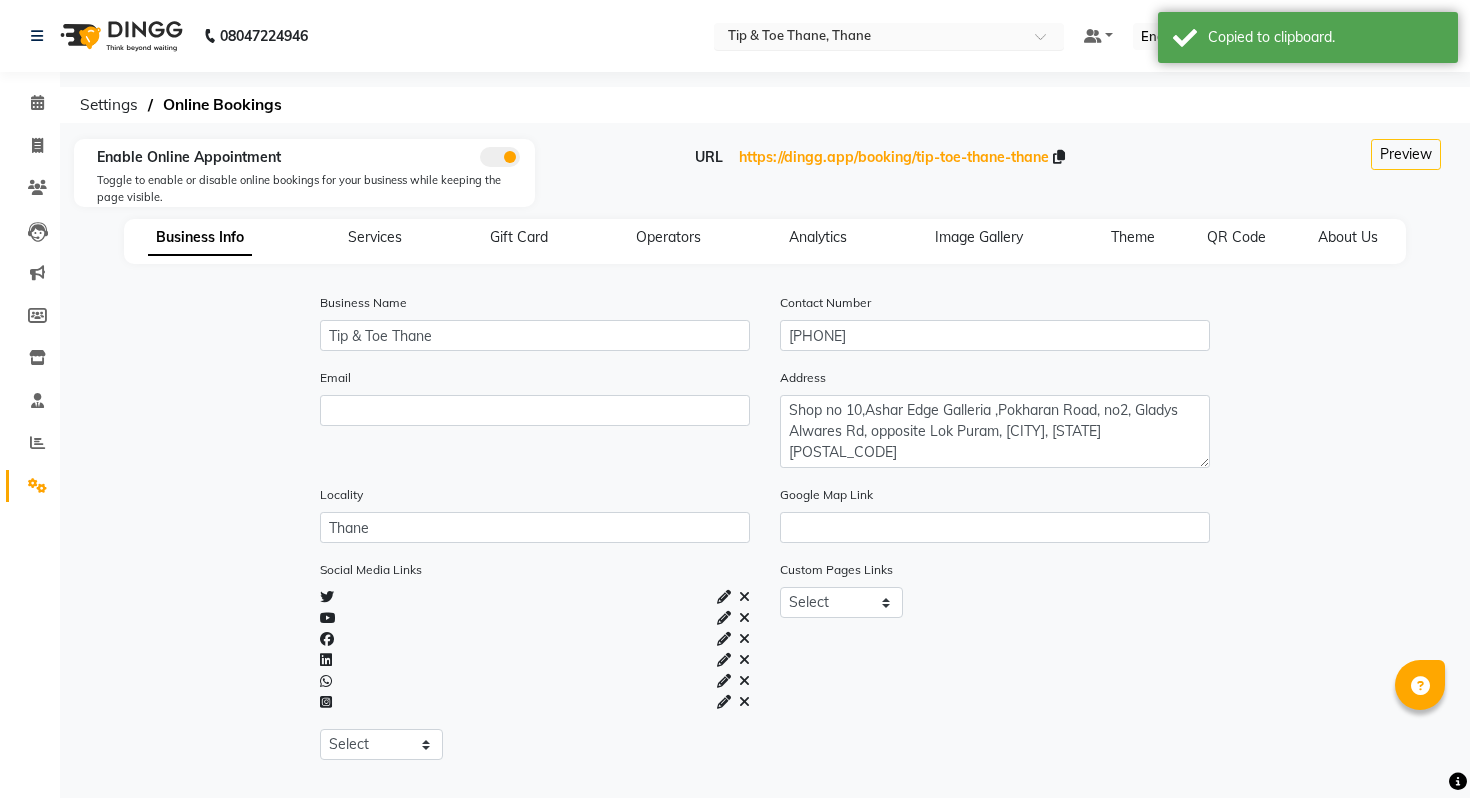 click on "Select Location × Tip & Toe Thane, Thane" at bounding box center [889, 36] 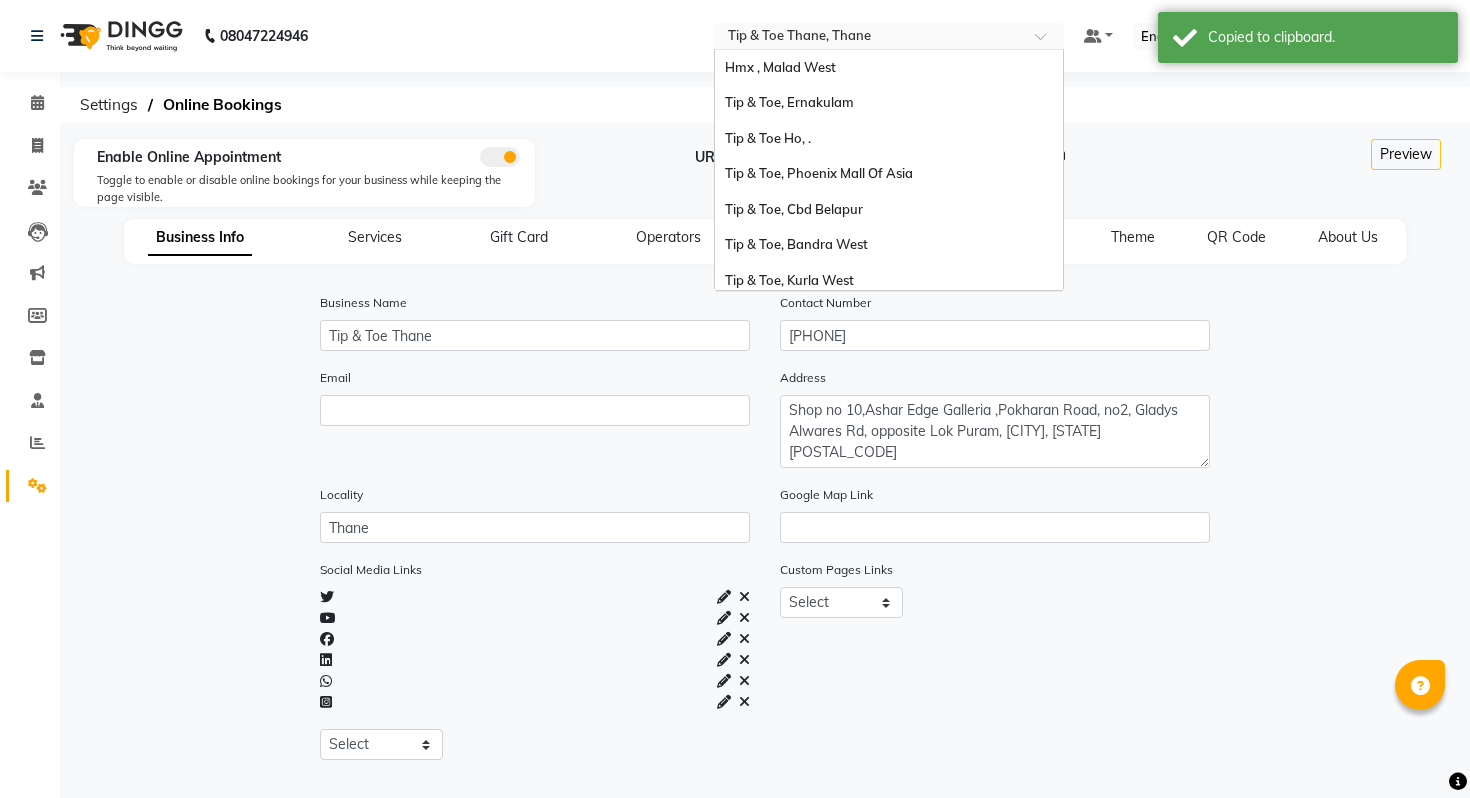 scroll, scrollTop: 320, scrollLeft: 0, axis: vertical 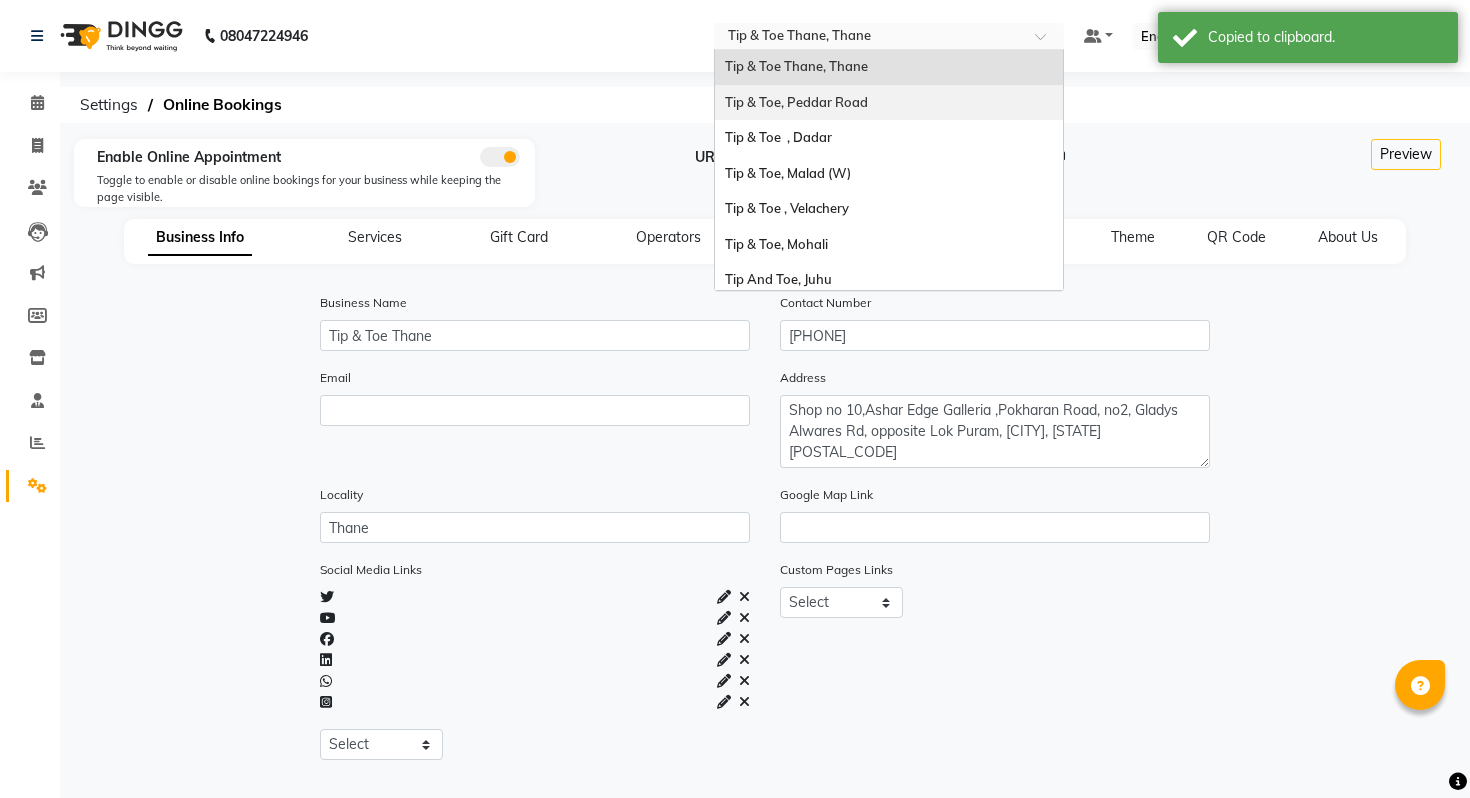 click on "Tip & Toe, Peddar Road" at bounding box center [889, 103] 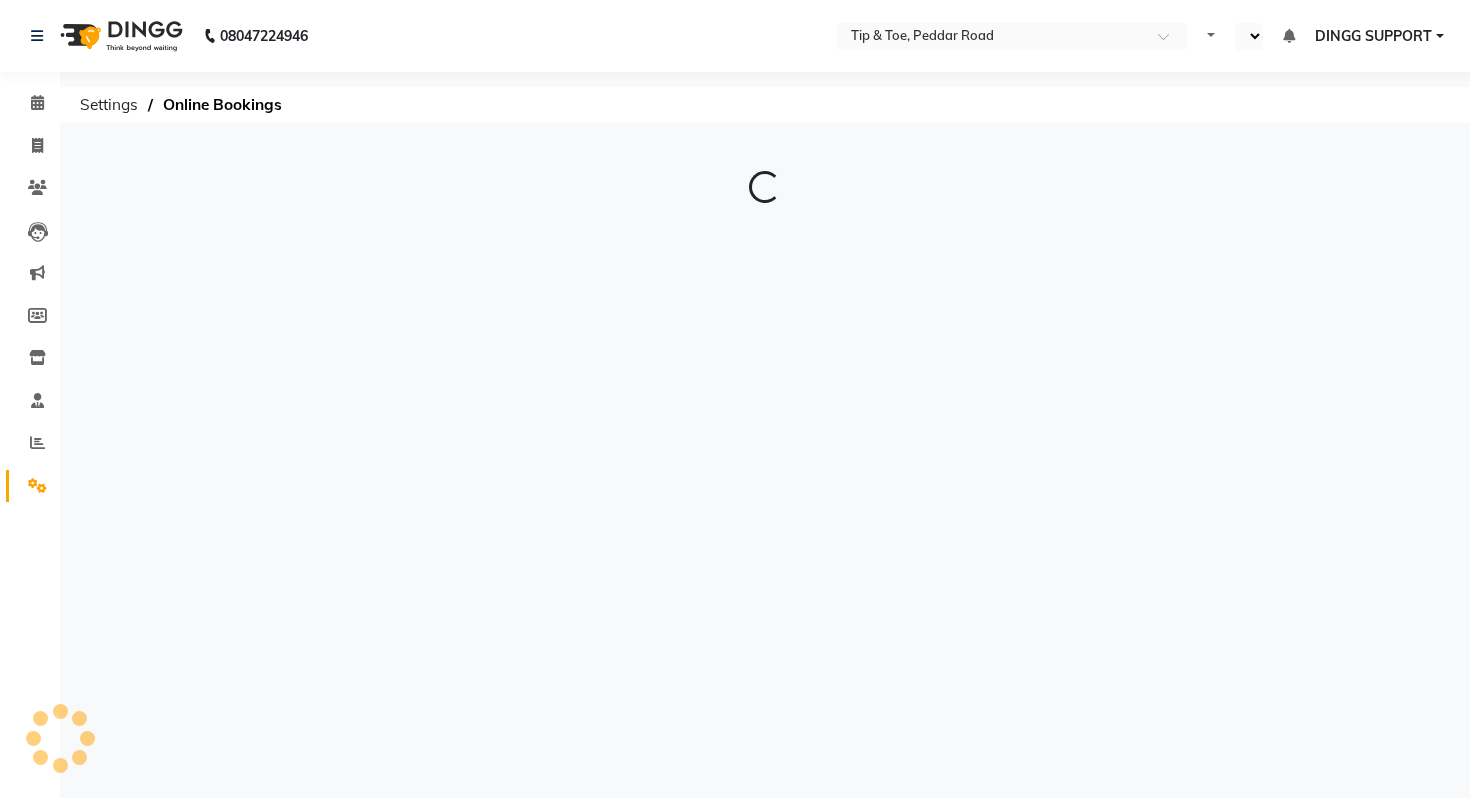 scroll, scrollTop: 0, scrollLeft: 0, axis: both 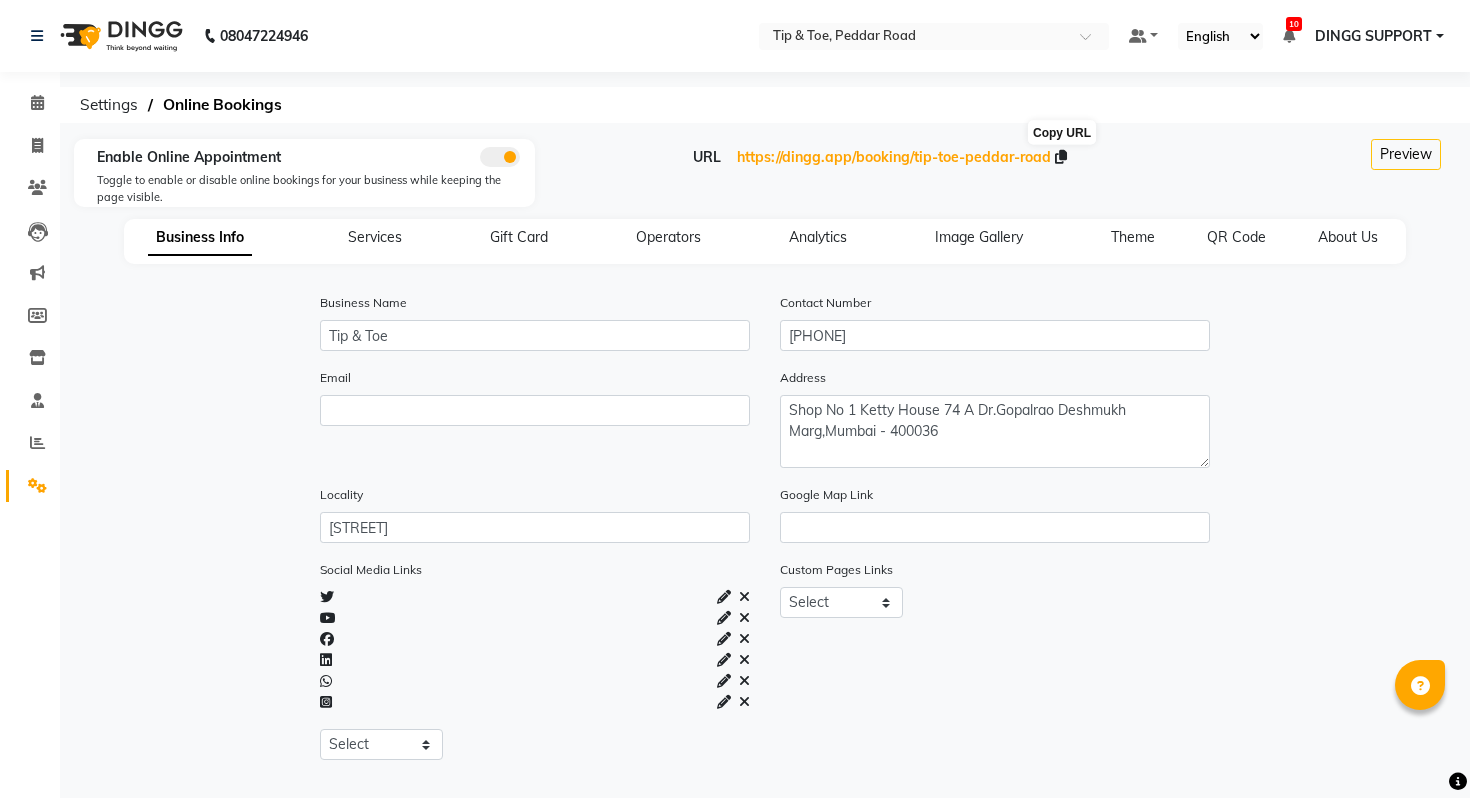 click 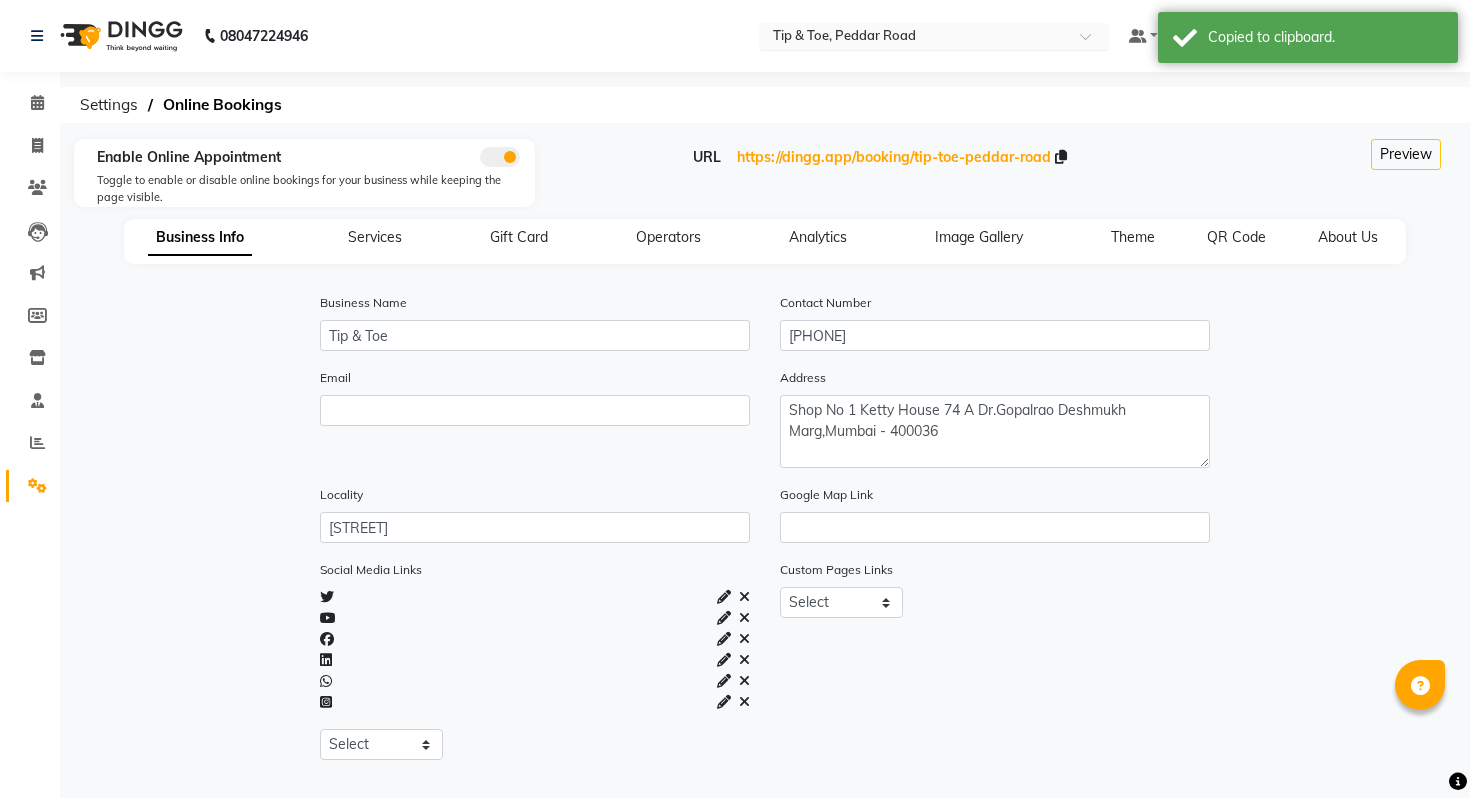 click on "Select Location × Tip & Toe, [STREET]" at bounding box center (934, 36) 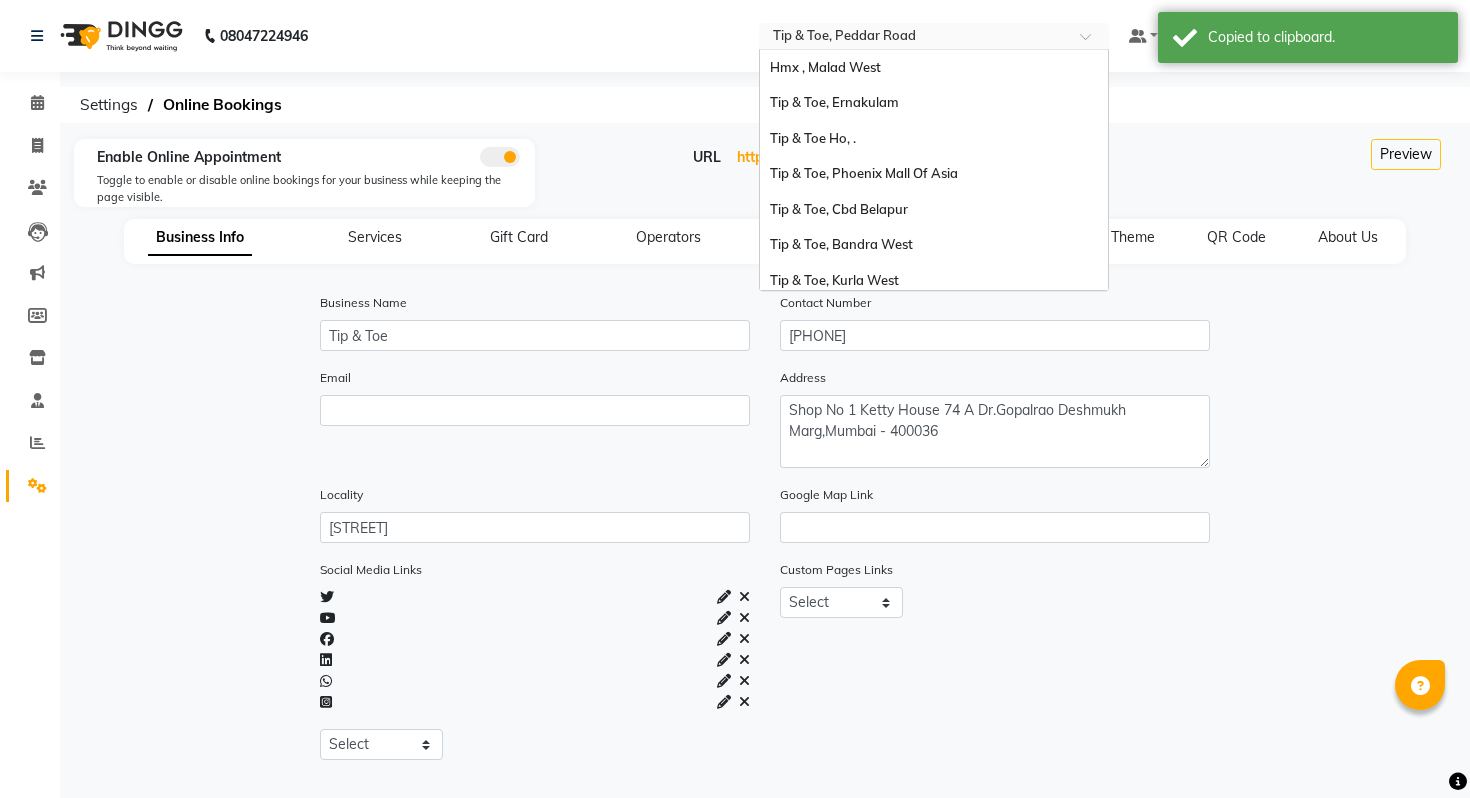 scroll, scrollTop: 355, scrollLeft: 0, axis: vertical 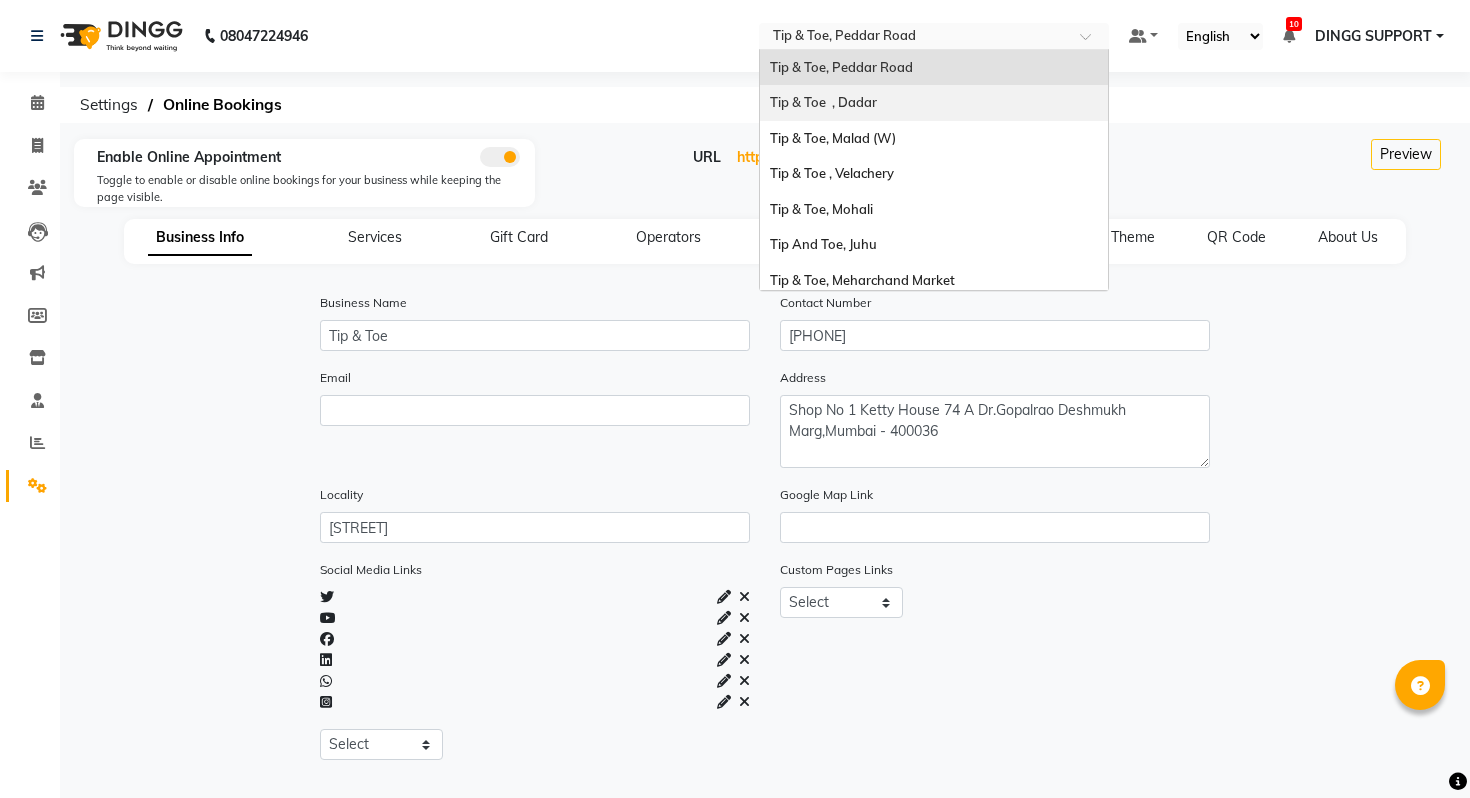 click on "Tip & Toe  , Dadar" at bounding box center [934, 103] 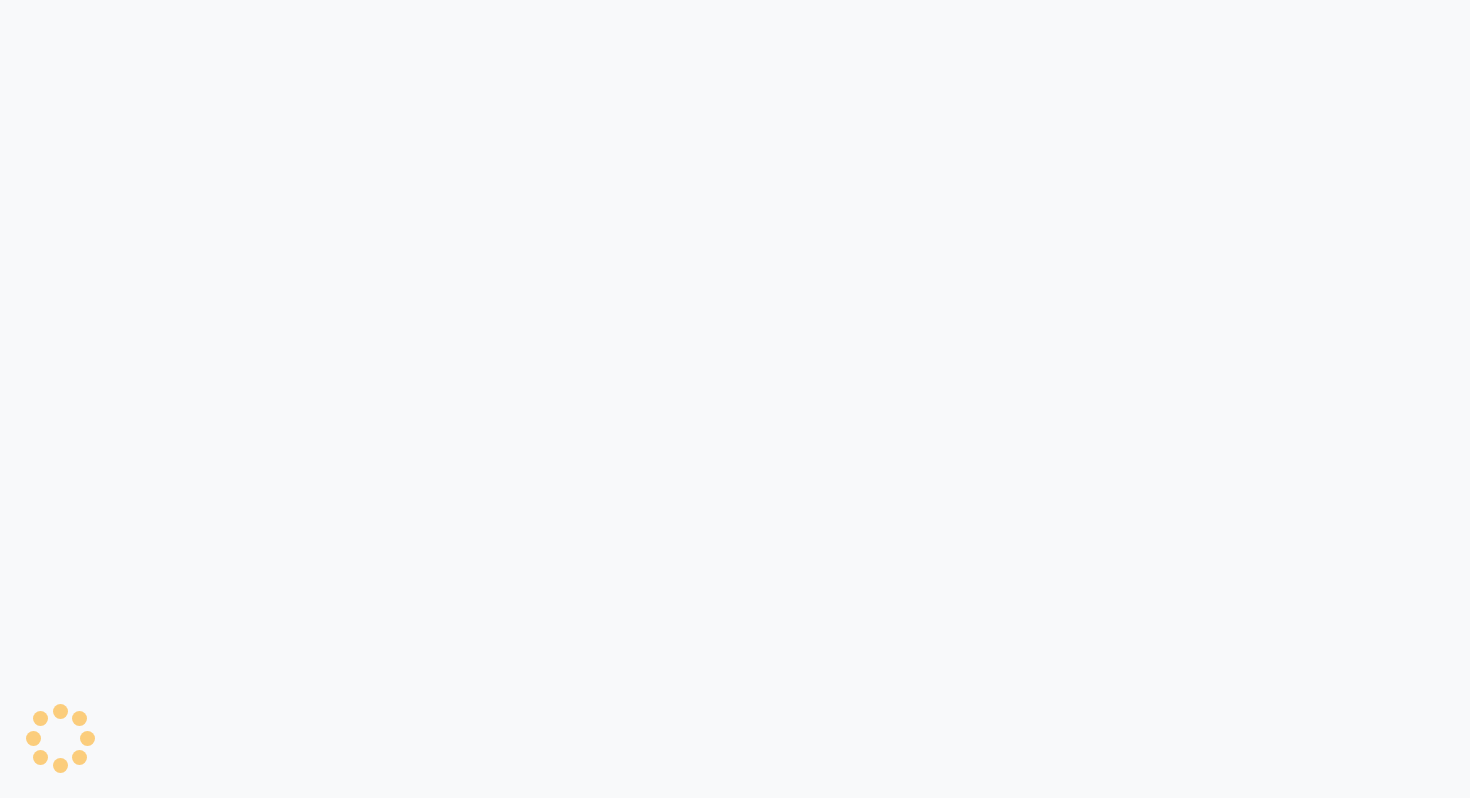 scroll, scrollTop: 0, scrollLeft: 0, axis: both 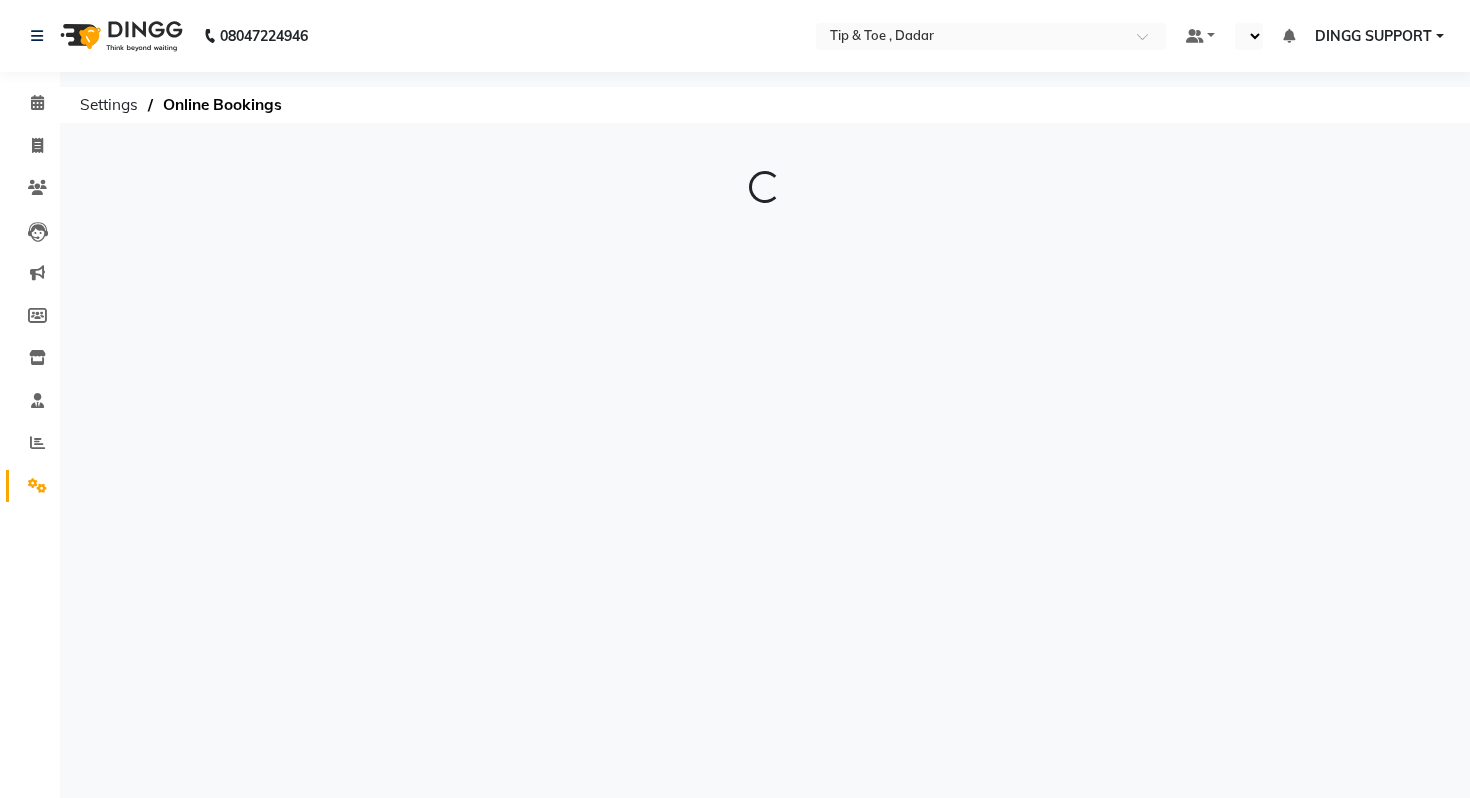 select on "en" 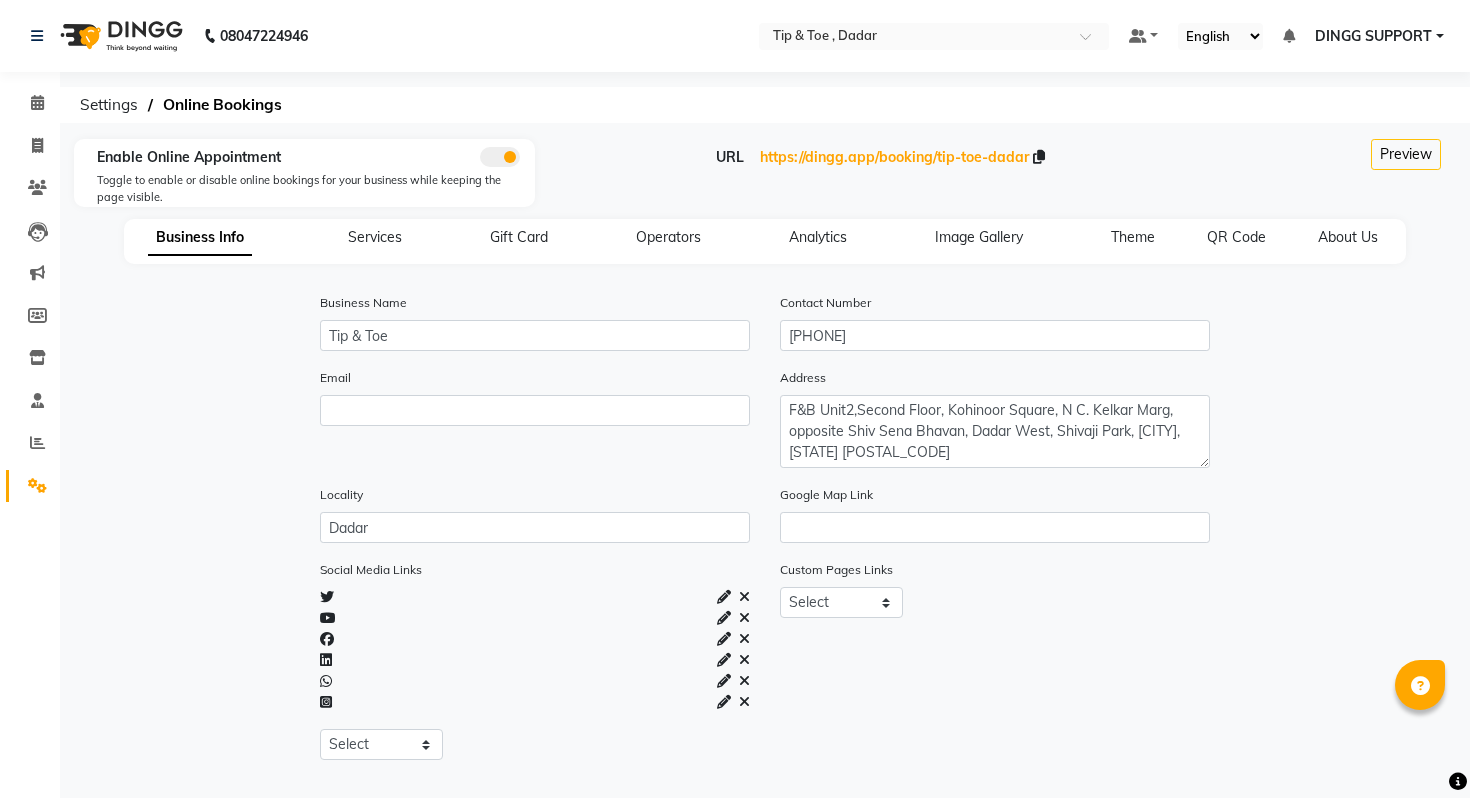 click on "URL https://dingg.app/booking/tip-toe-dadar" 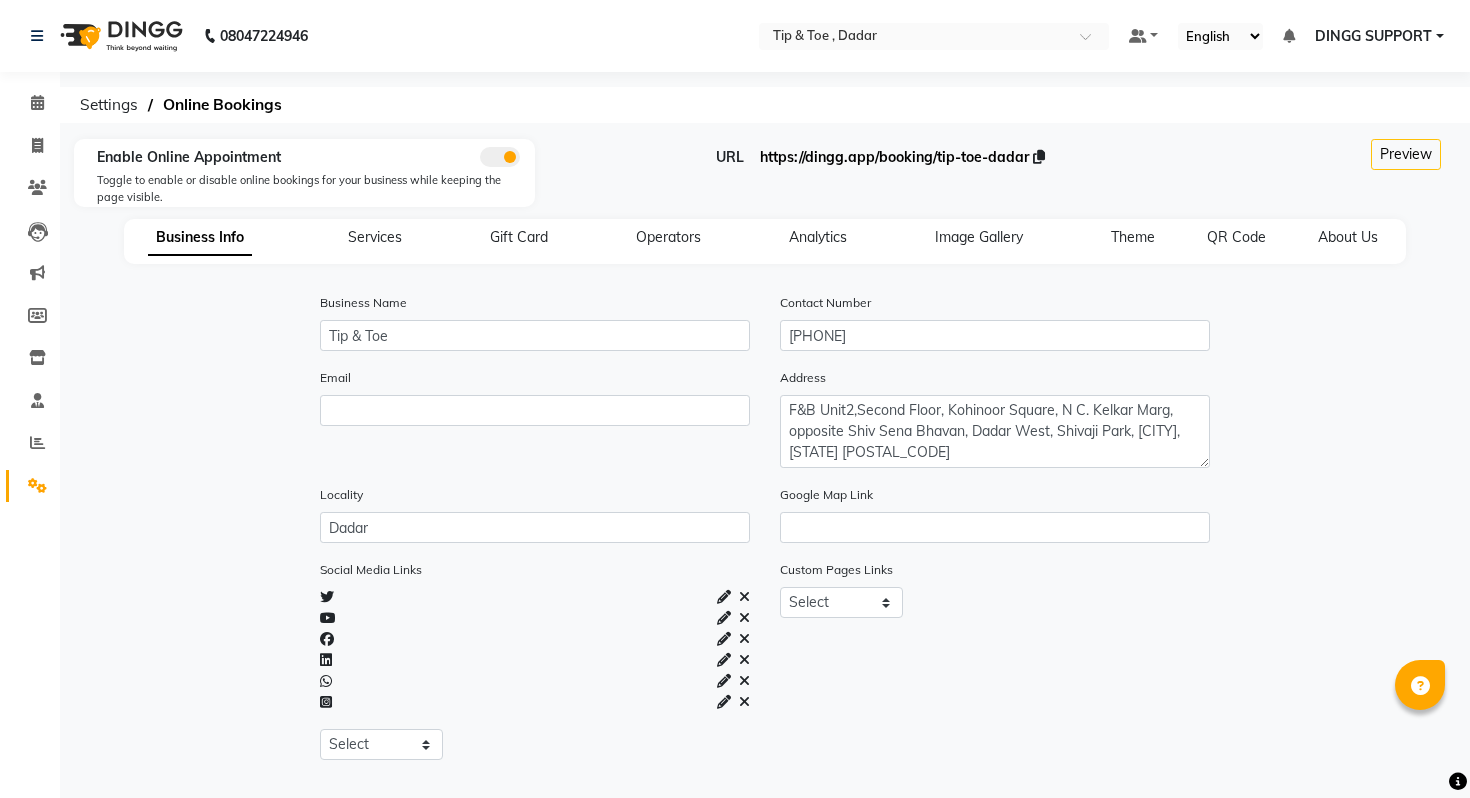 click on "https://dingg.app/booking/tip-toe-dadar" 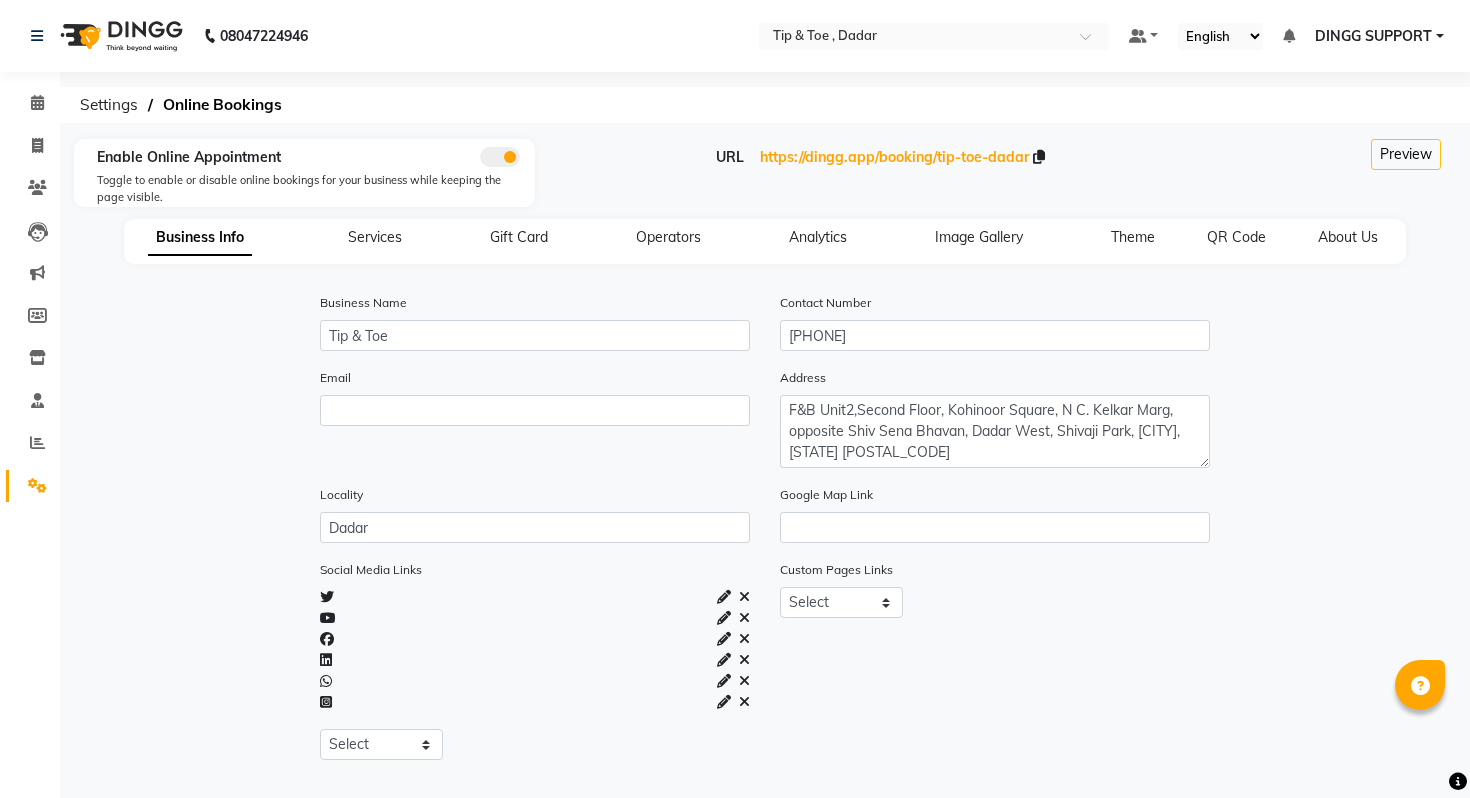click on "URL https://dingg.app/booking/tip-toe-dadar" 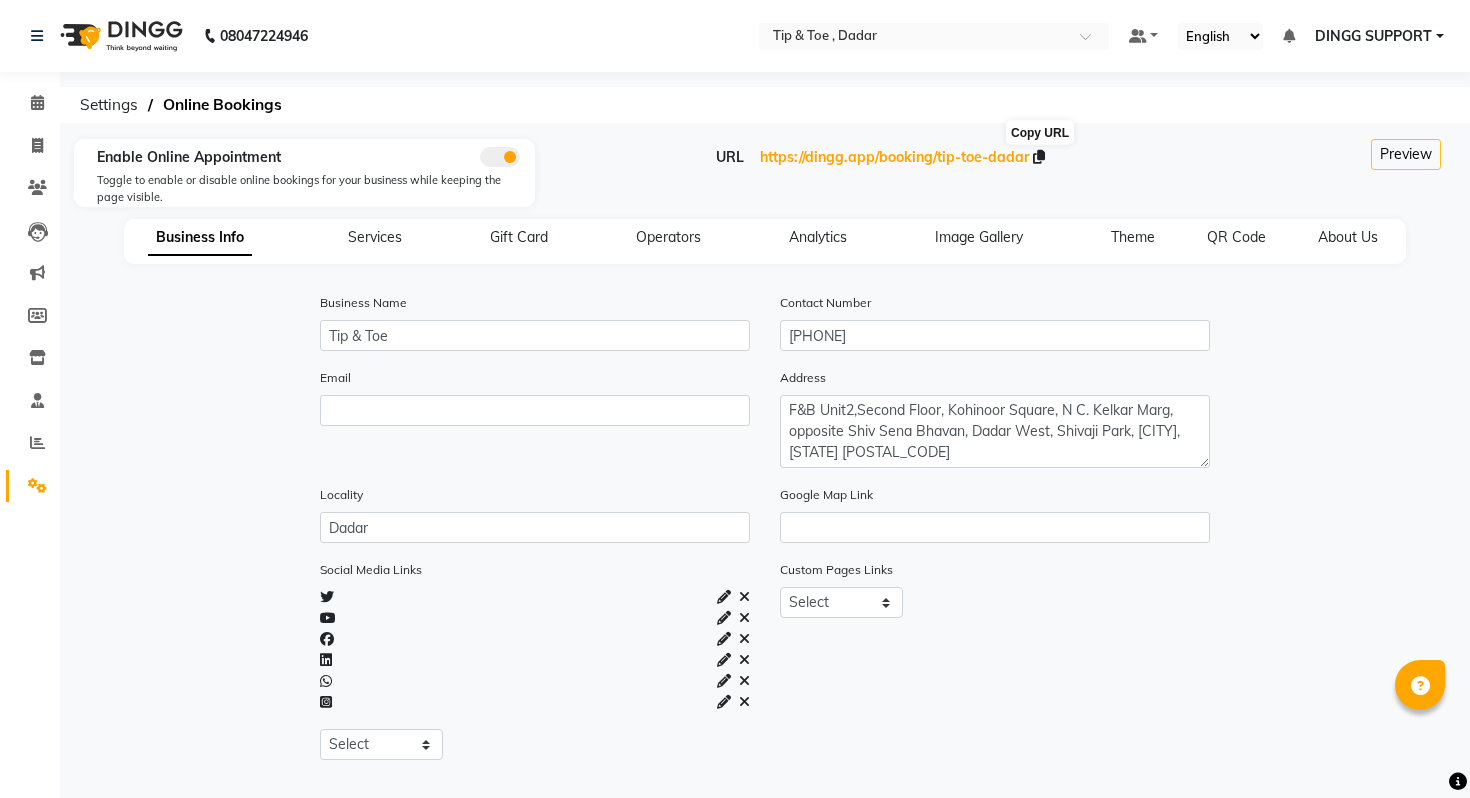 click 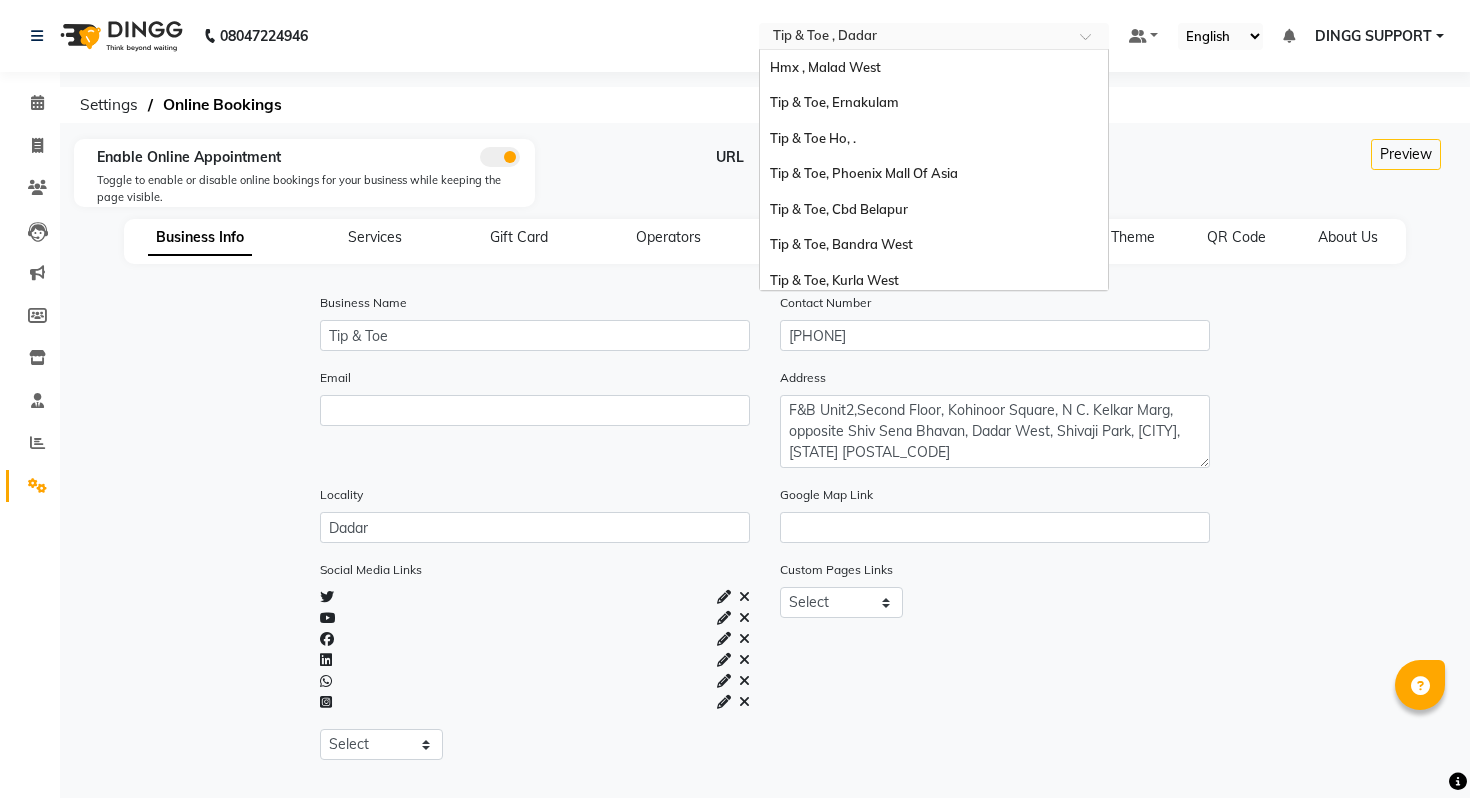 click at bounding box center (914, 38) 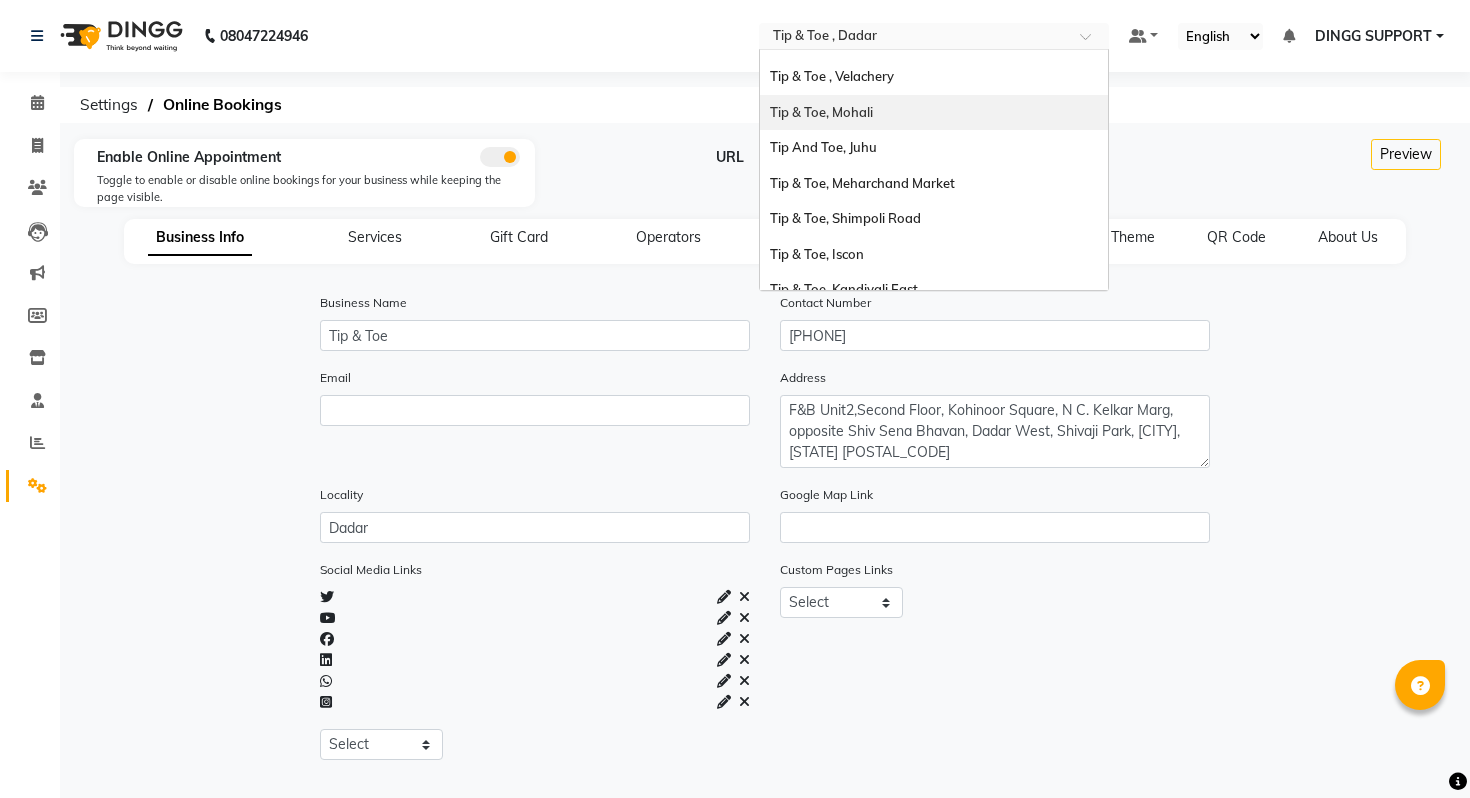 scroll, scrollTop: 470, scrollLeft: 0, axis: vertical 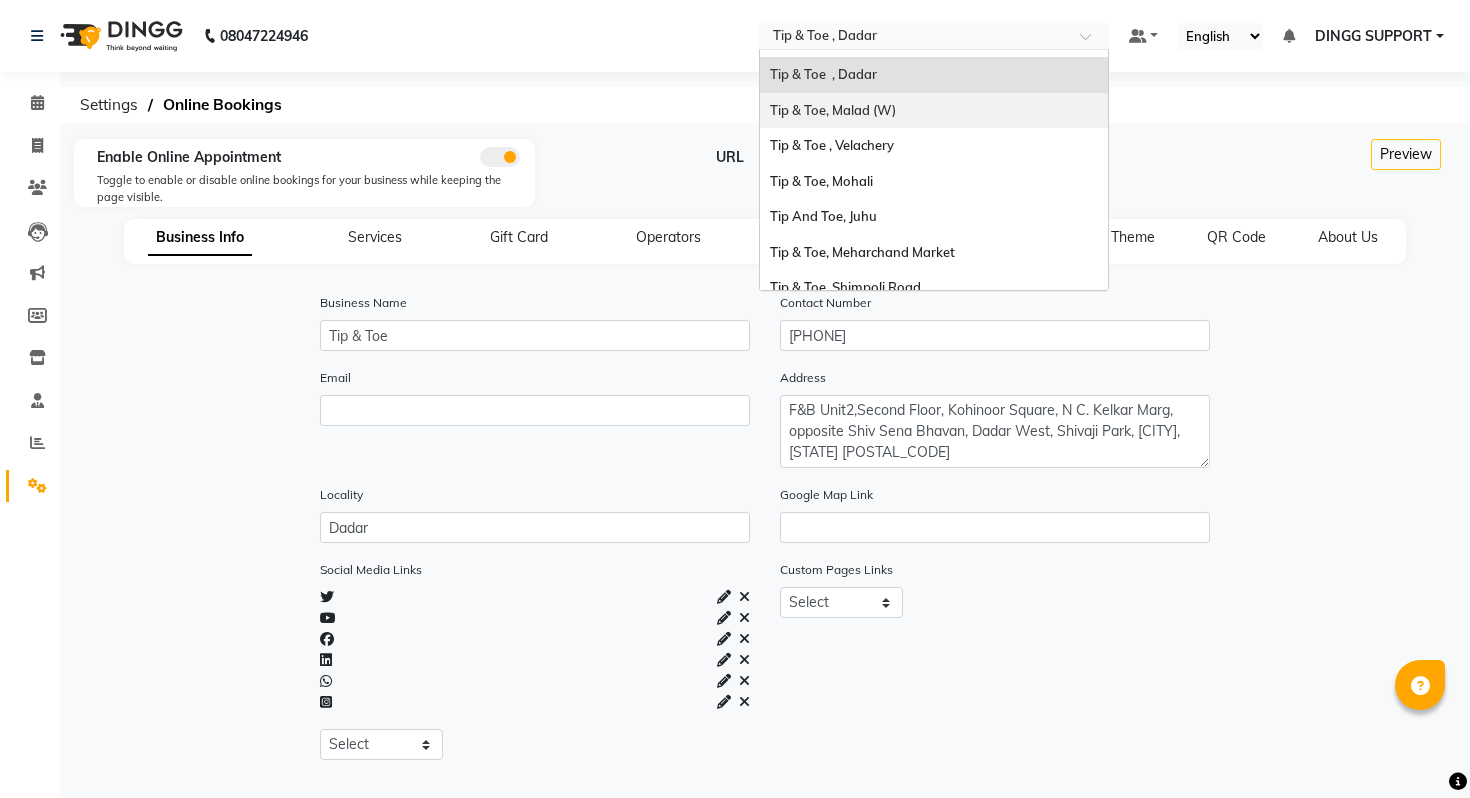 click on "Tip & Toe, Malad (W)" at bounding box center [934, 111] 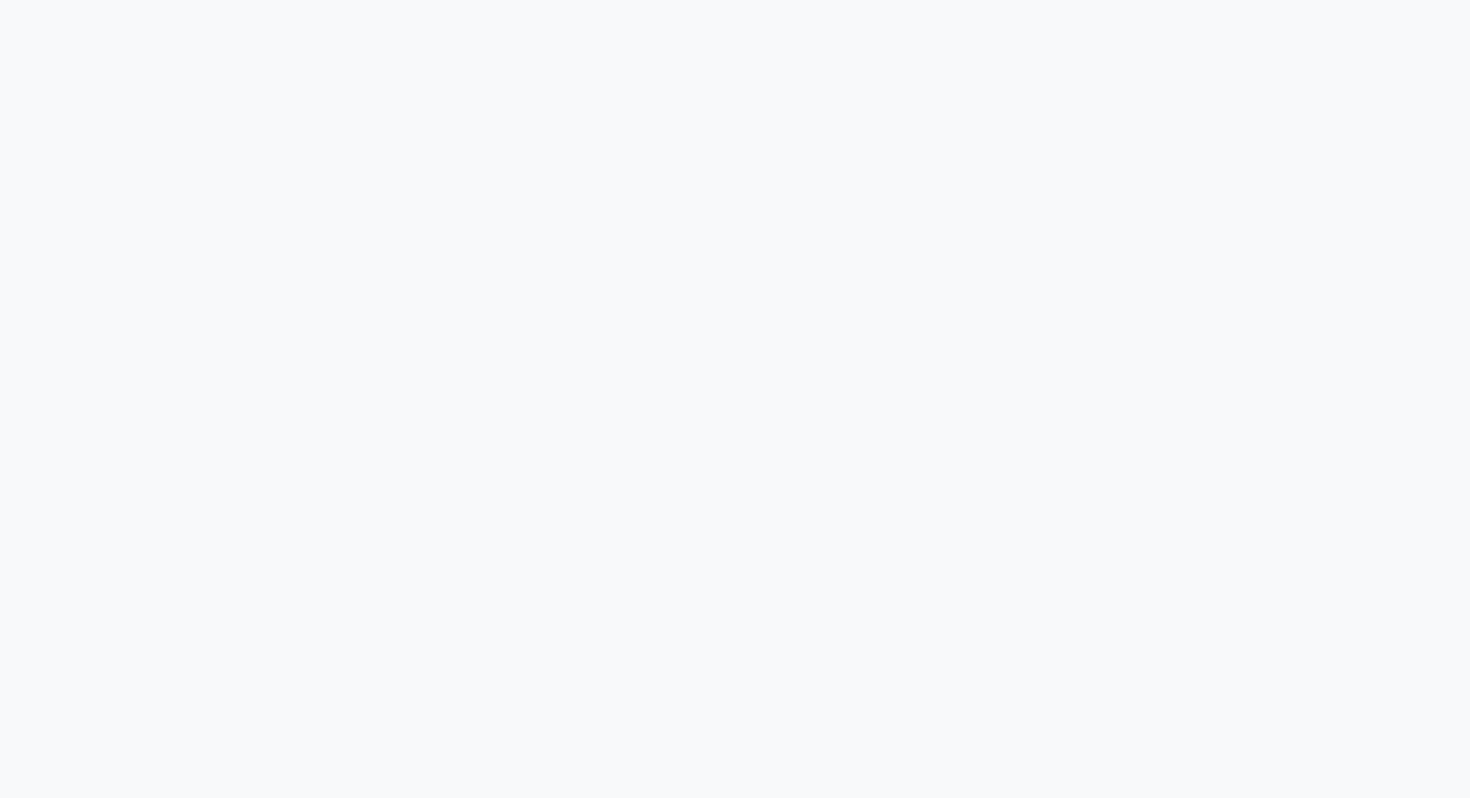 scroll, scrollTop: 0, scrollLeft: 0, axis: both 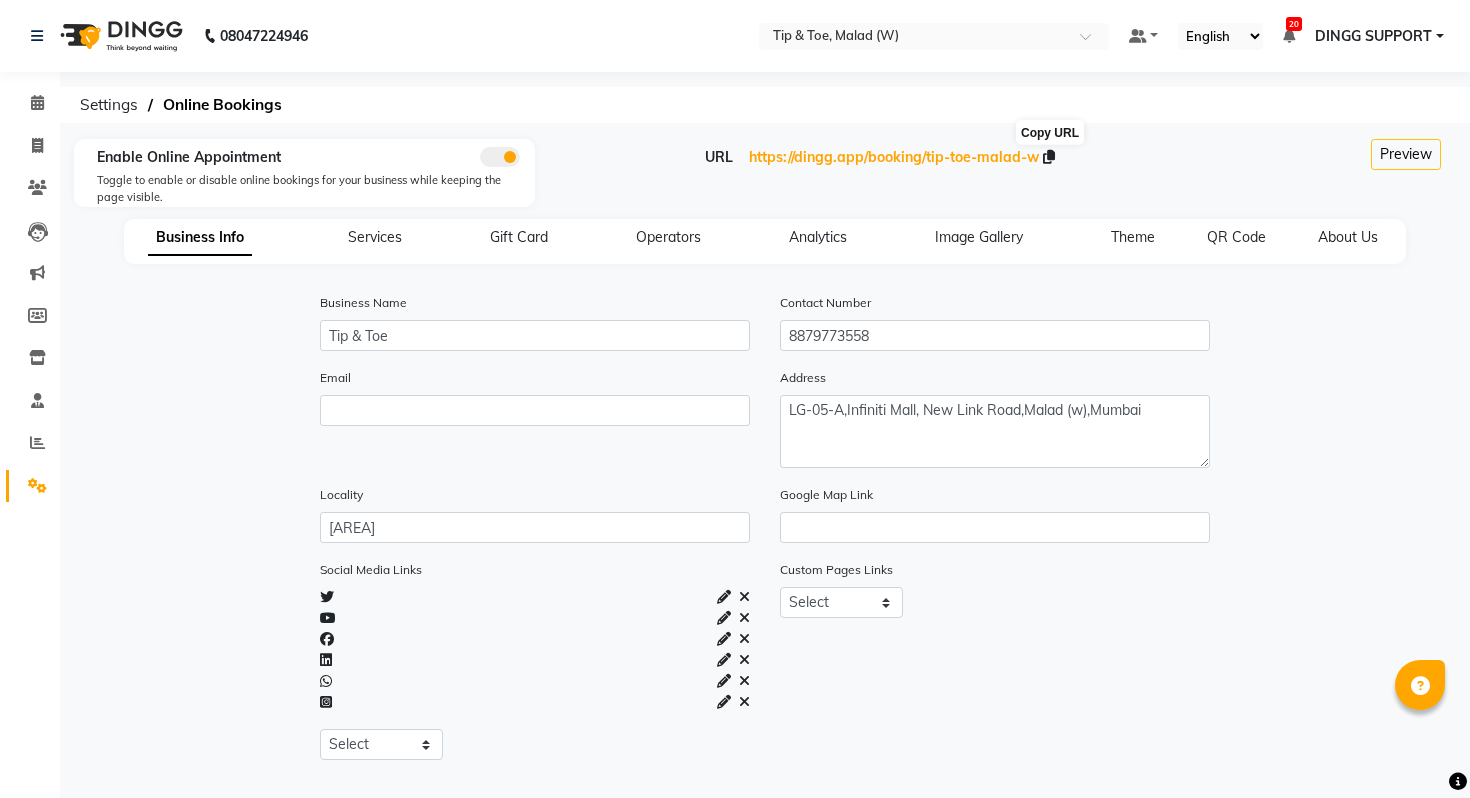 click 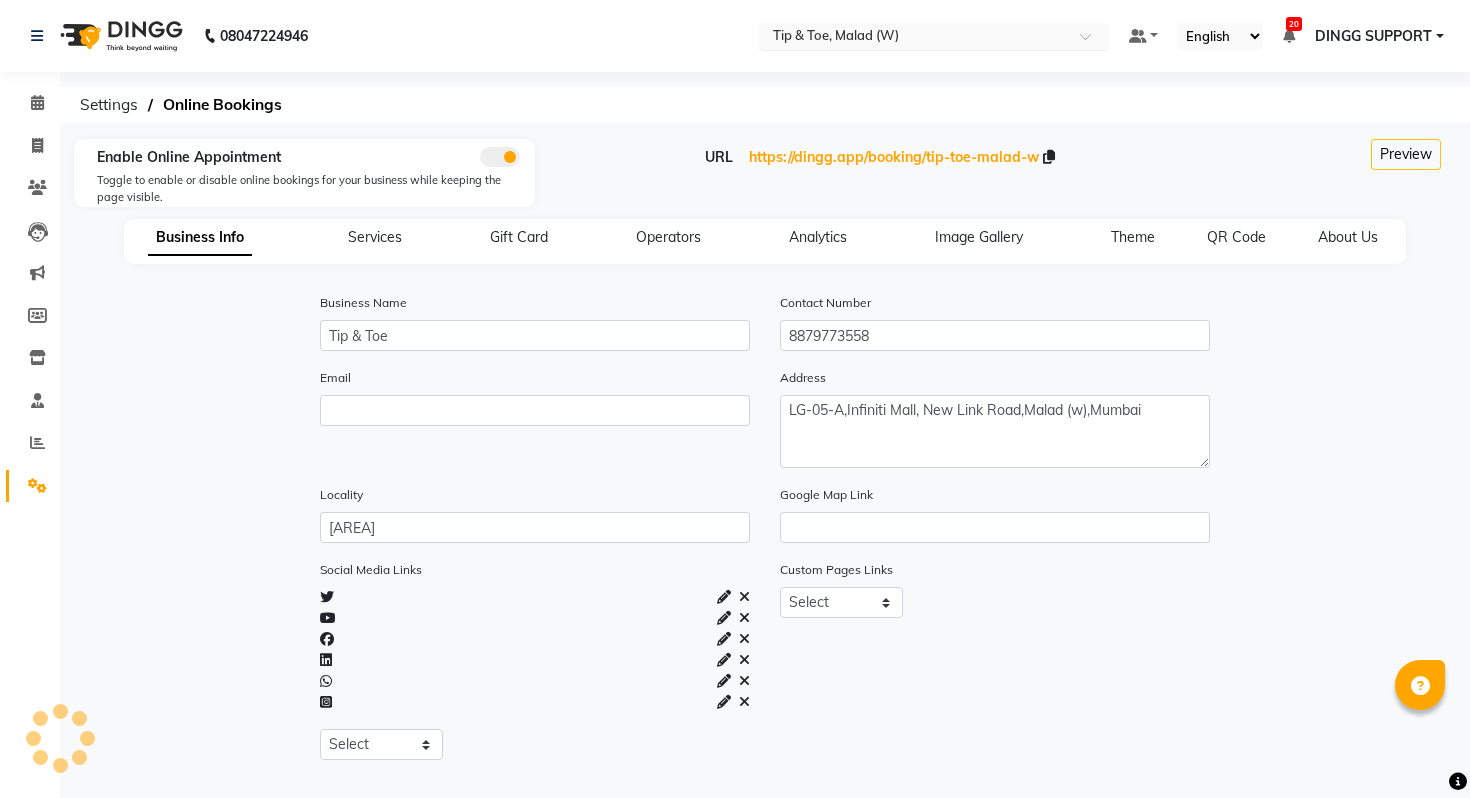 click at bounding box center (914, 38) 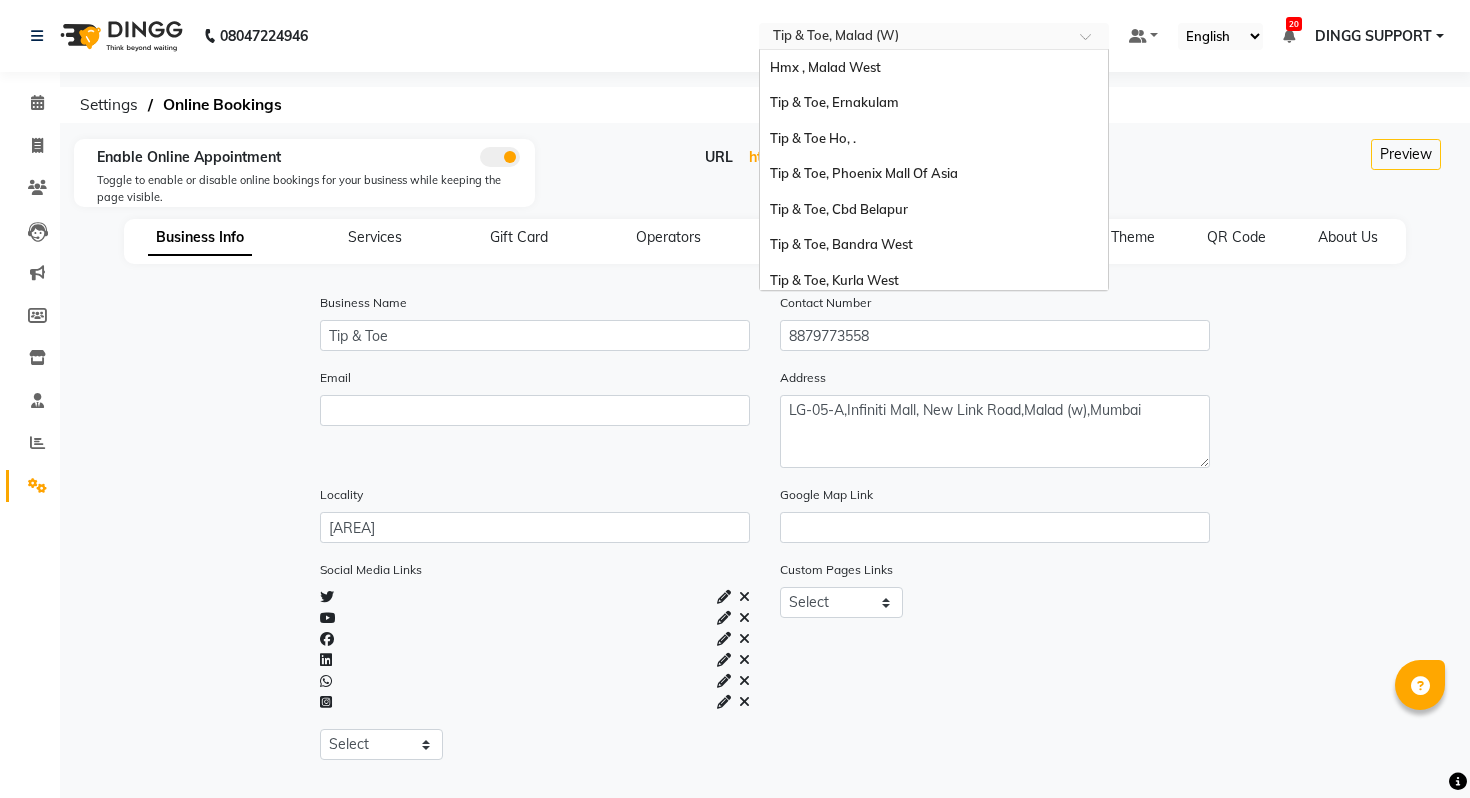 scroll, scrollTop: 426, scrollLeft: 0, axis: vertical 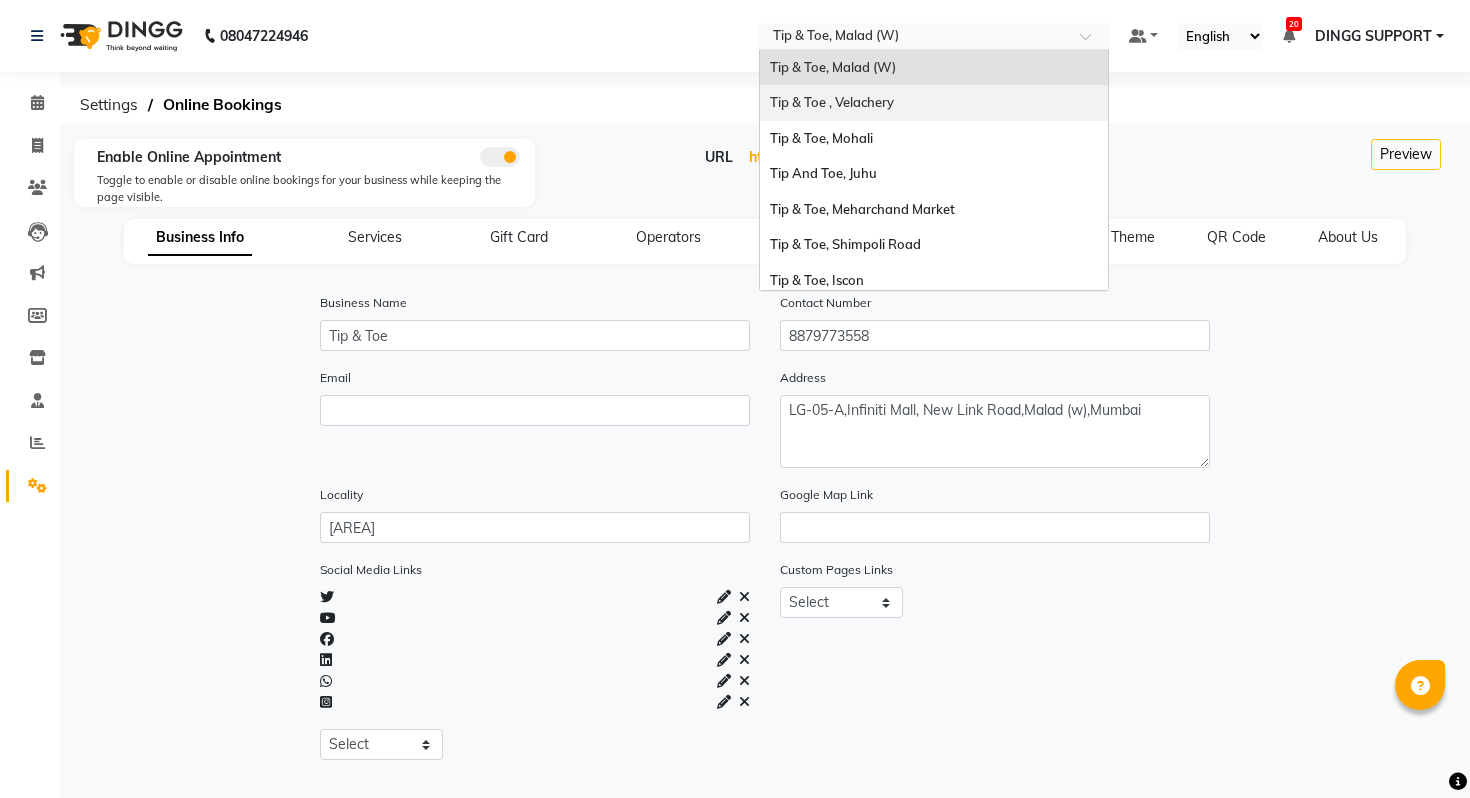 click on "Tip & Toe , Velachery" at bounding box center [934, 103] 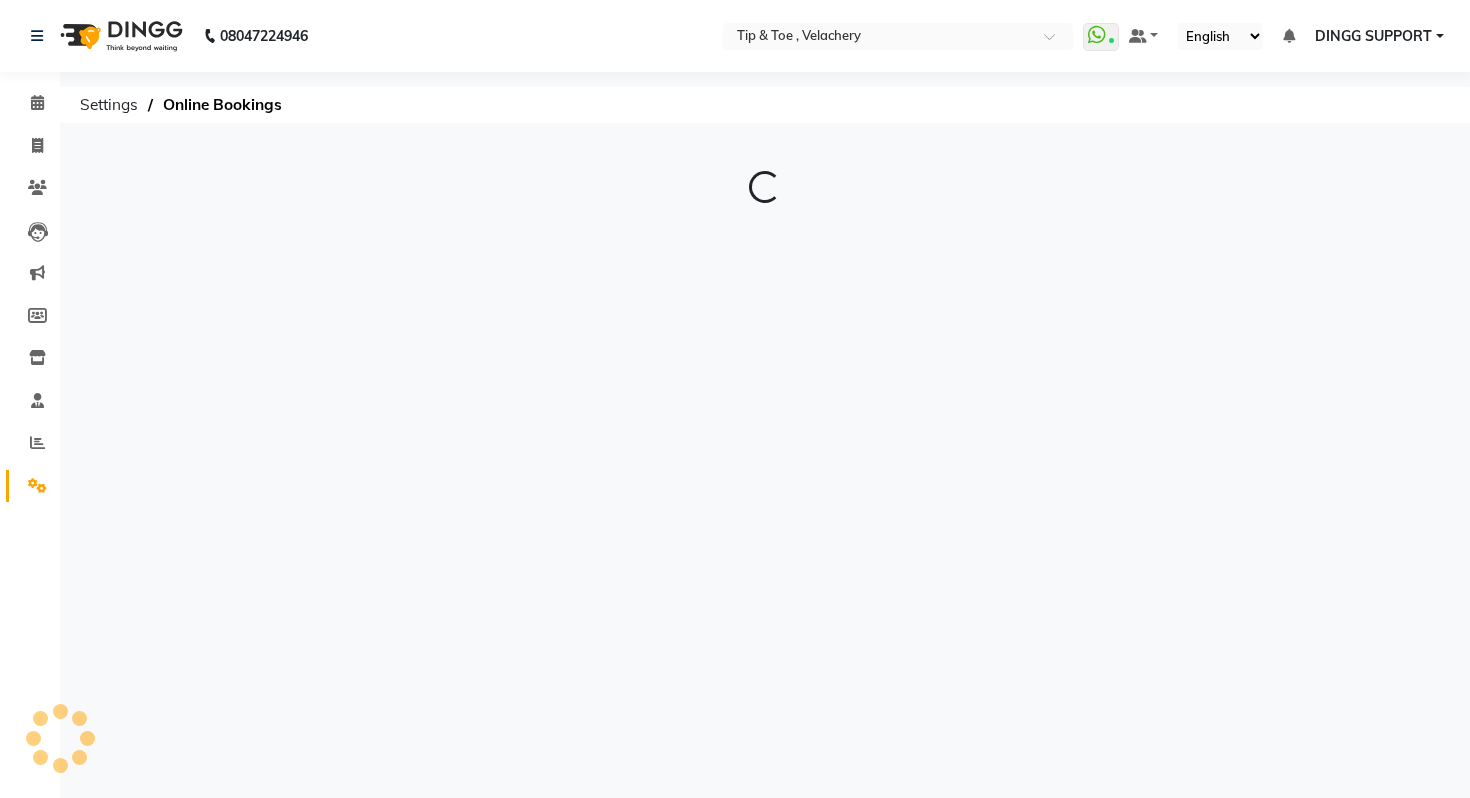 scroll, scrollTop: 0, scrollLeft: 0, axis: both 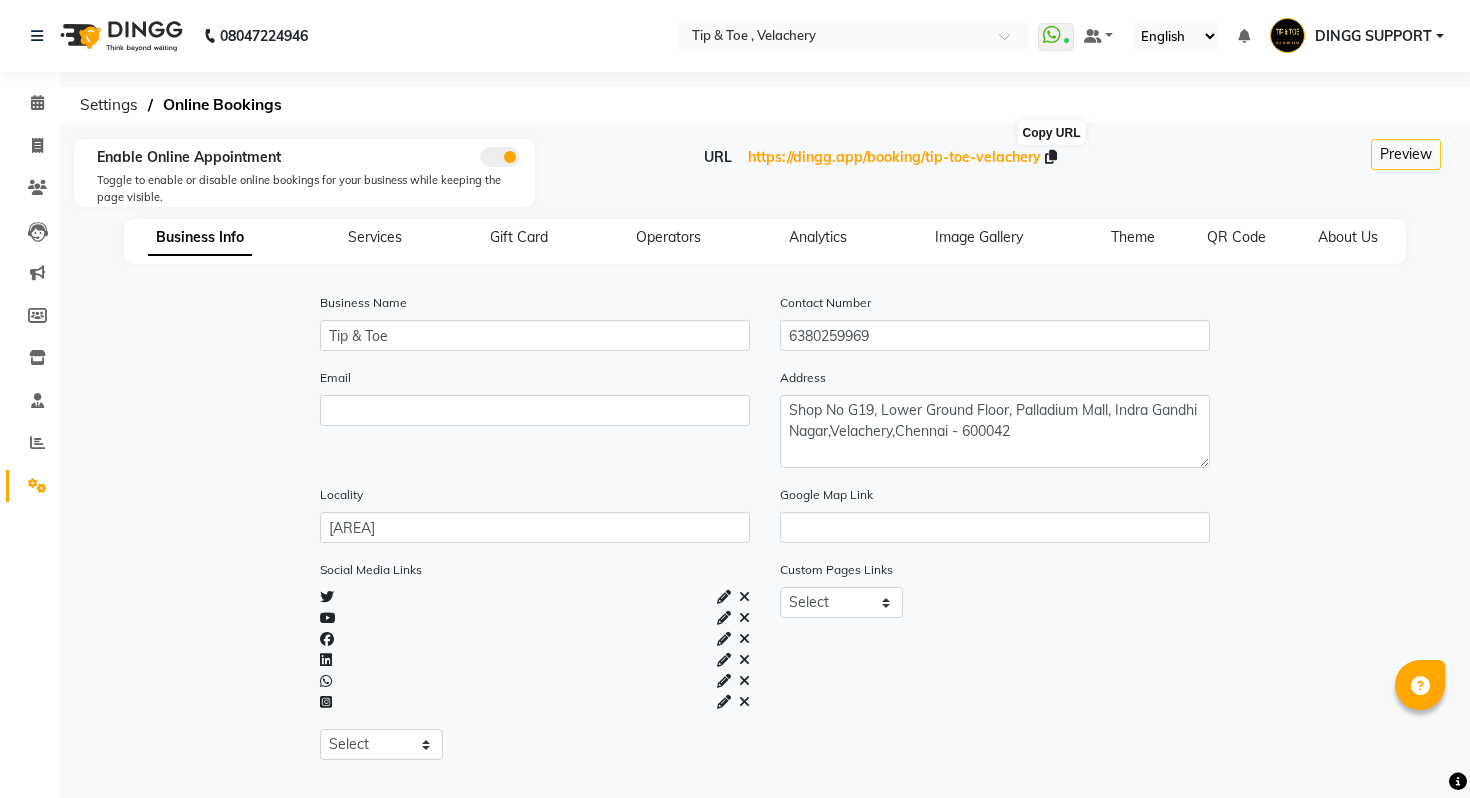 click 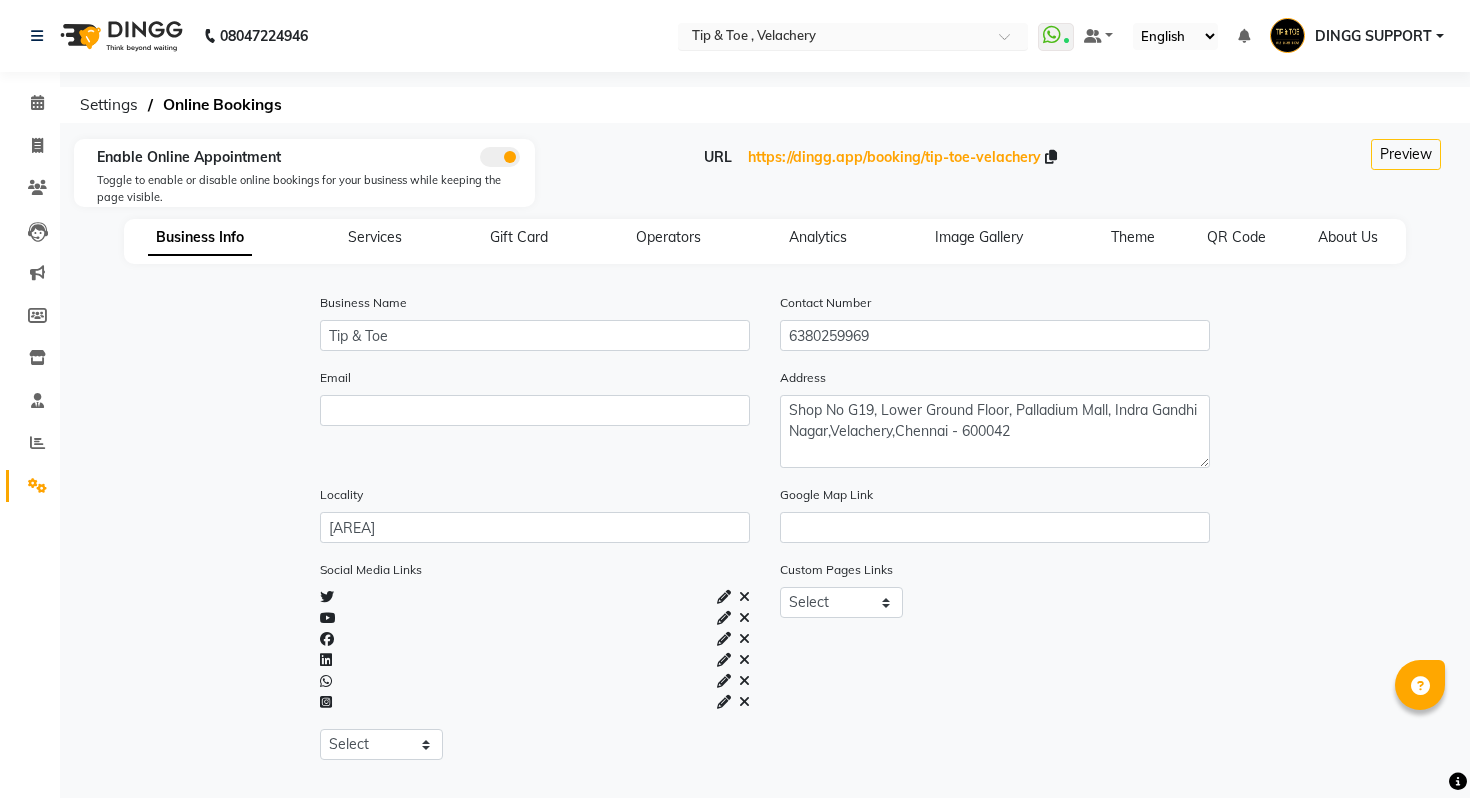 click at bounding box center [833, 38] 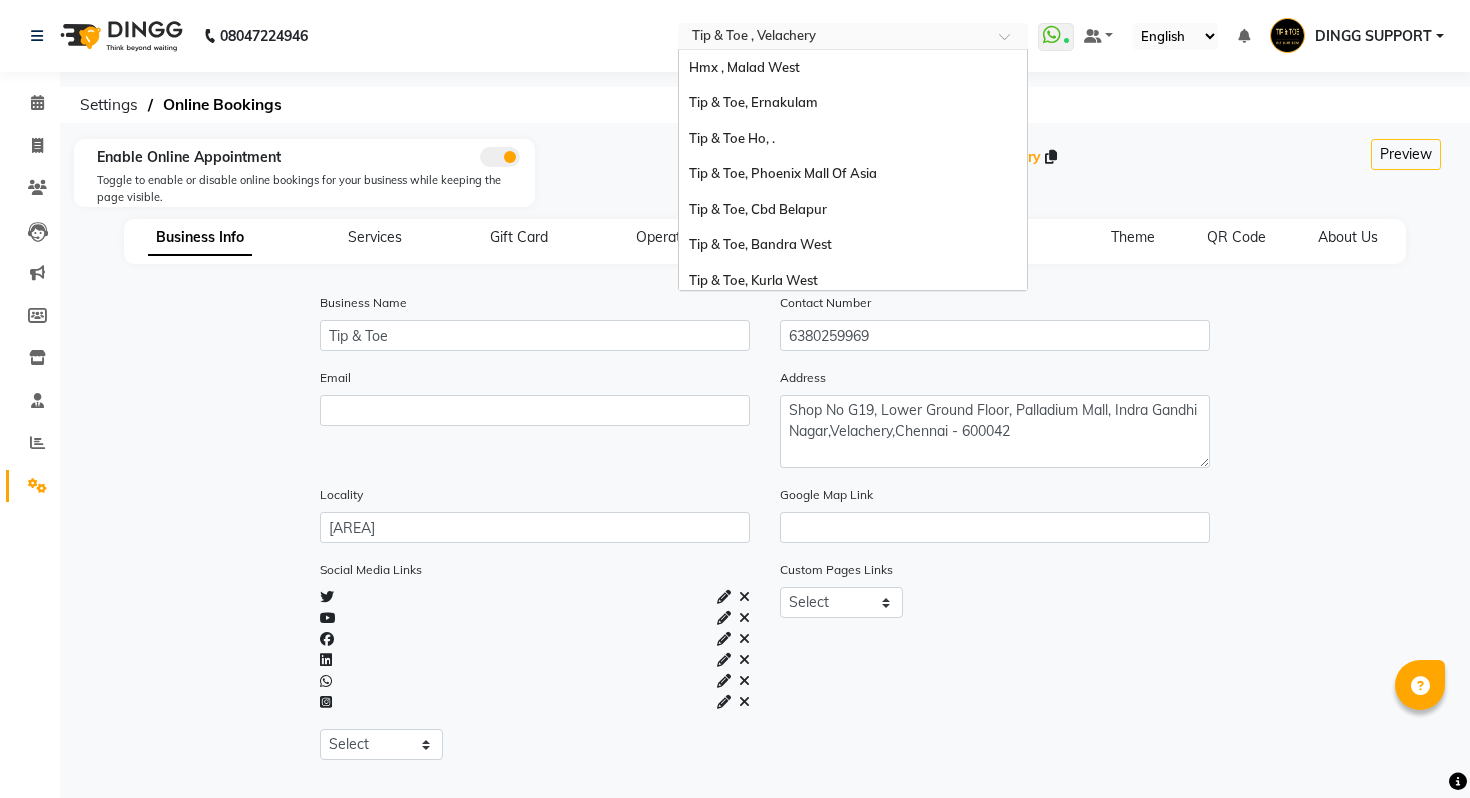 scroll, scrollTop: 462, scrollLeft: 0, axis: vertical 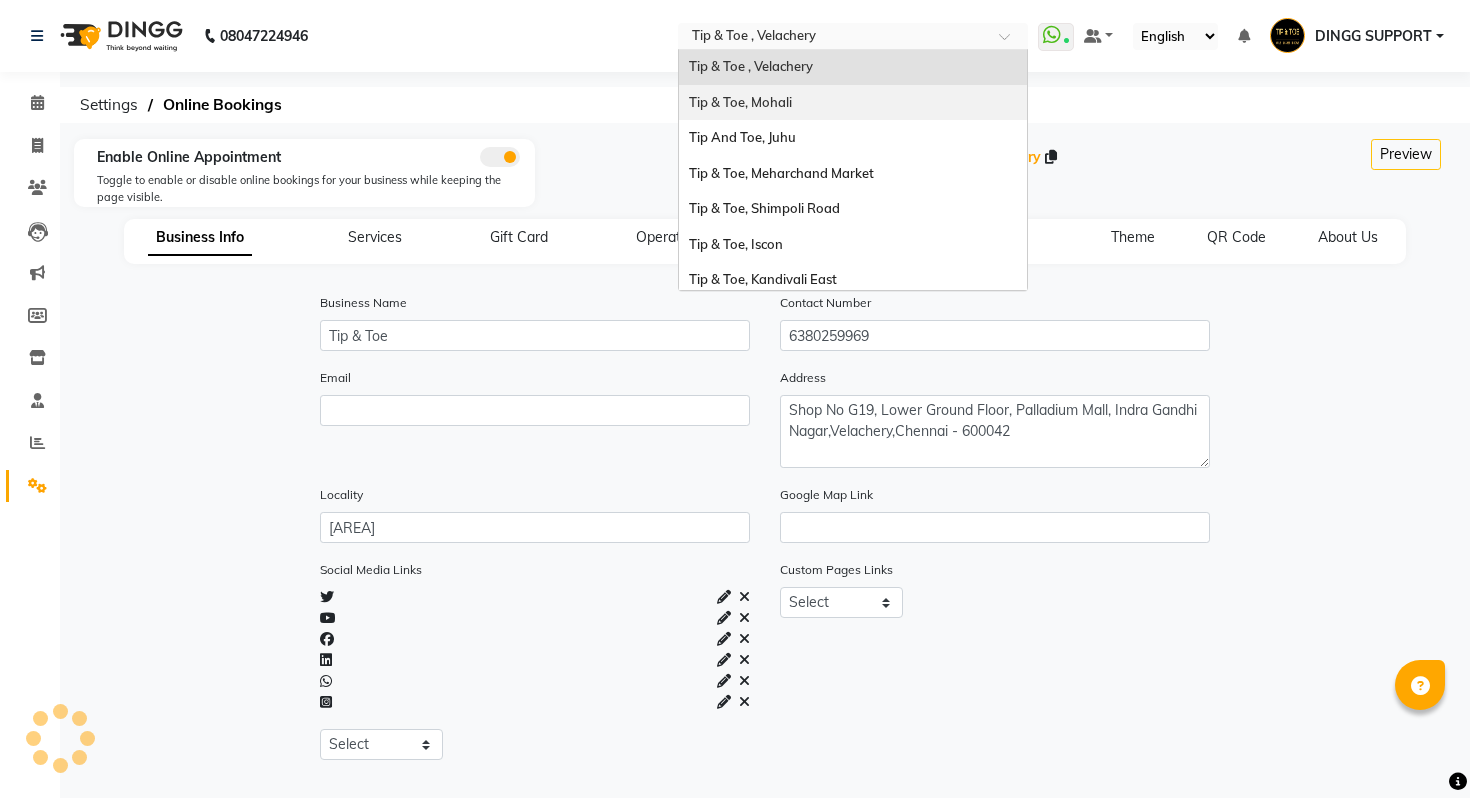 click on "Tip & Toe, Mohali" at bounding box center [853, 103] 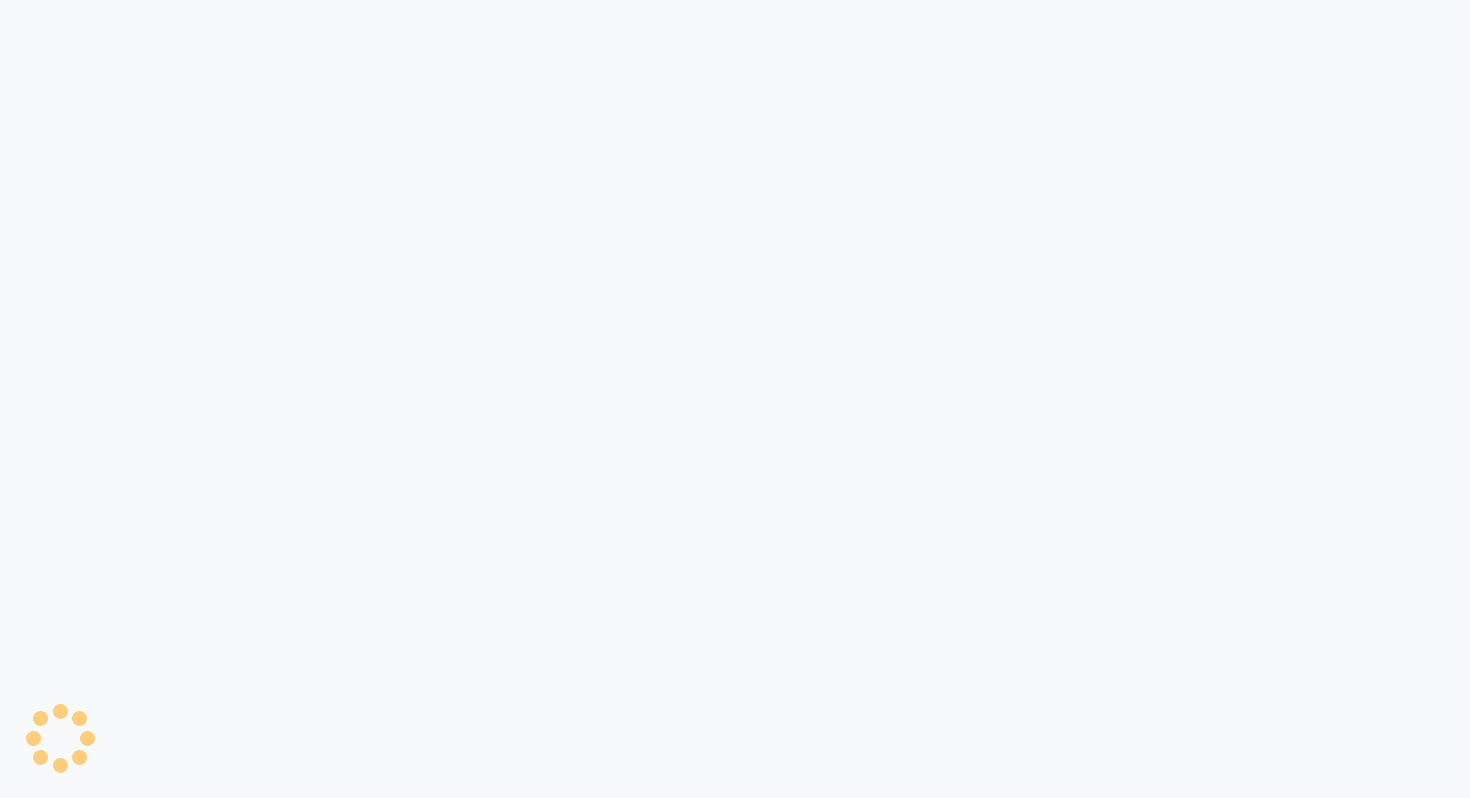 scroll, scrollTop: 0, scrollLeft: 0, axis: both 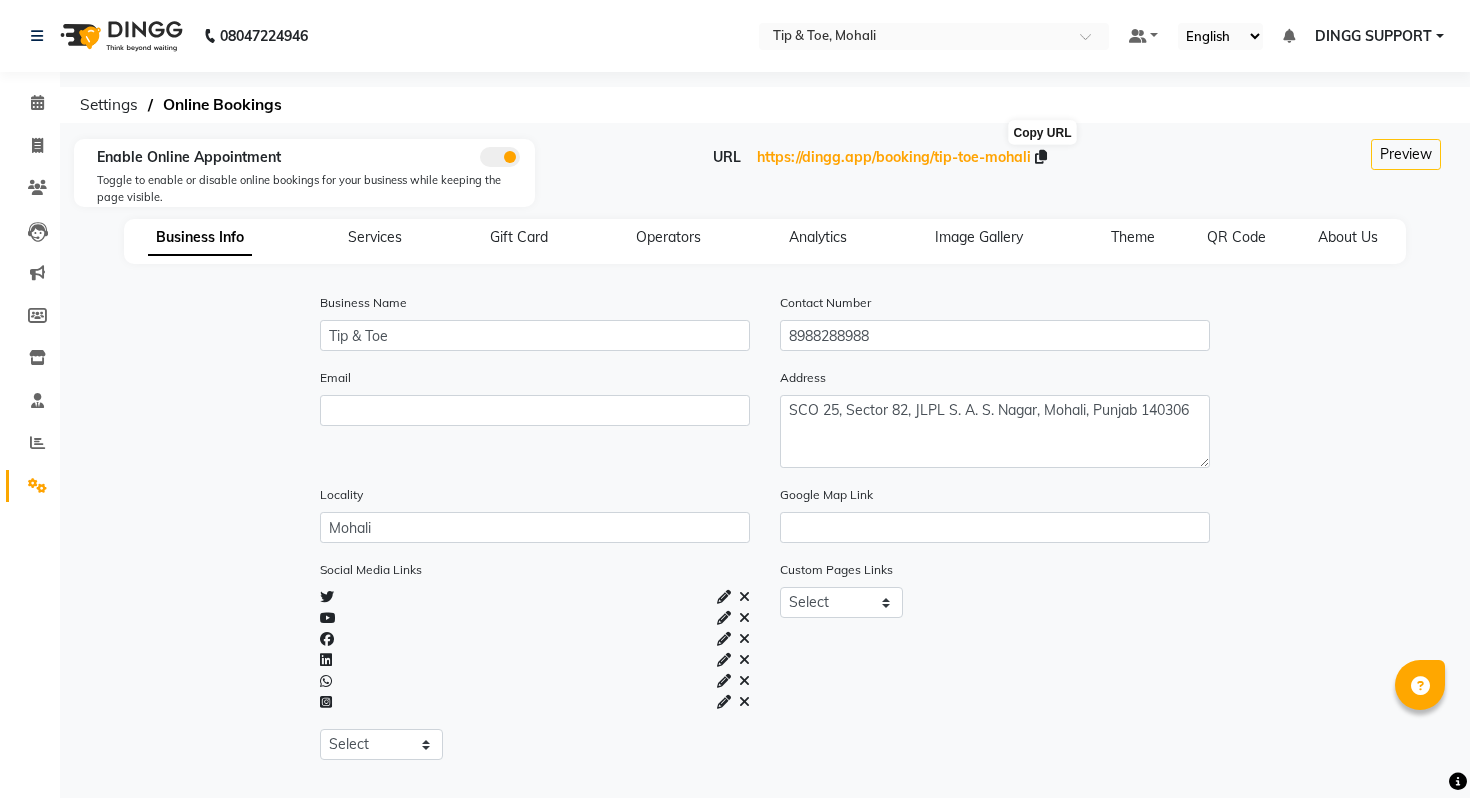 click 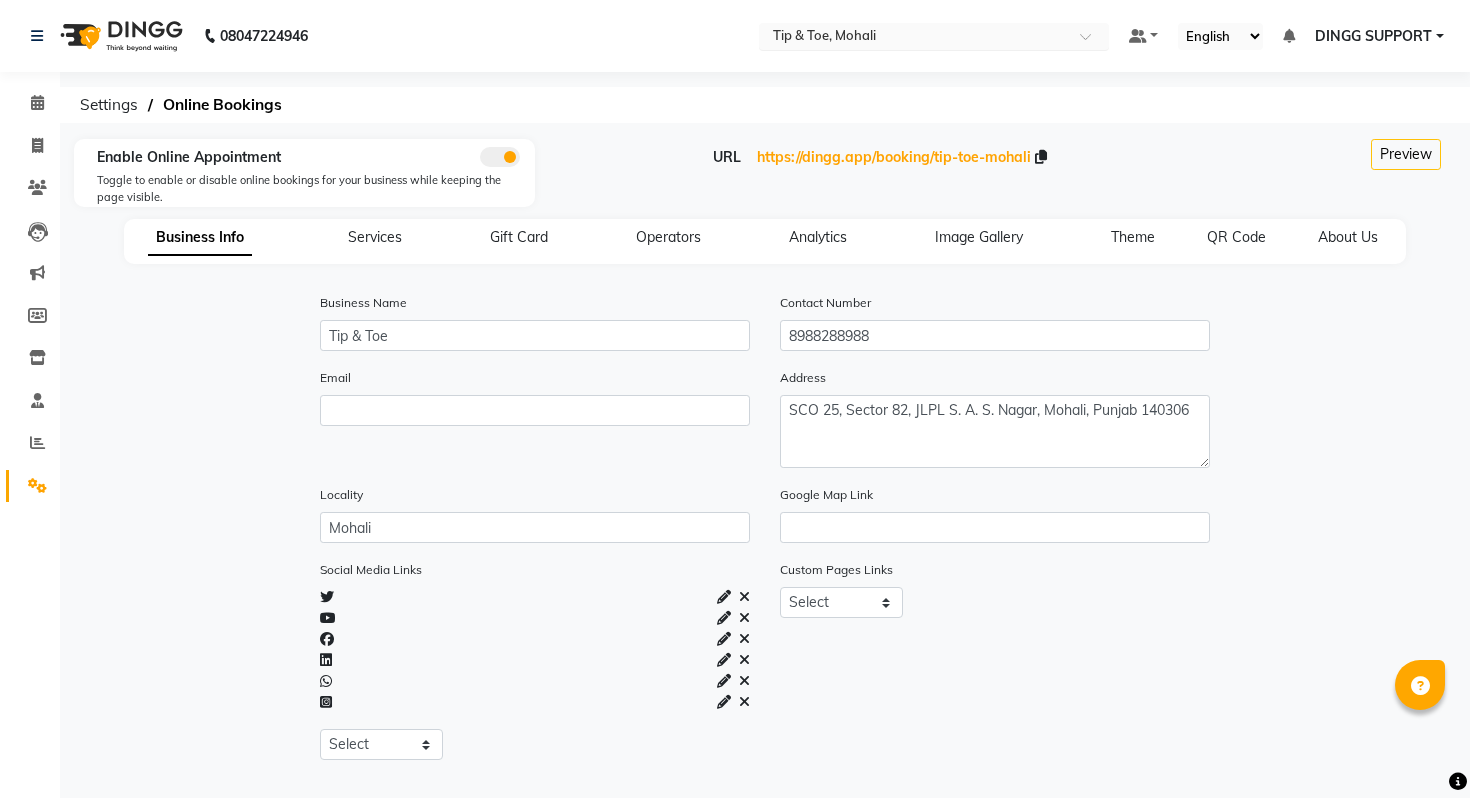 click on "08047224946 Select Location × Tip & Toe, Mohali Default Panel My Panel English ENGLISH Español العربية मराठी हिंदी ગુજરાતી தமிழ் 中文 Notifications nothing to show DINGG SUPPORT Manage Profile Change Password Sign out  Version:3.15.11" 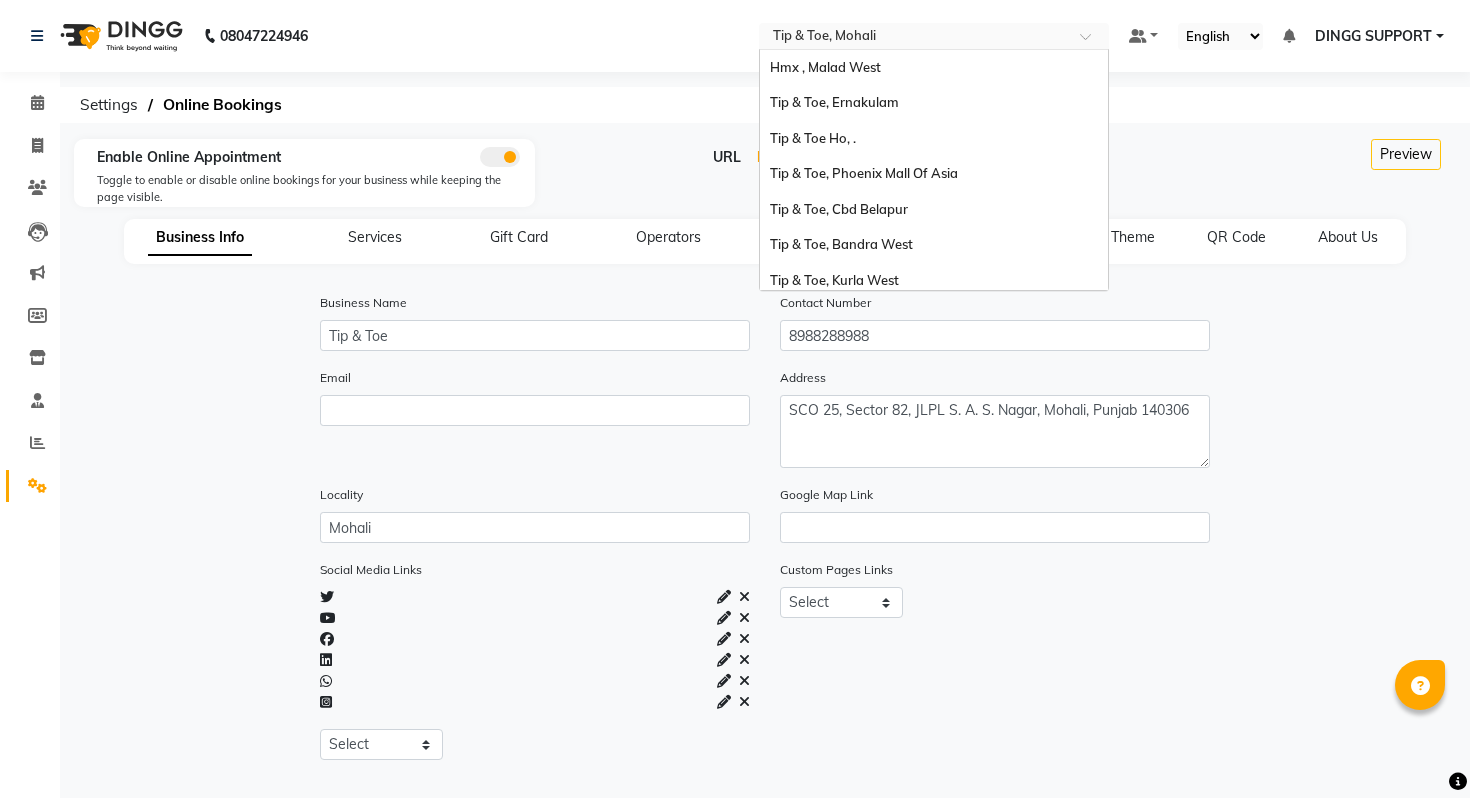scroll, scrollTop: 470, scrollLeft: 0, axis: vertical 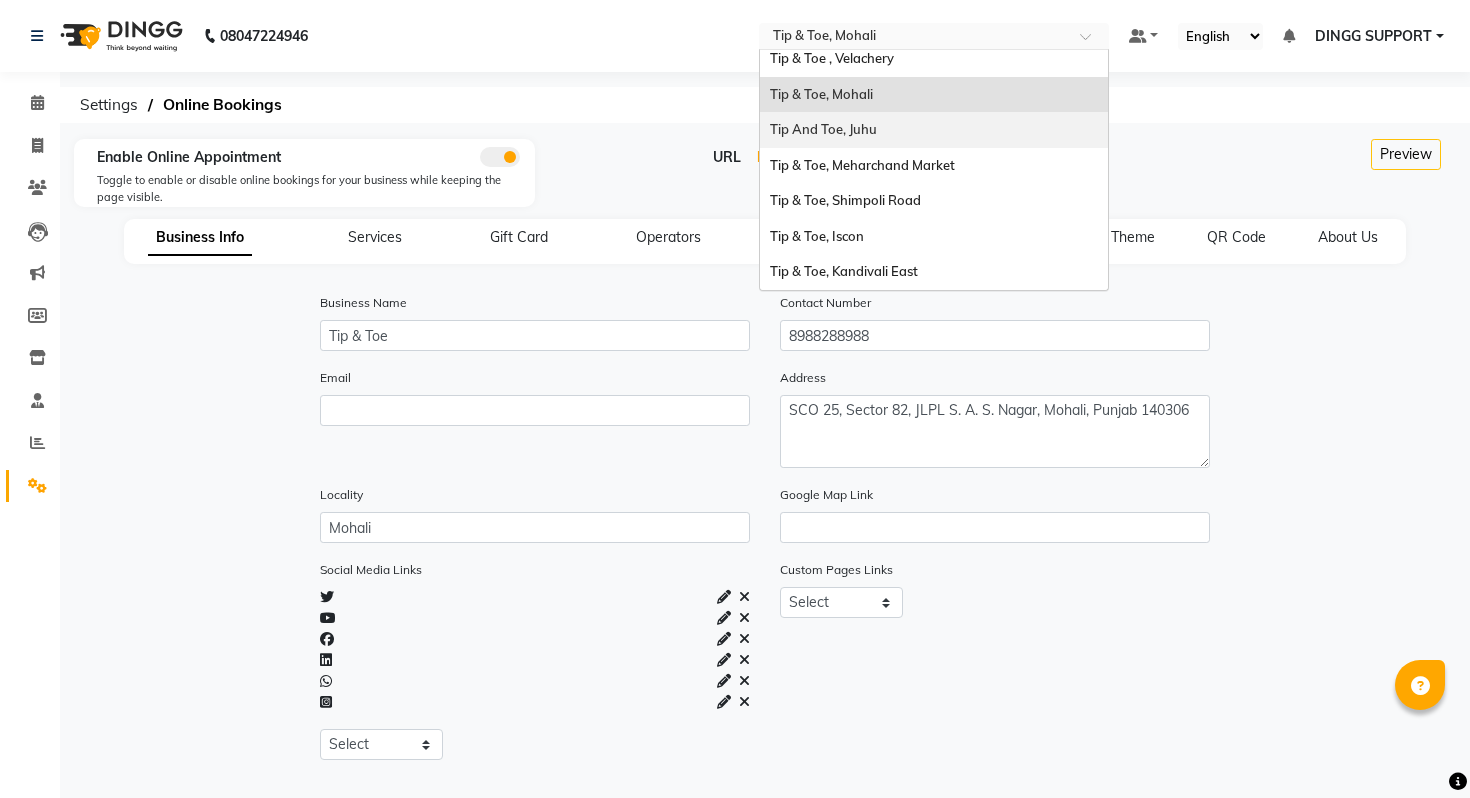 click on "Tip And Toe, Juhu" at bounding box center (934, 130) 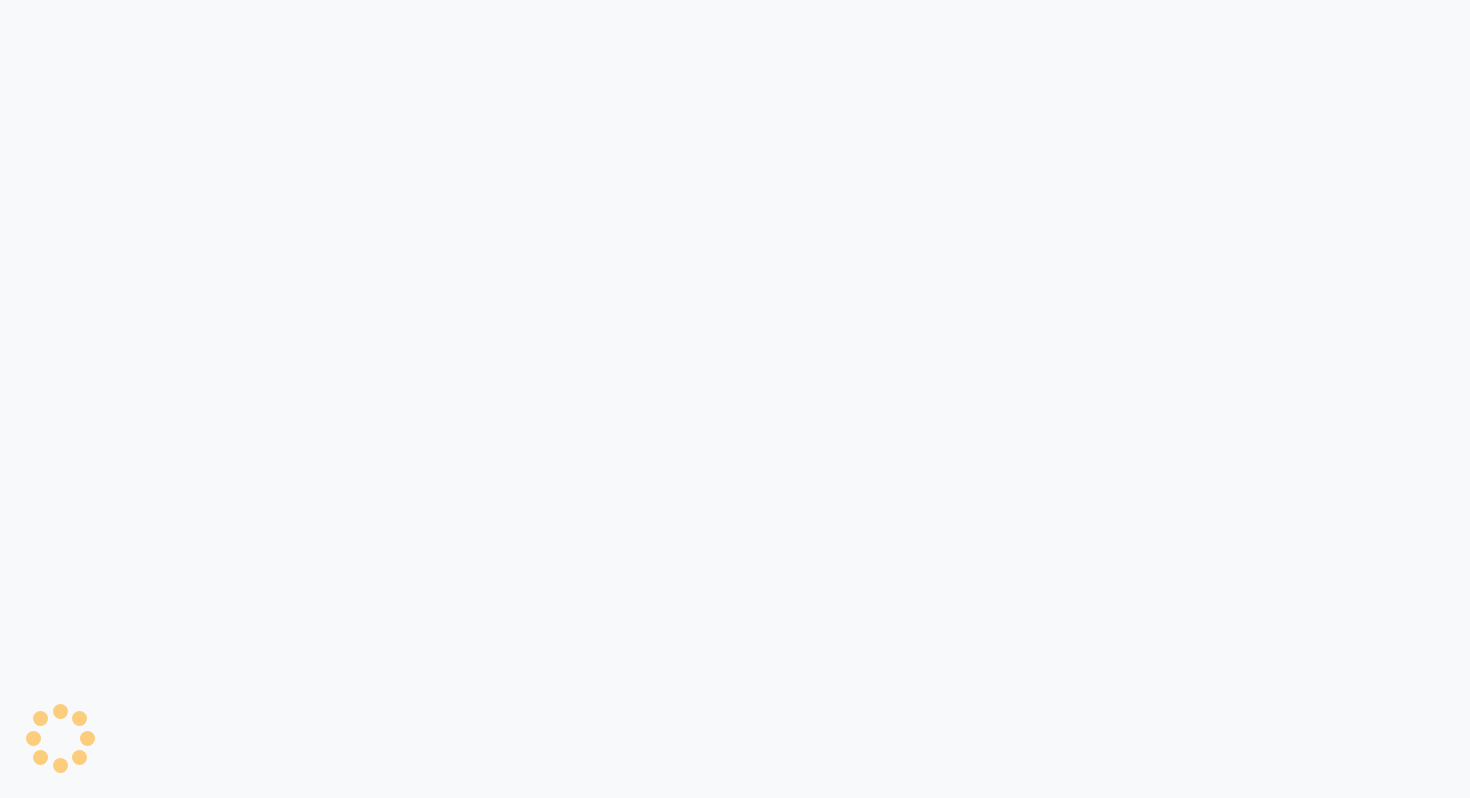 scroll, scrollTop: 0, scrollLeft: 0, axis: both 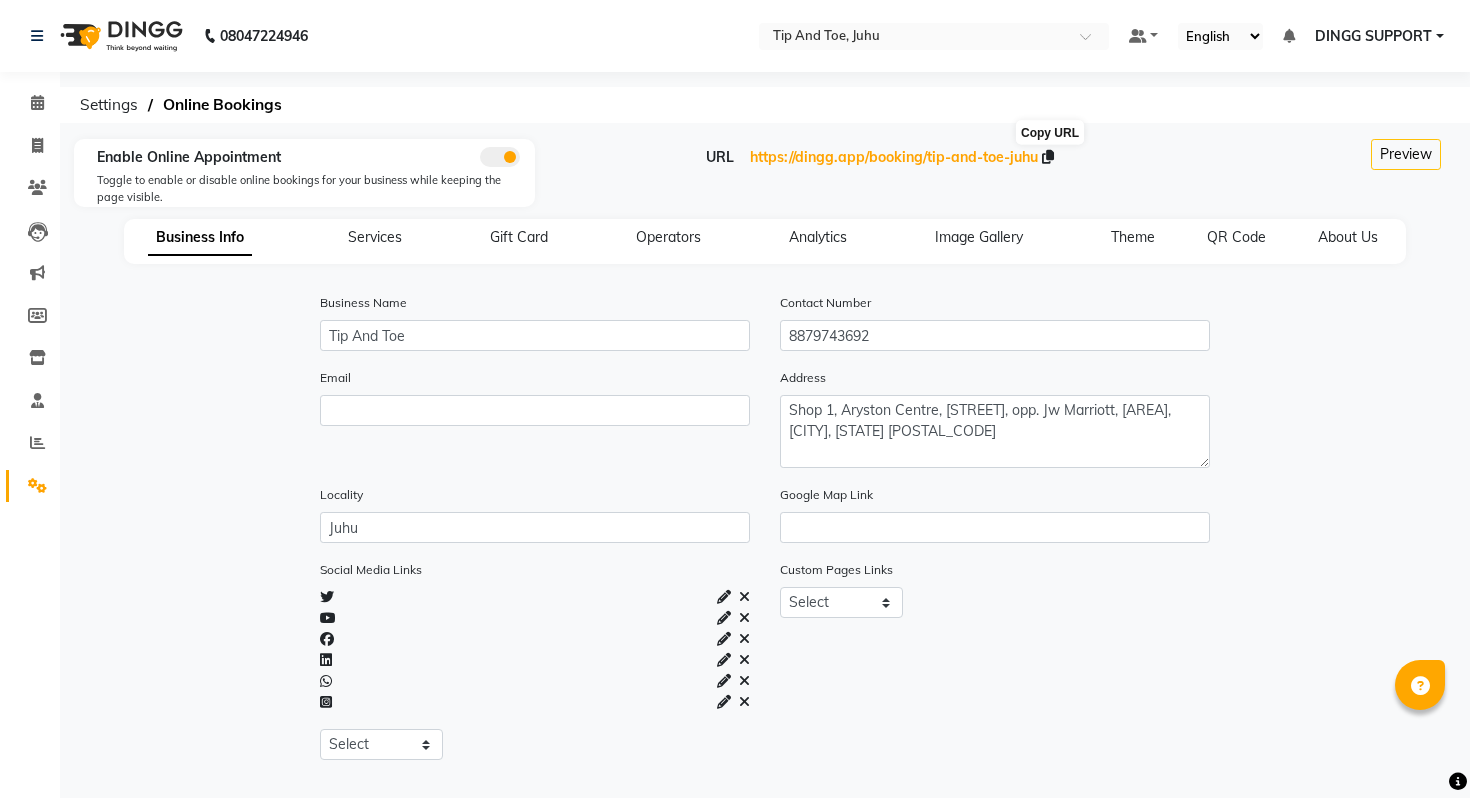 click 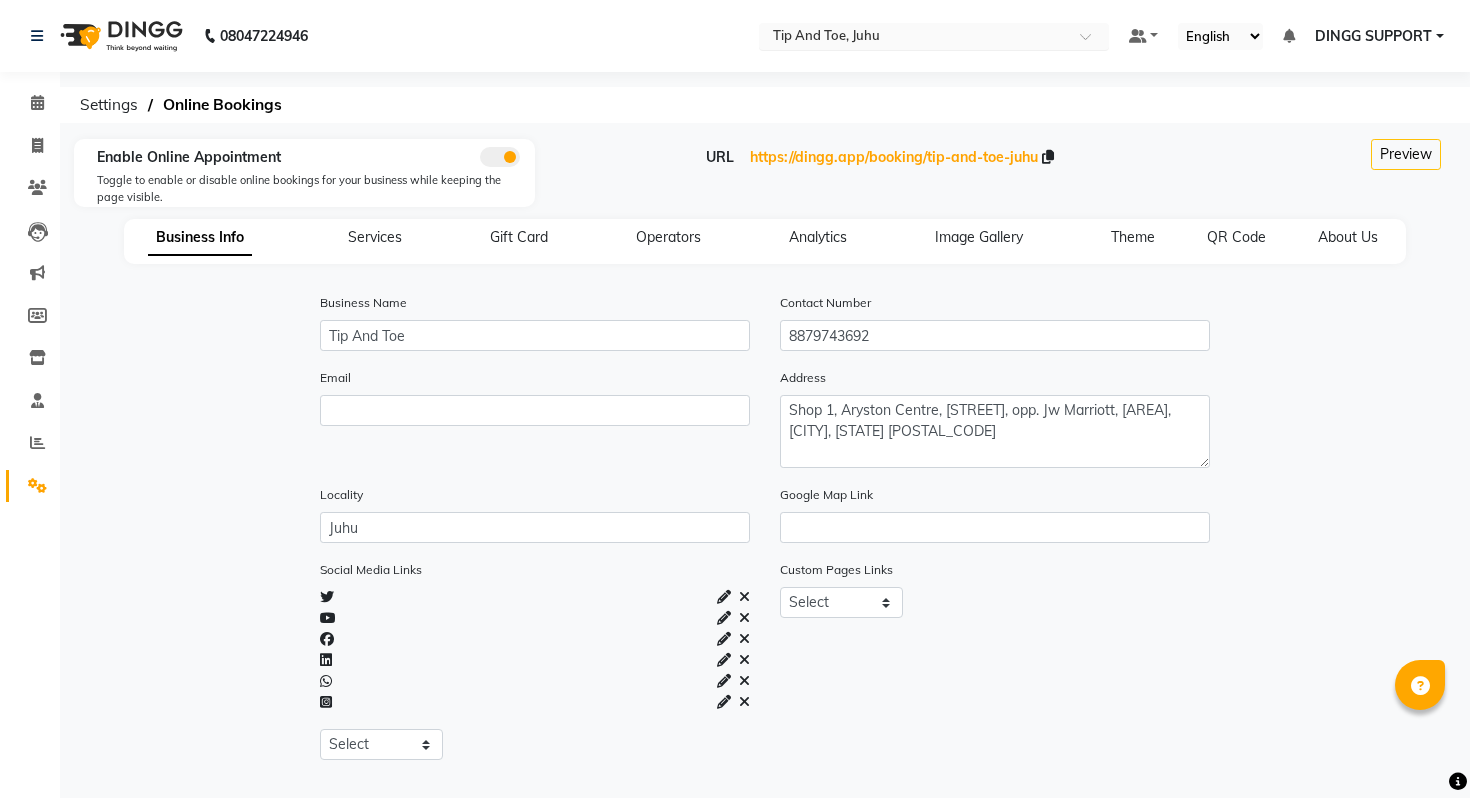 click on "Select Location × Tip And Toe, Juhu" at bounding box center (934, 36) 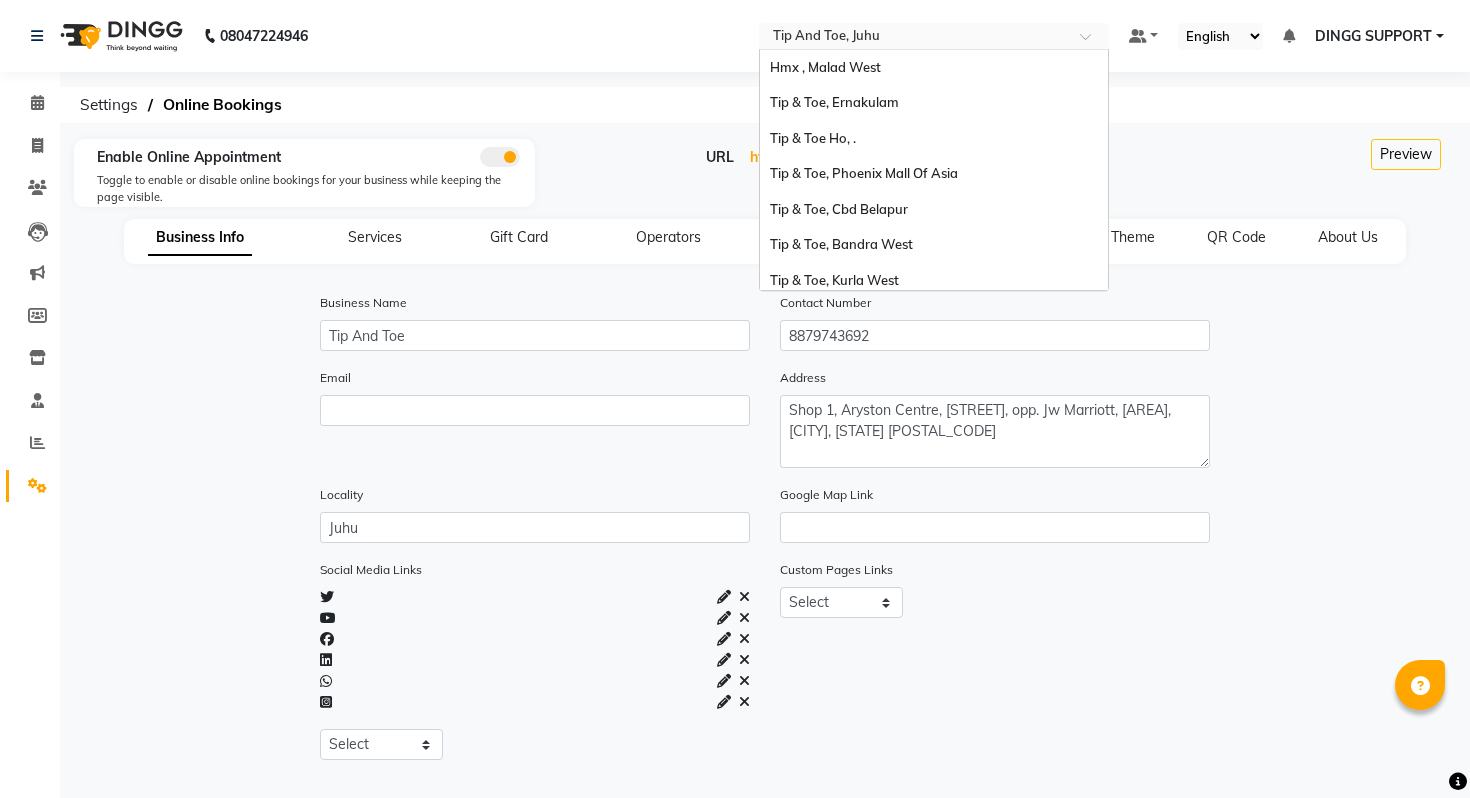 scroll, scrollTop: 470, scrollLeft: 0, axis: vertical 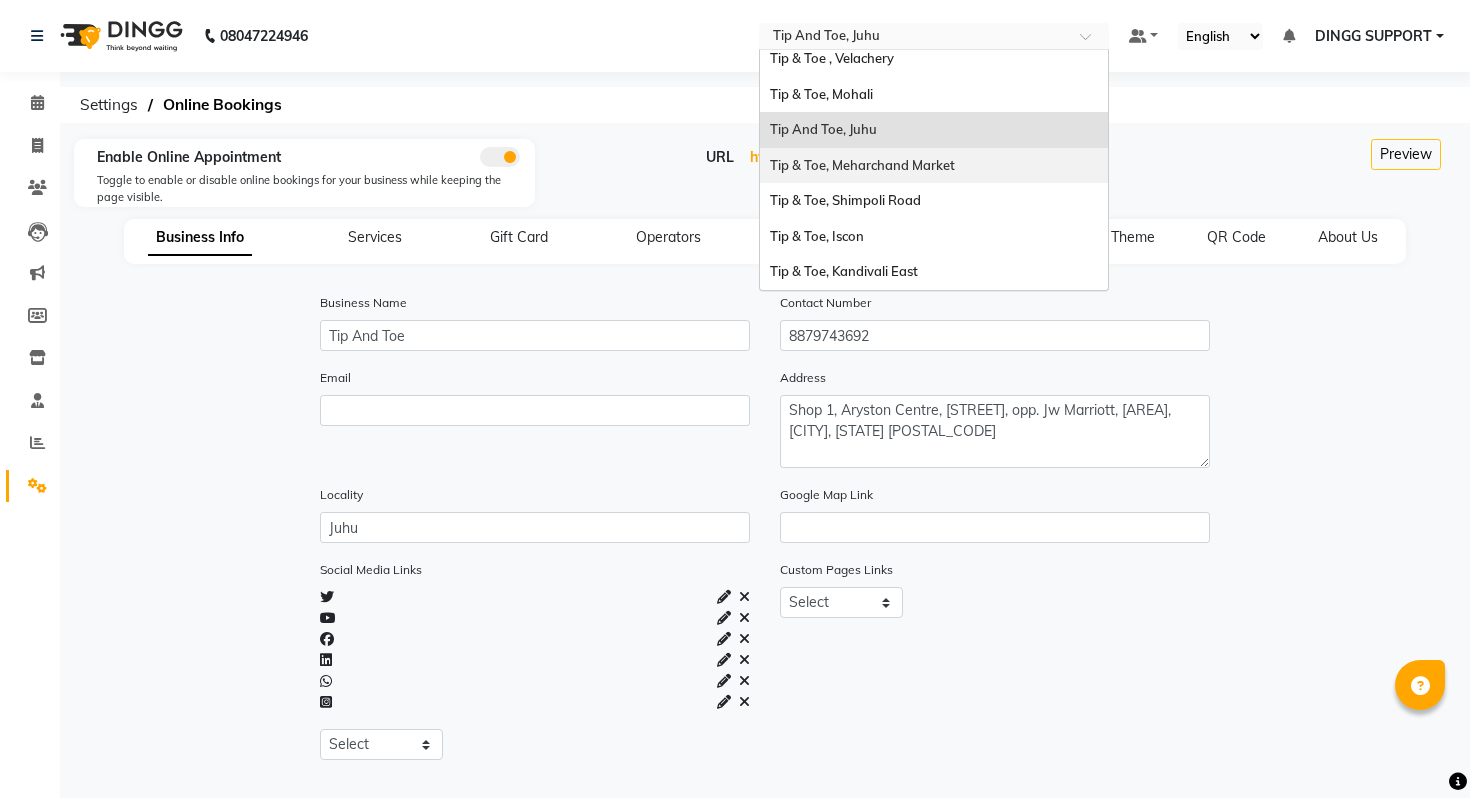 click on "Tip & Toe, Meharchand Market" at bounding box center [934, 166] 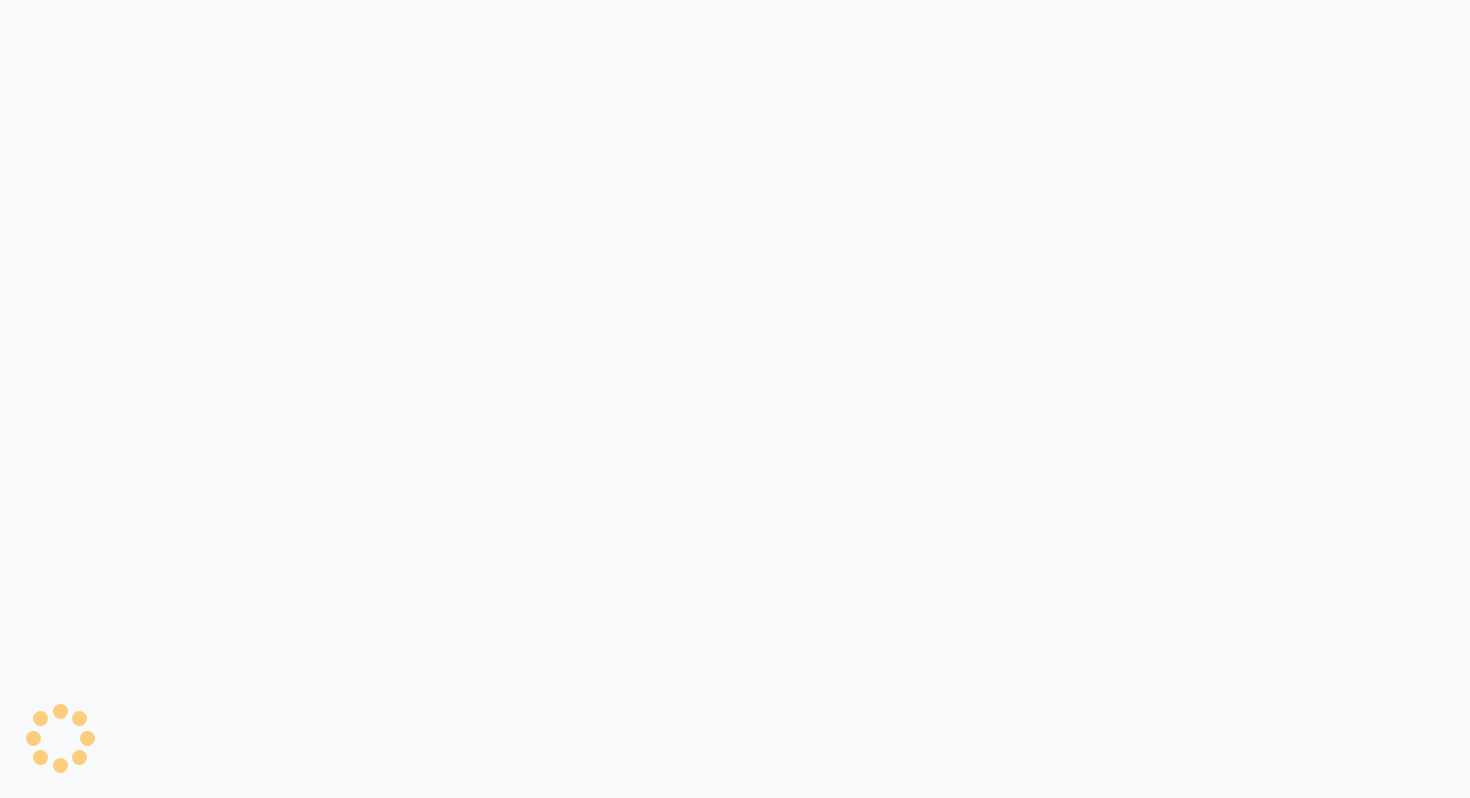 scroll, scrollTop: 0, scrollLeft: 0, axis: both 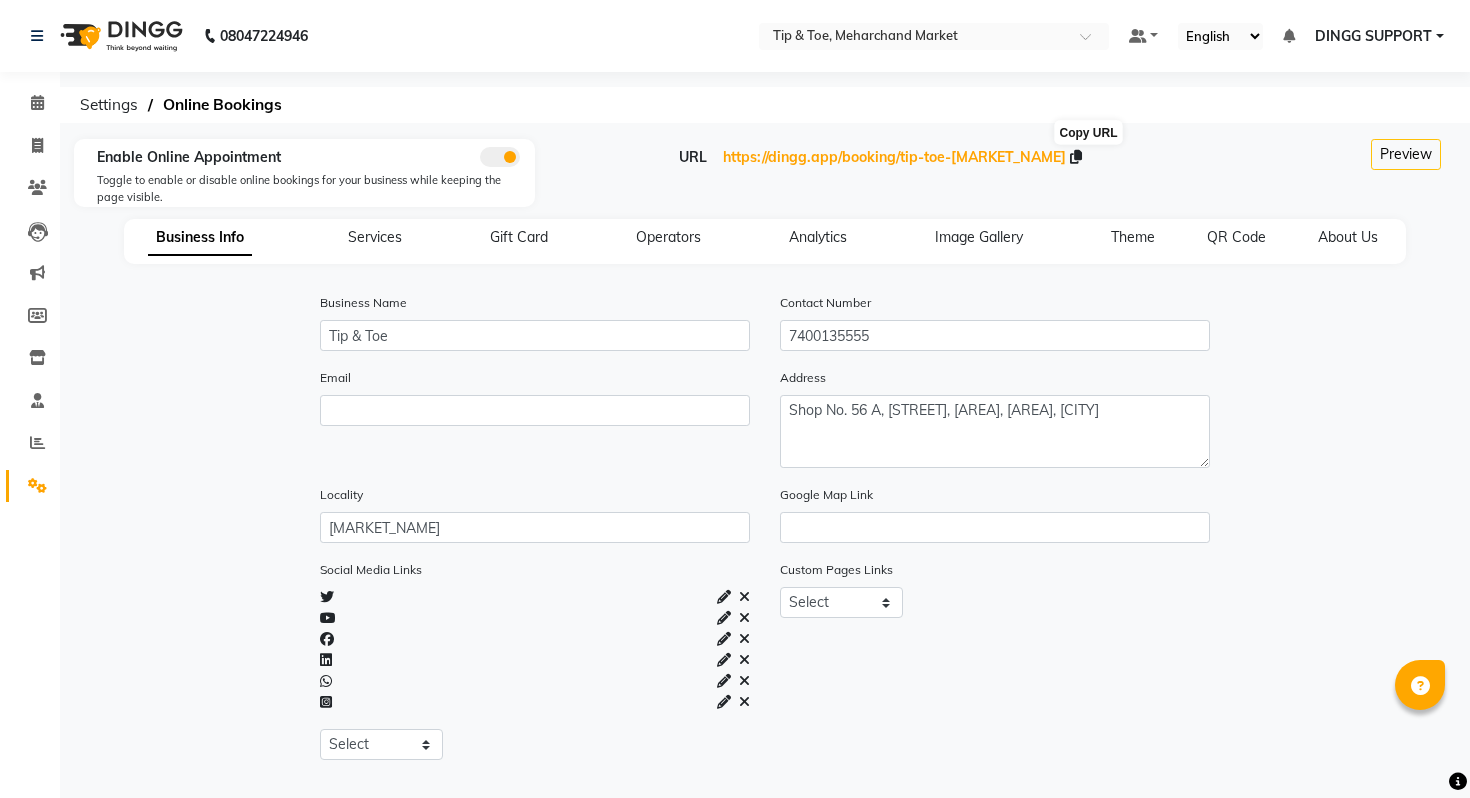click 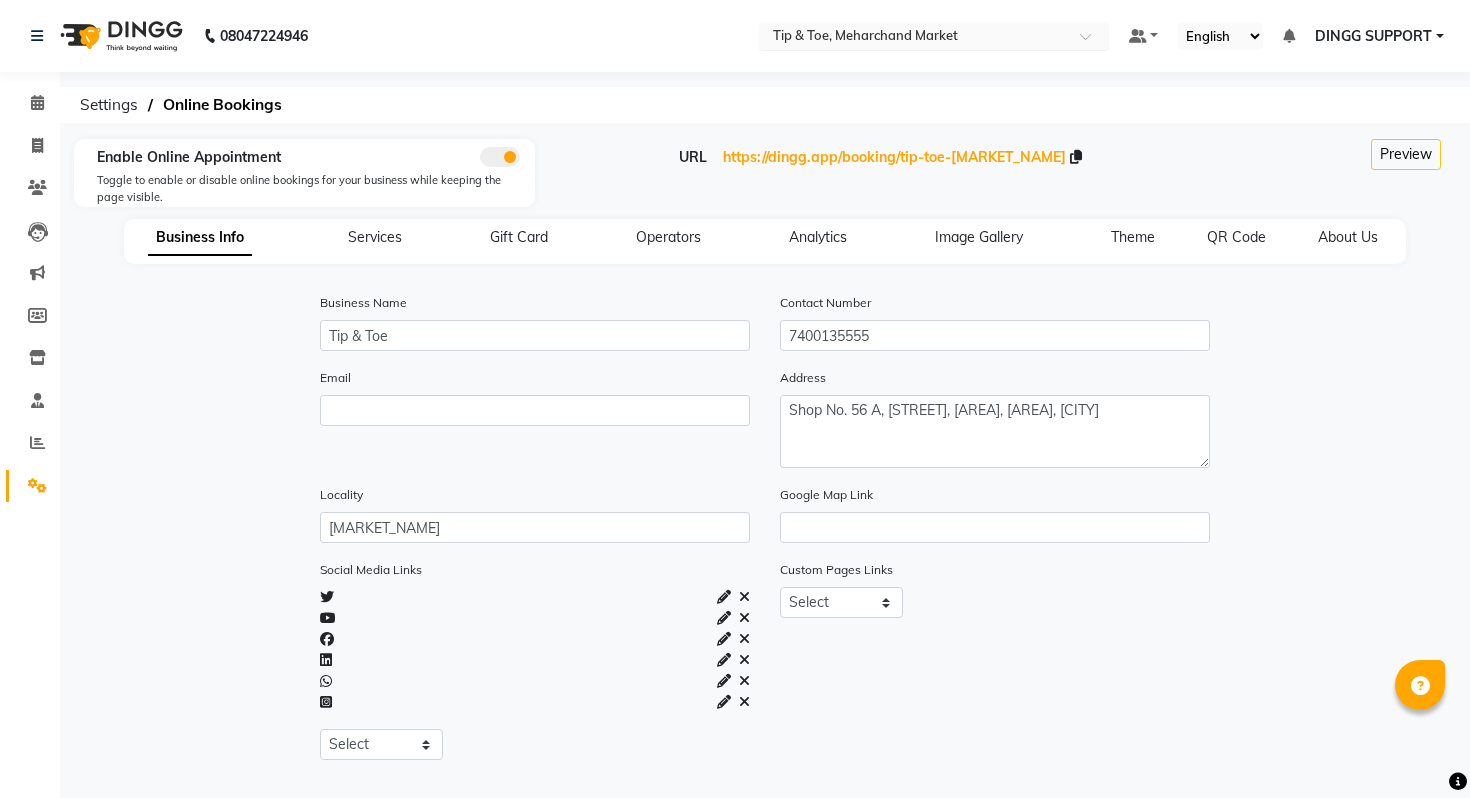 click at bounding box center [914, 38] 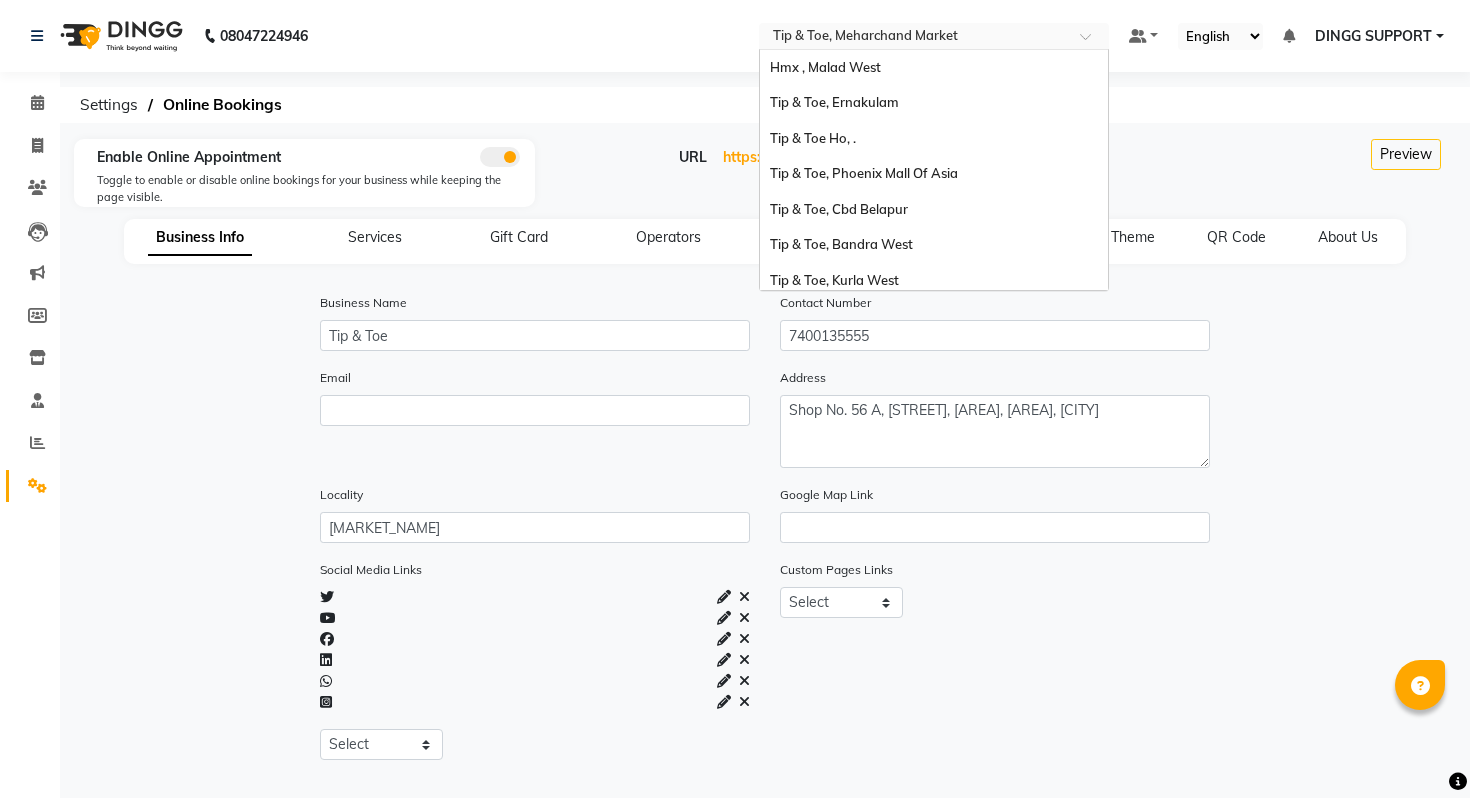 scroll, scrollTop: 470, scrollLeft: 0, axis: vertical 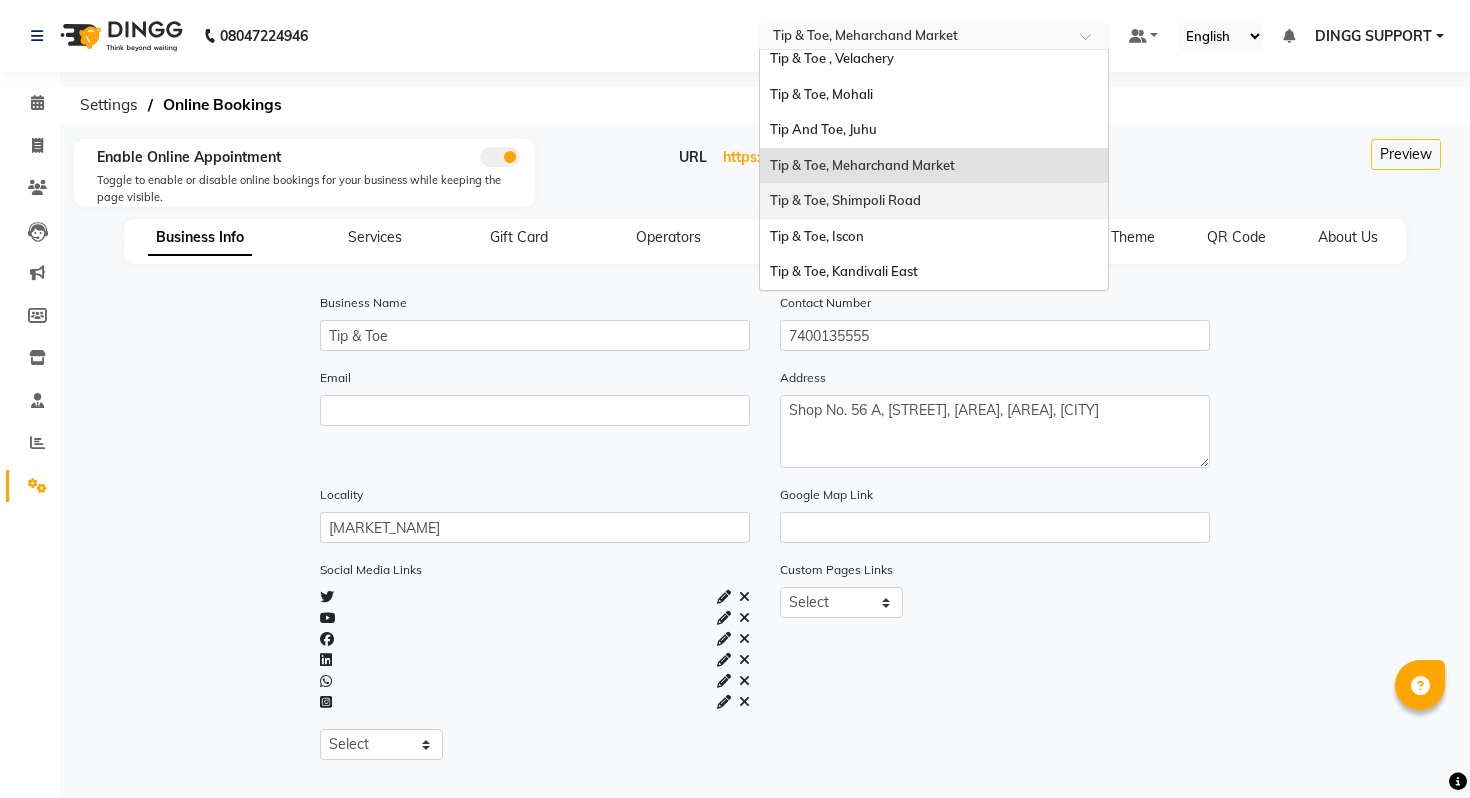 click on "Tip & Toe, Shimpoli Road" at bounding box center (934, 201) 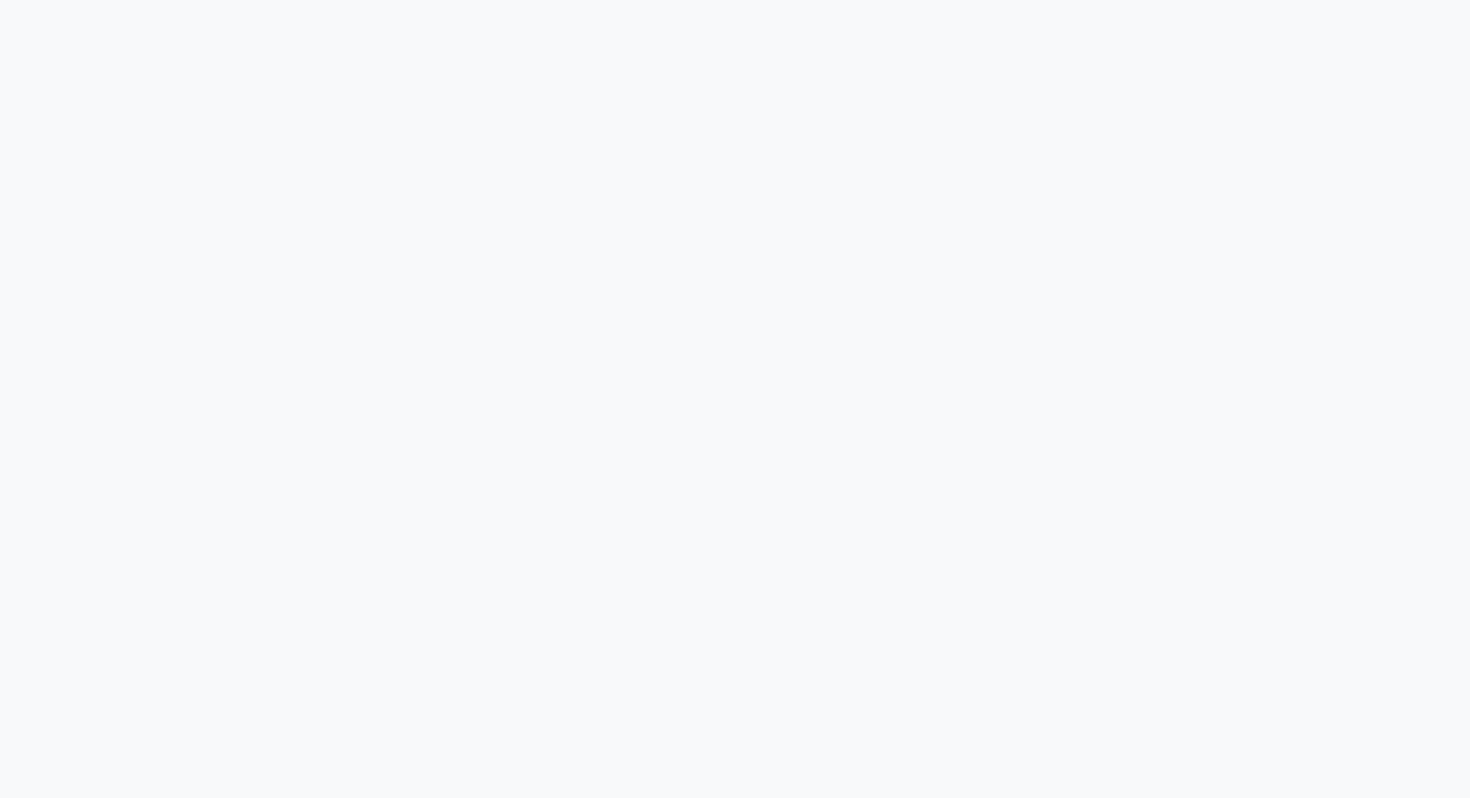 scroll, scrollTop: 0, scrollLeft: 0, axis: both 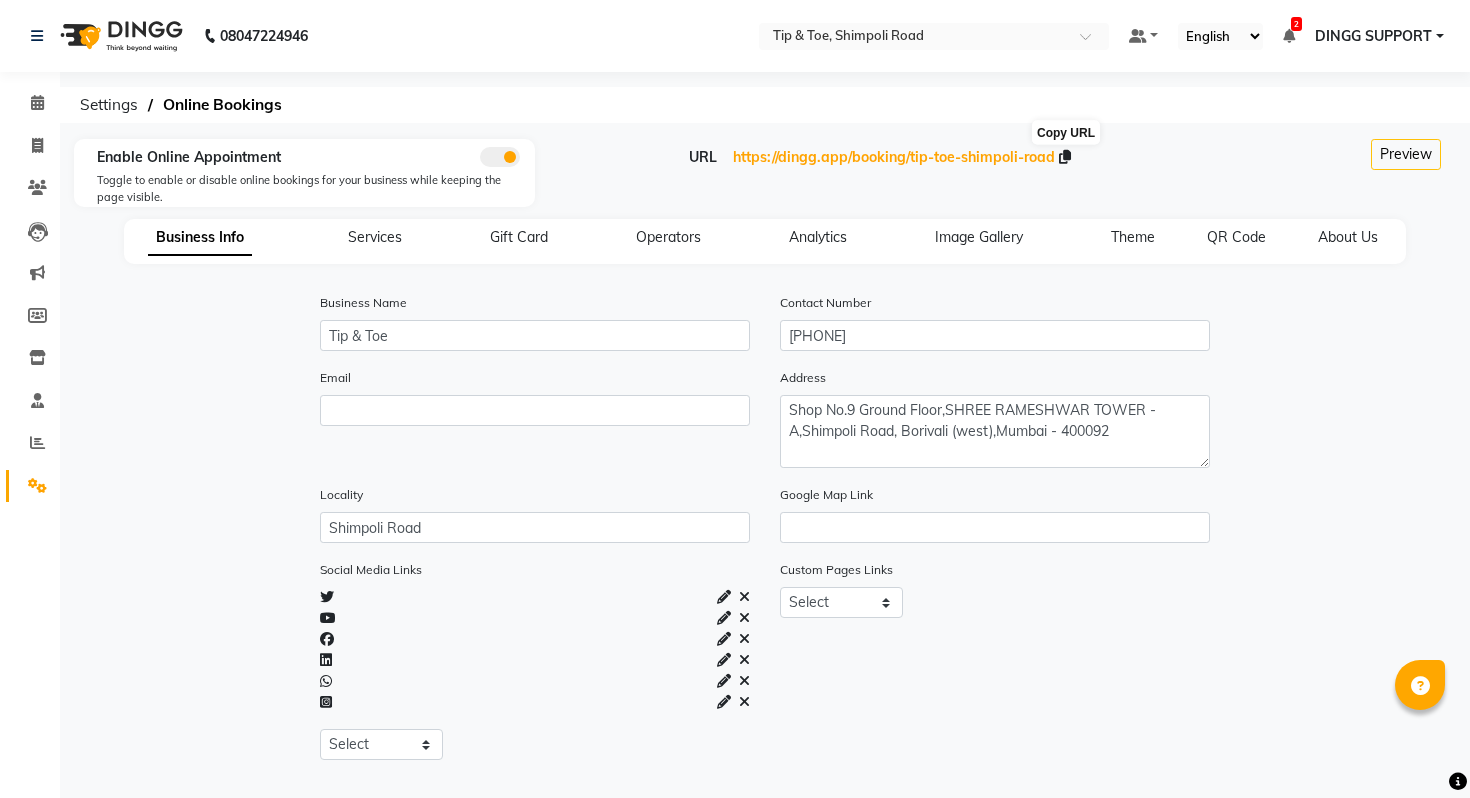 click 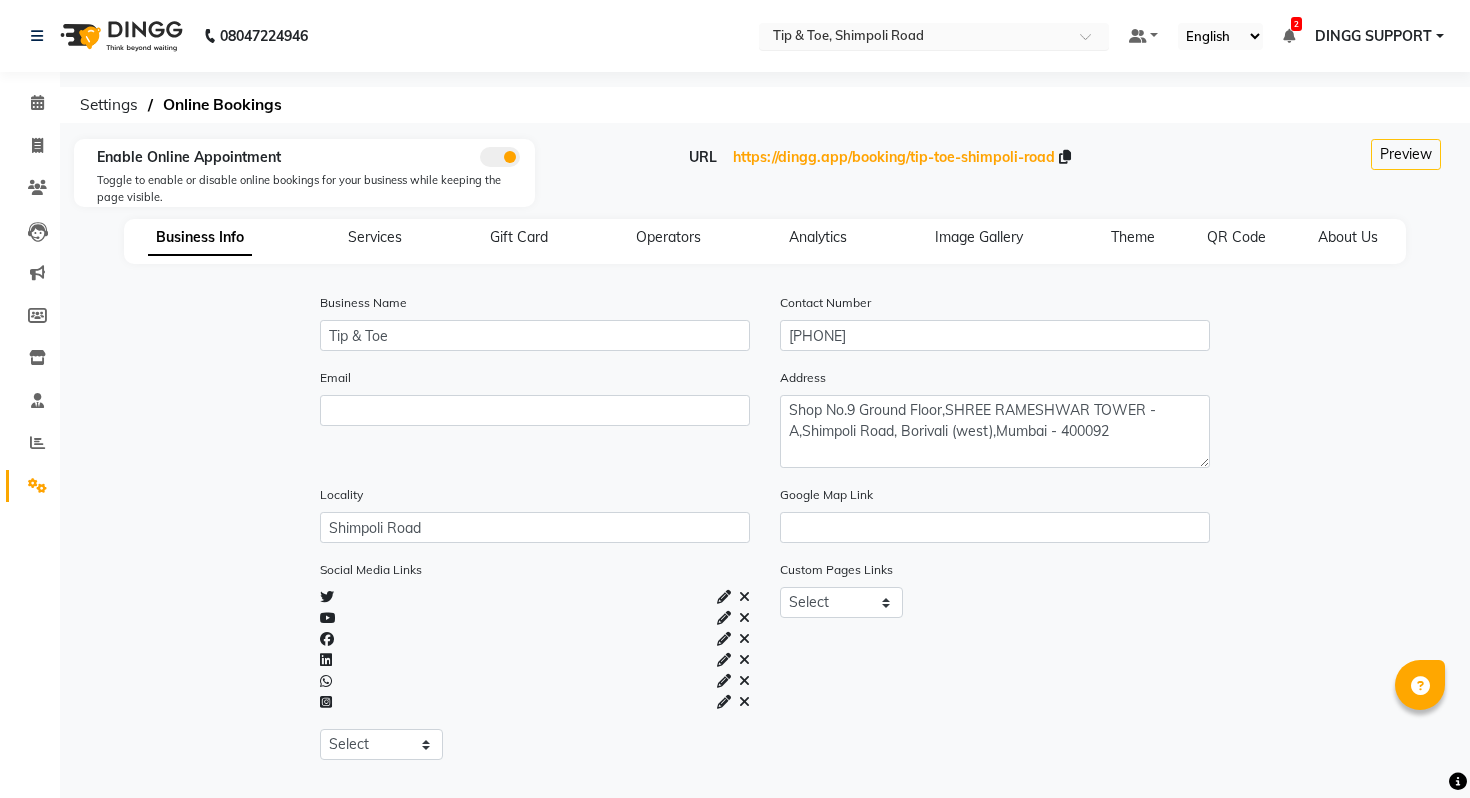 click at bounding box center (914, 38) 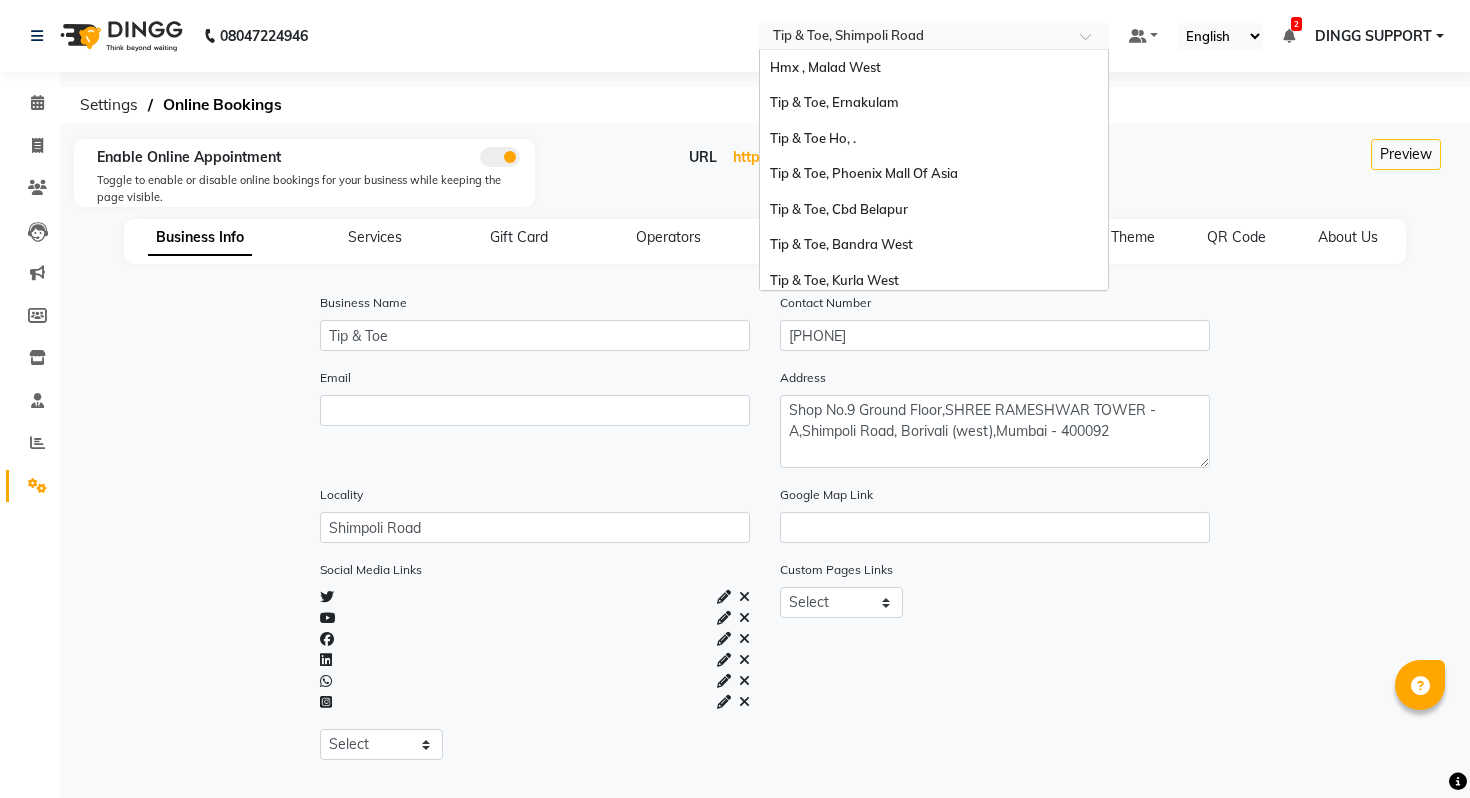 scroll, scrollTop: 470, scrollLeft: 0, axis: vertical 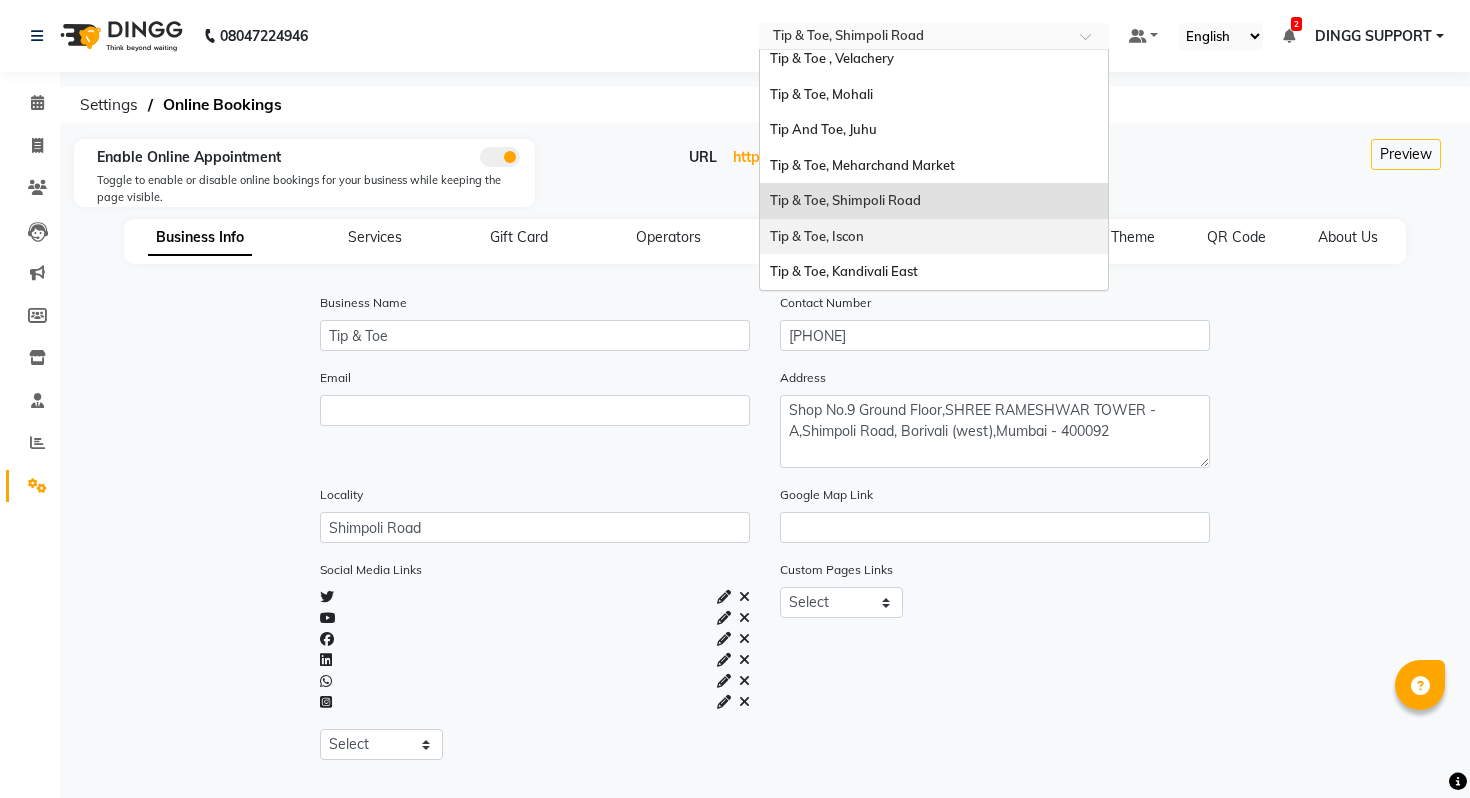 click on "Tip & Toe, Iscon" at bounding box center (817, 236) 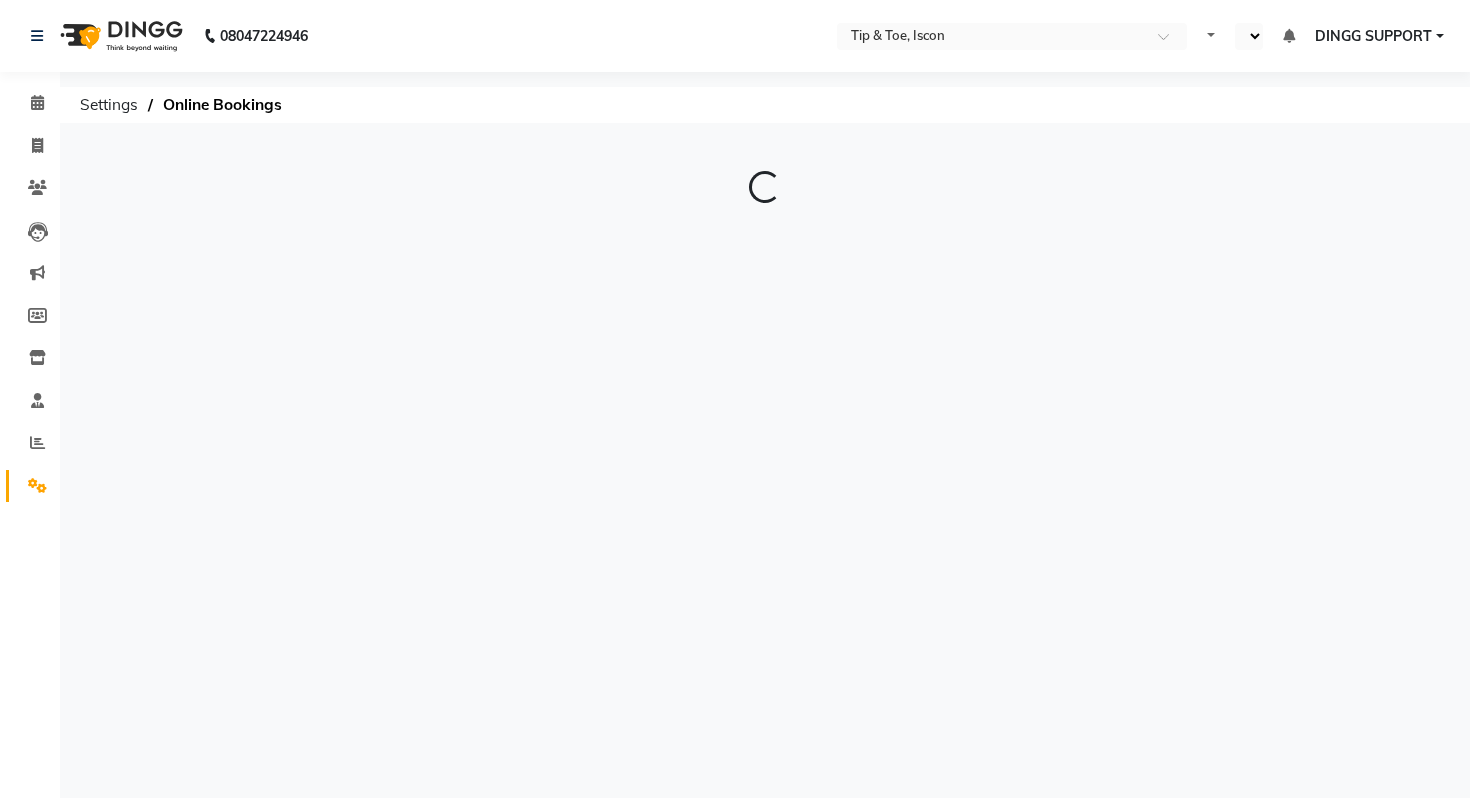 scroll, scrollTop: 0, scrollLeft: 0, axis: both 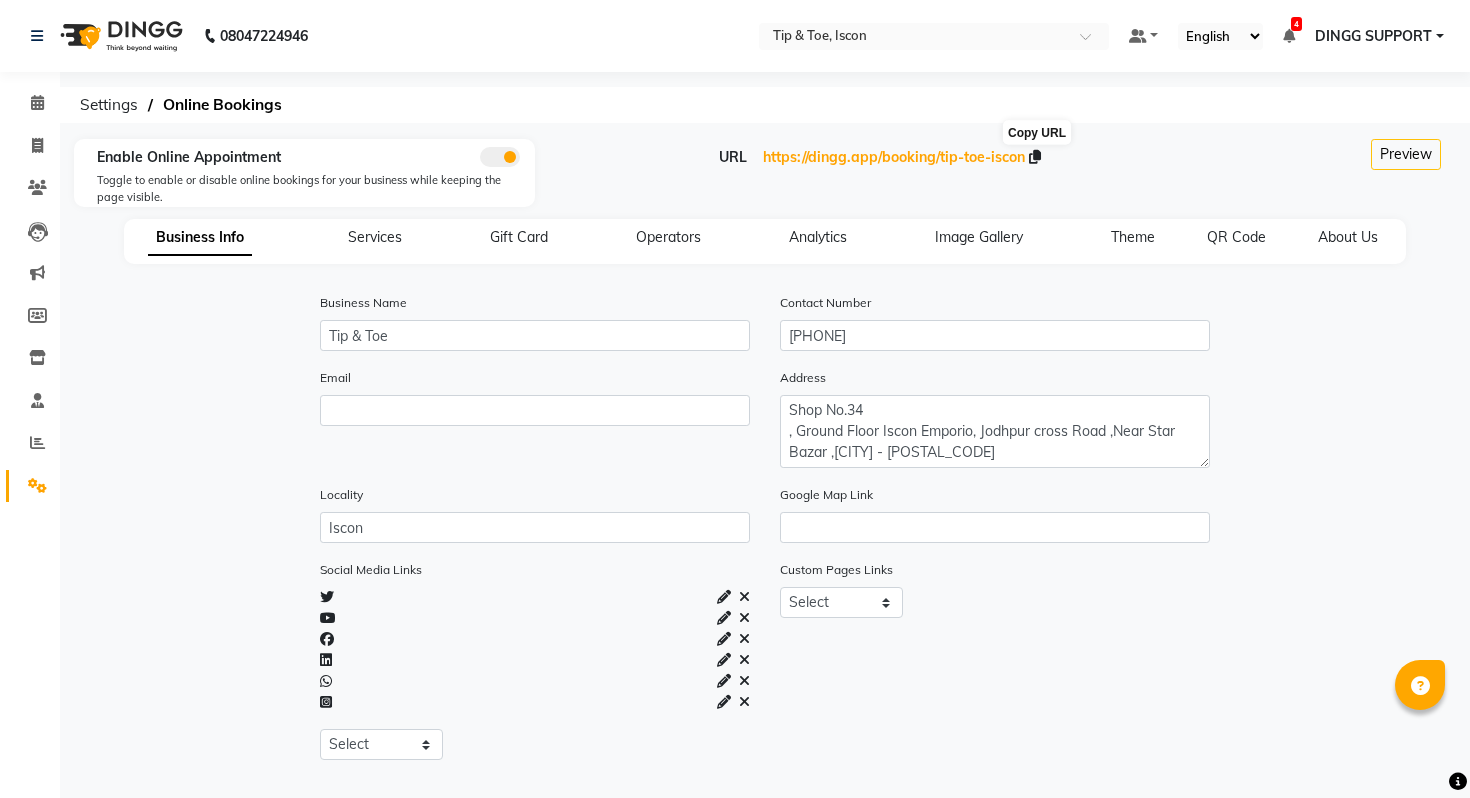 click 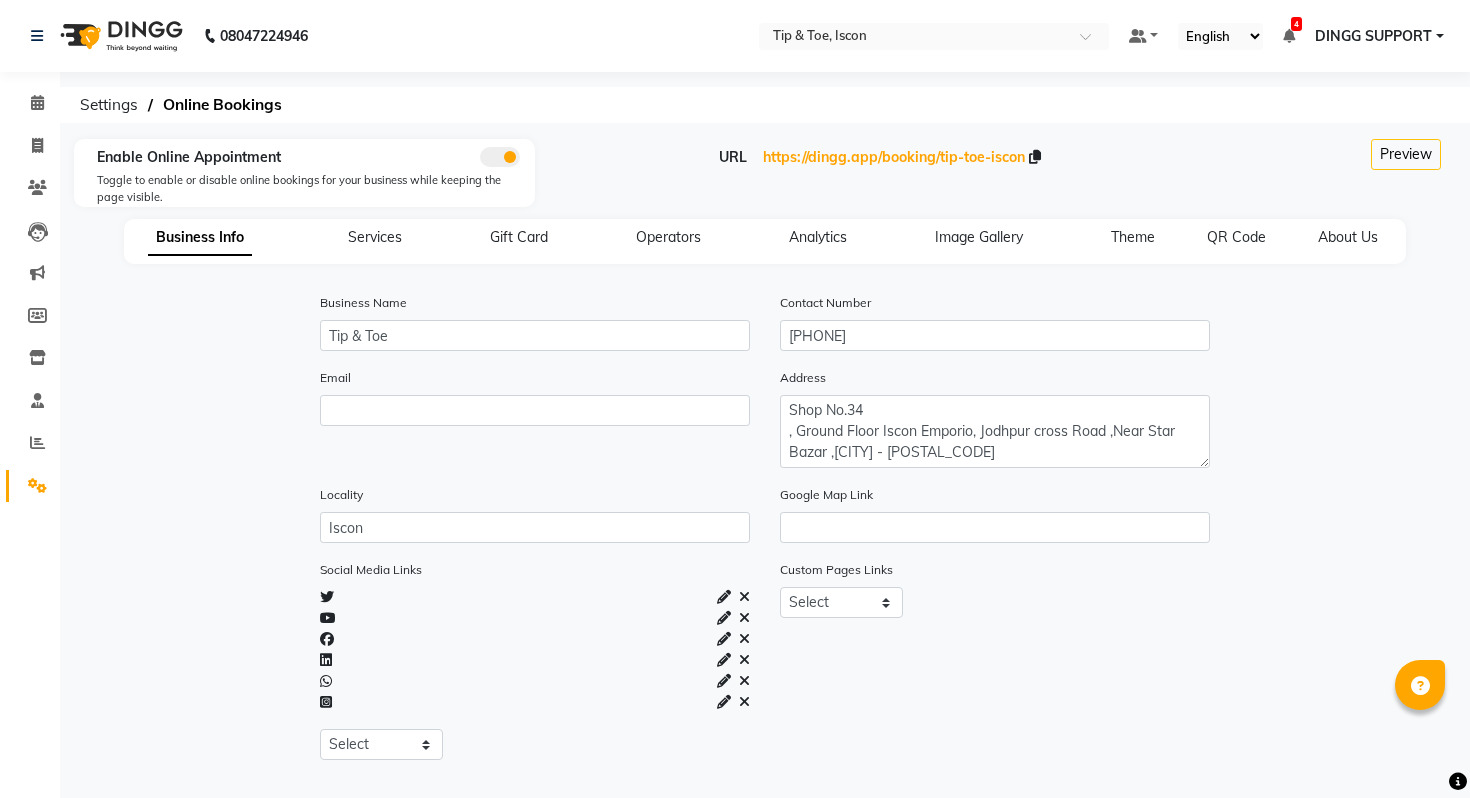 click on "08047224946 Select Location × Tip & Toe, Iscon Default Panel My Panel English ENGLISH Español العربية मराठी हिंदी ગુજરાતી தமிழ் 中文 4 Notifications nothing to show DINGG SUPPORT Manage Profile Change Password Sign out  Version:3.15.11" 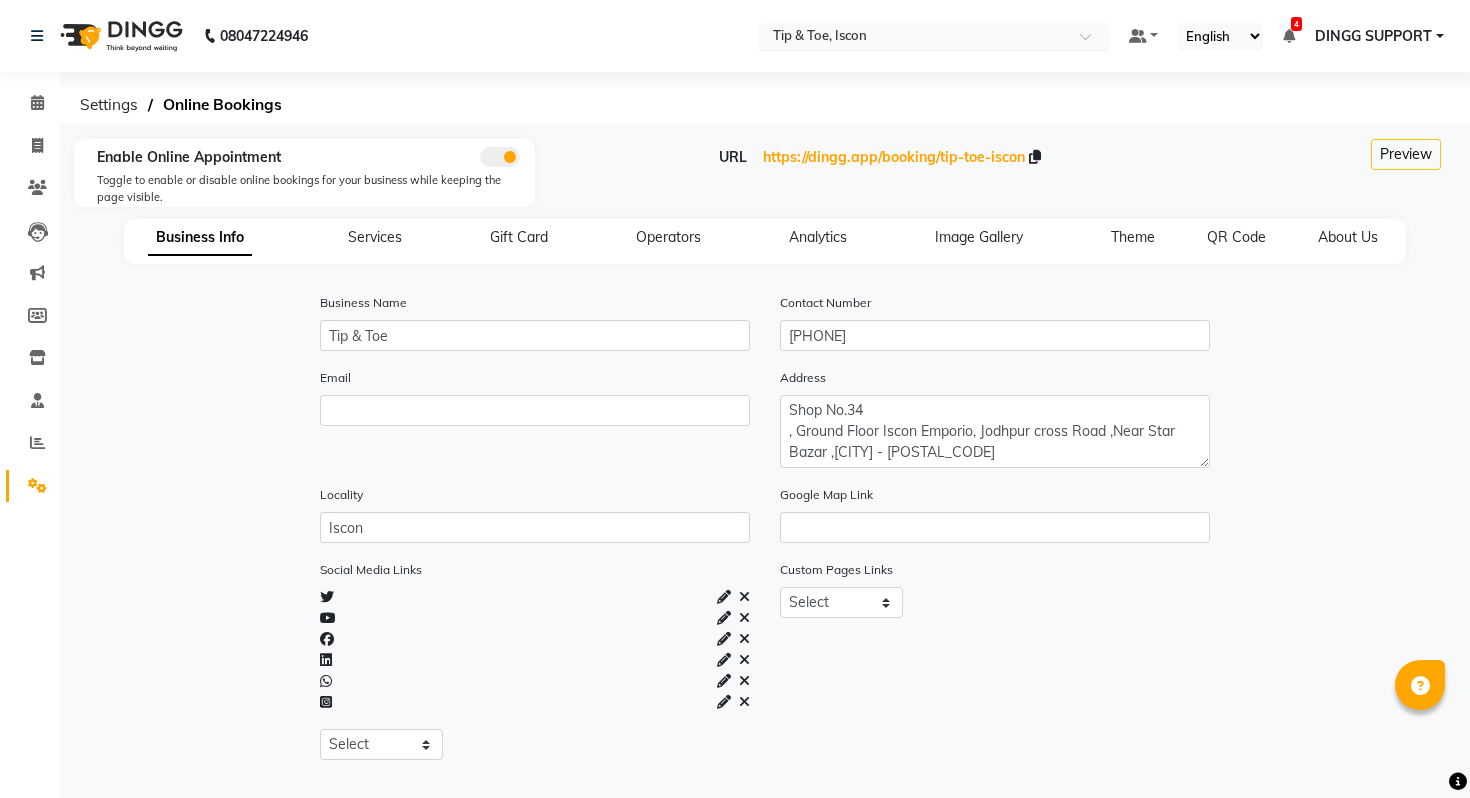 click at bounding box center [914, 38] 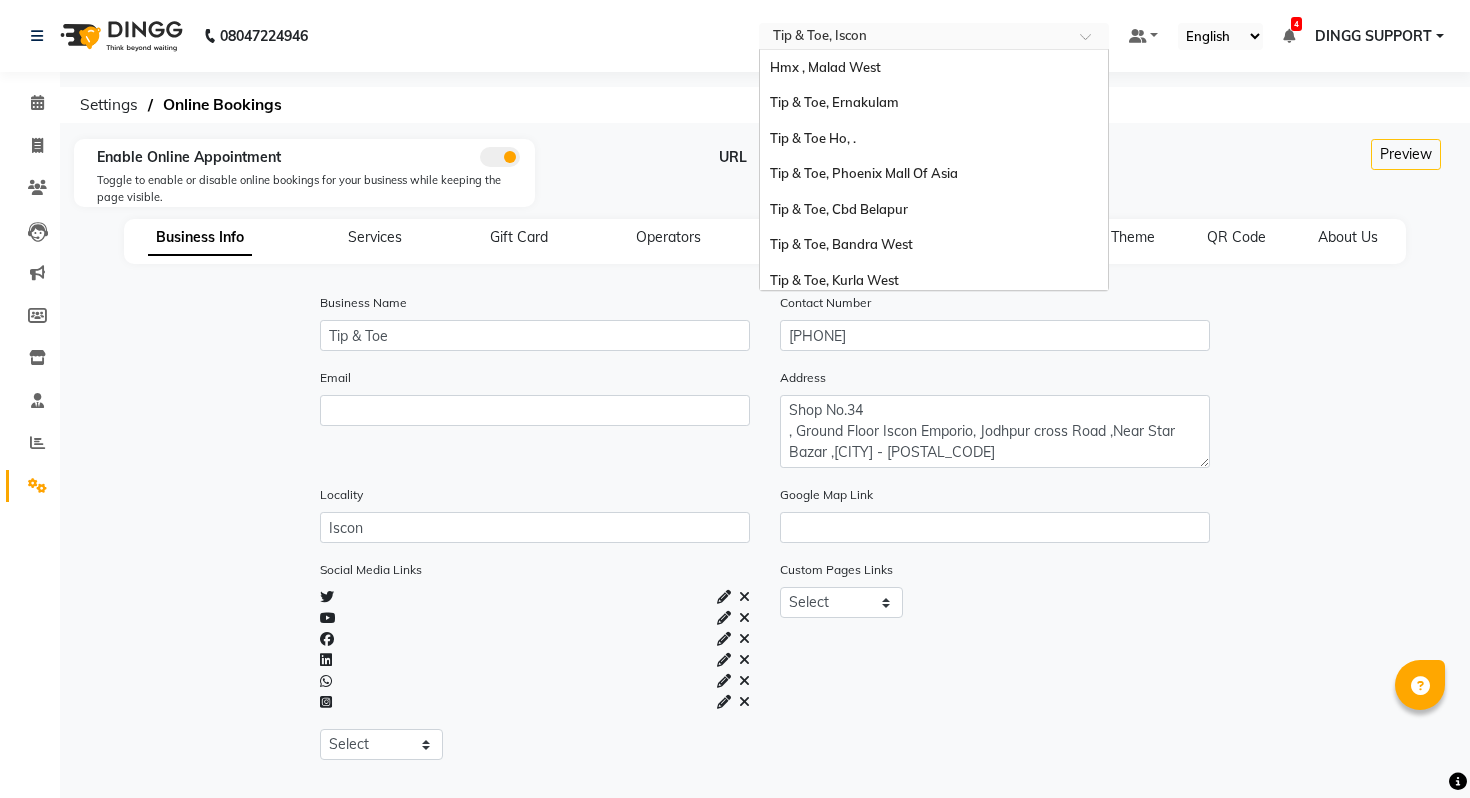 scroll, scrollTop: 470, scrollLeft: 0, axis: vertical 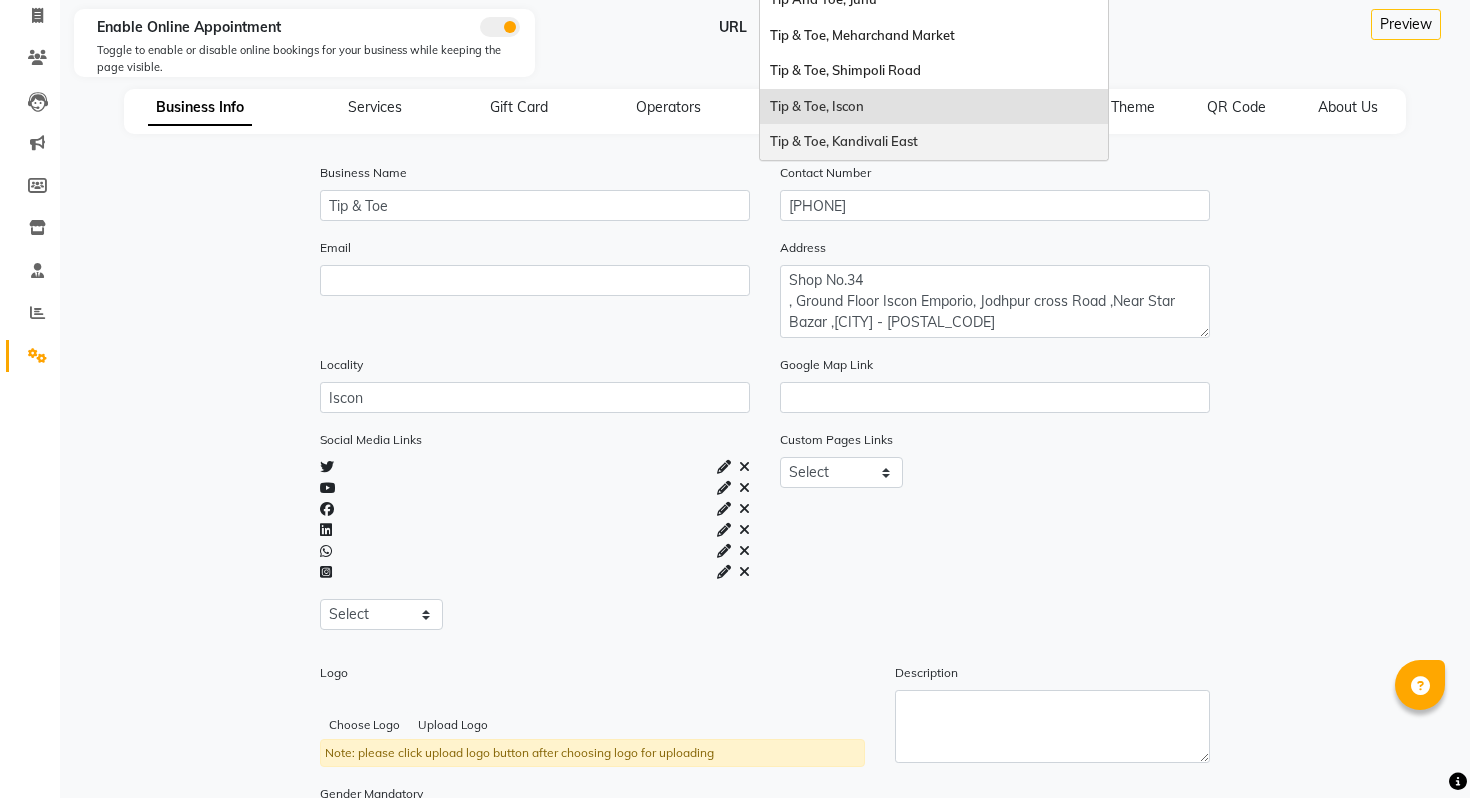 click on "Tip & Toe, Kandivali East" at bounding box center (844, 141) 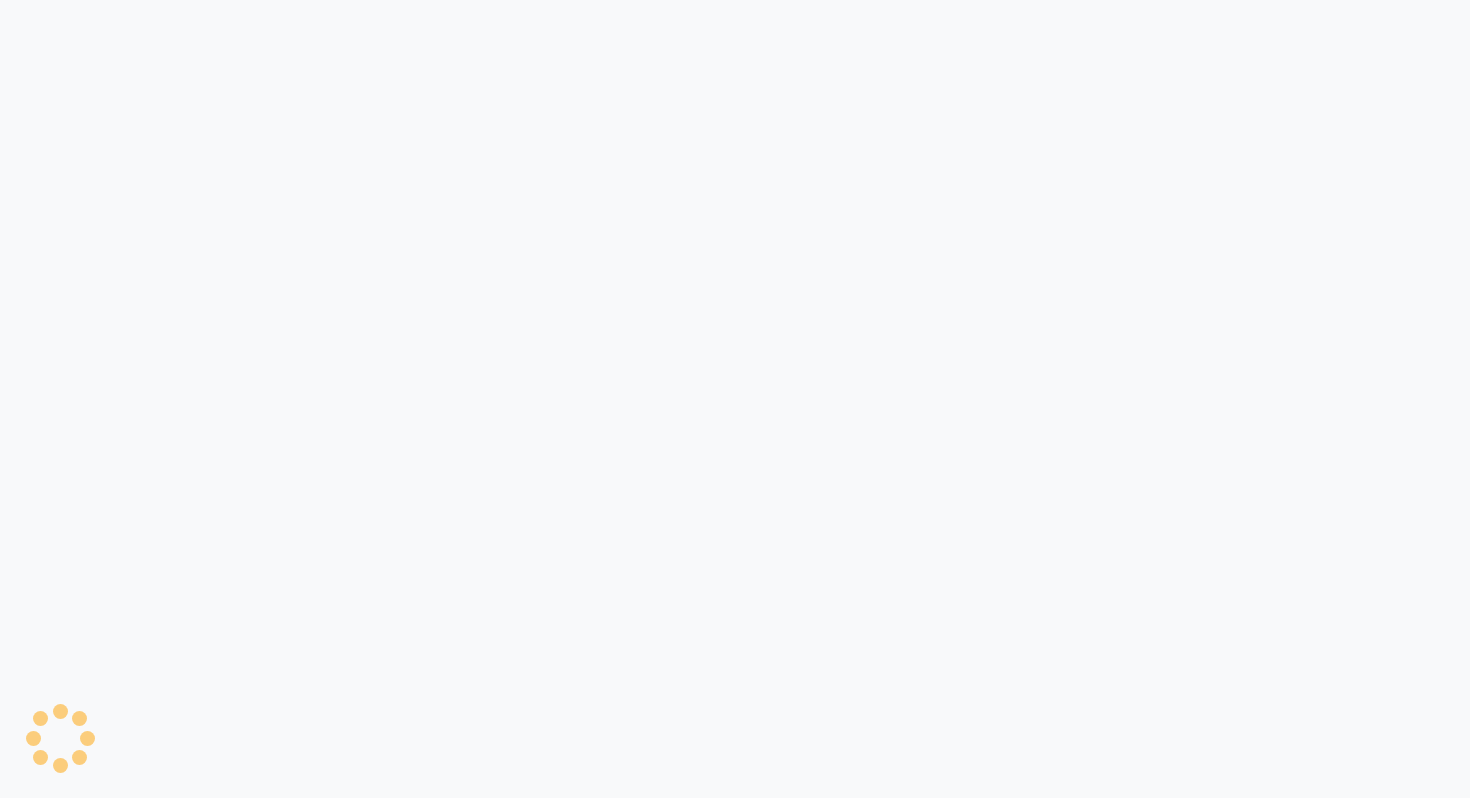 scroll, scrollTop: 0, scrollLeft: 0, axis: both 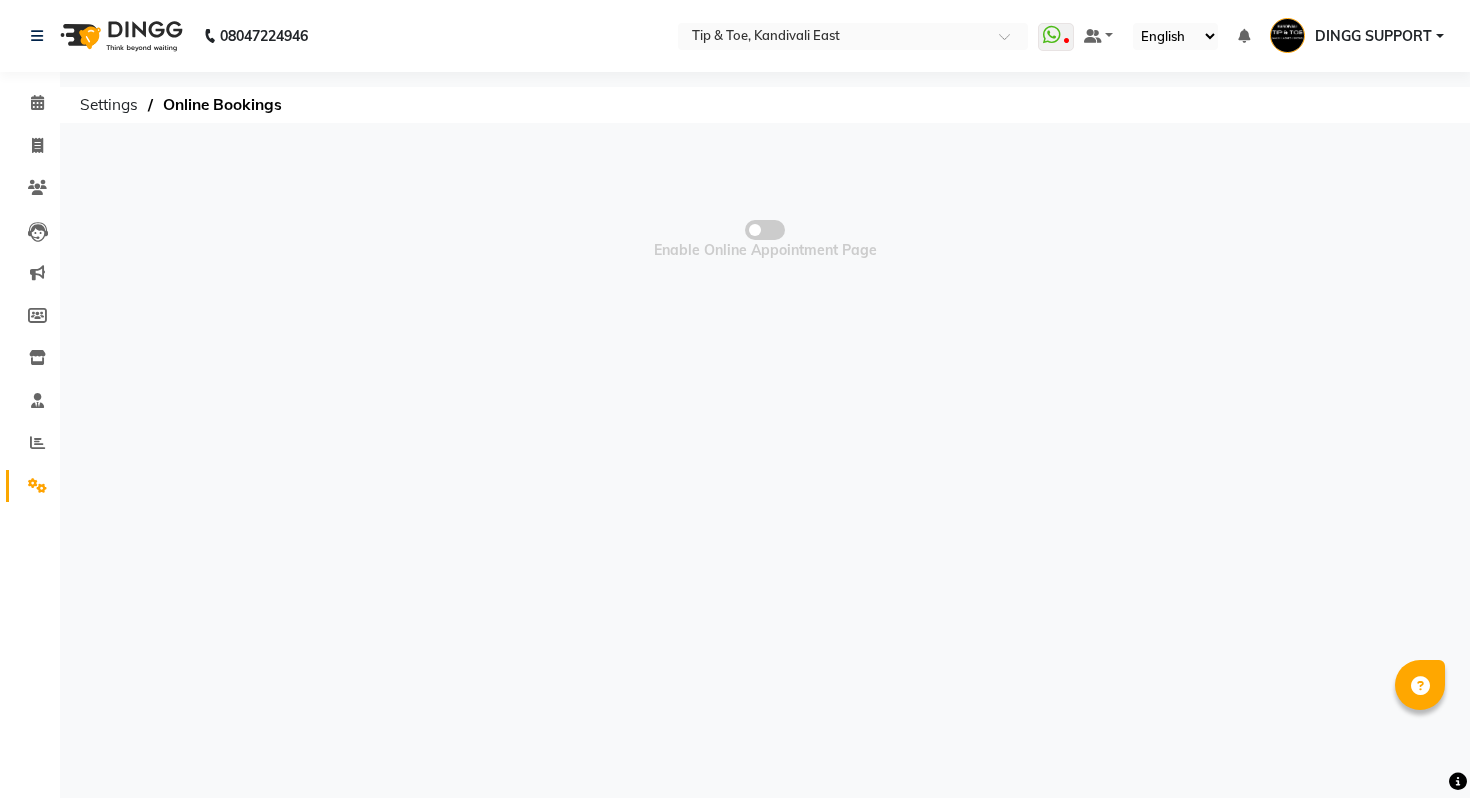 click at bounding box center (765, 230) 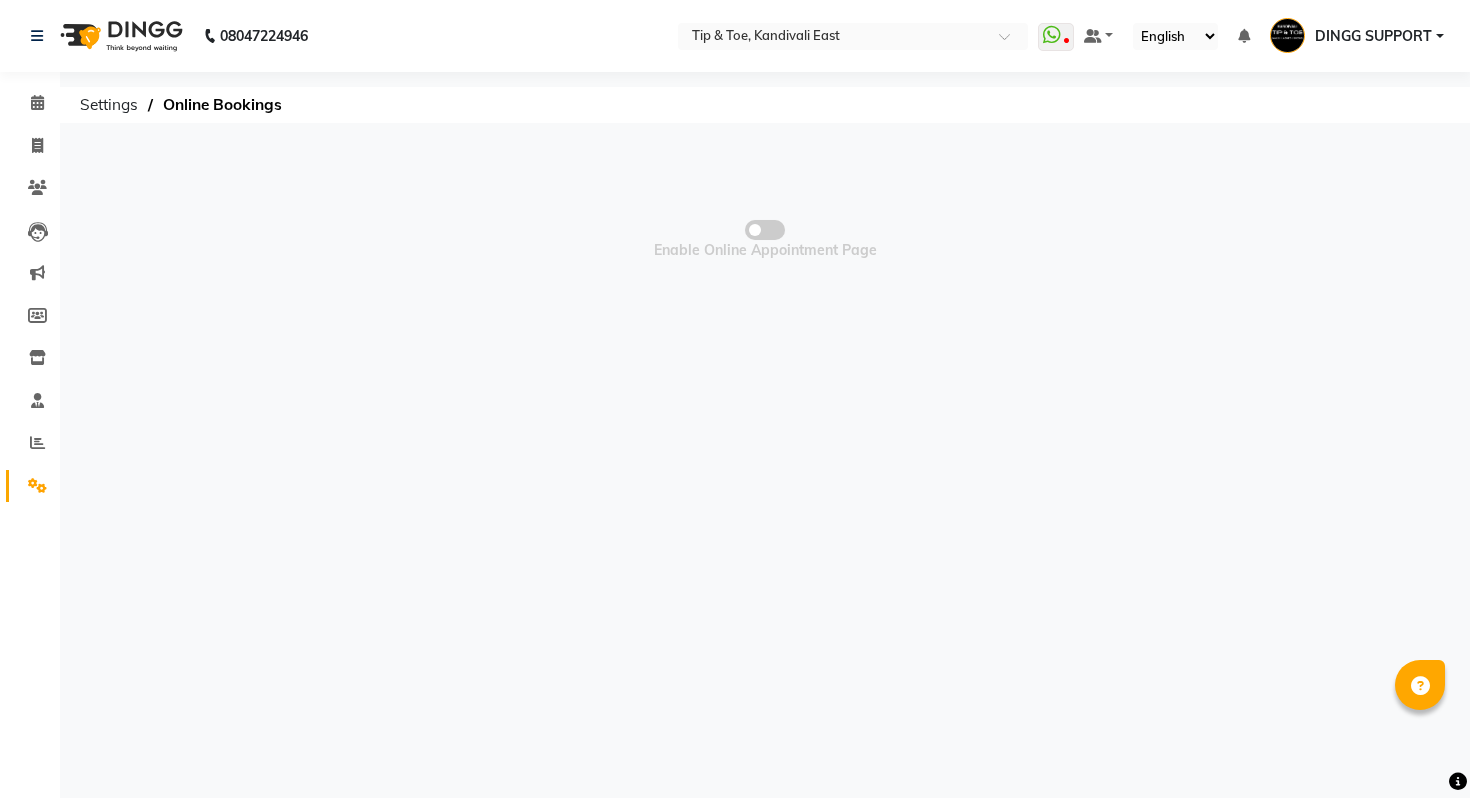 click at bounding box center [765, 233] 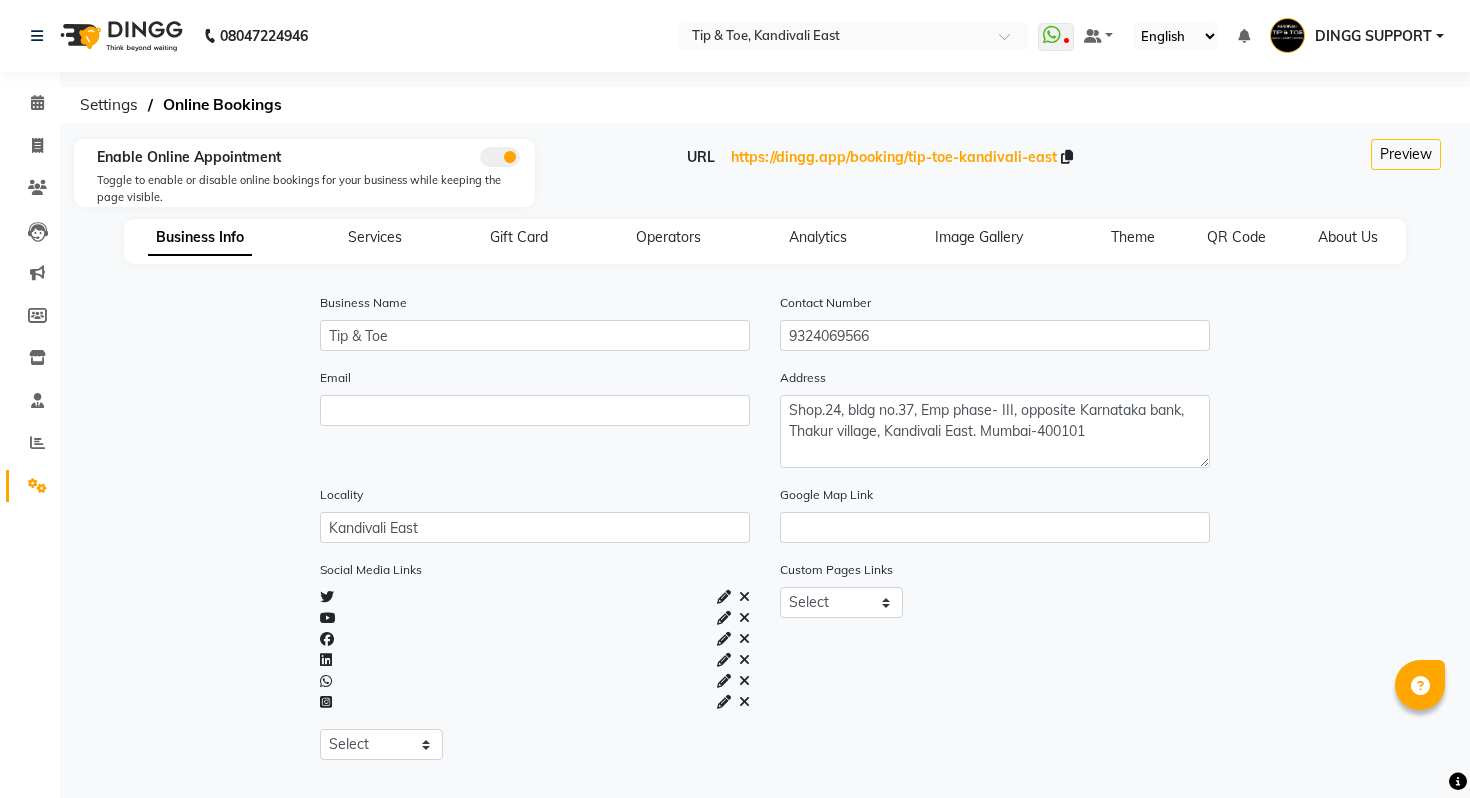 scroll, scrollTop: 256, scrollLeft: 0, axis: vertical 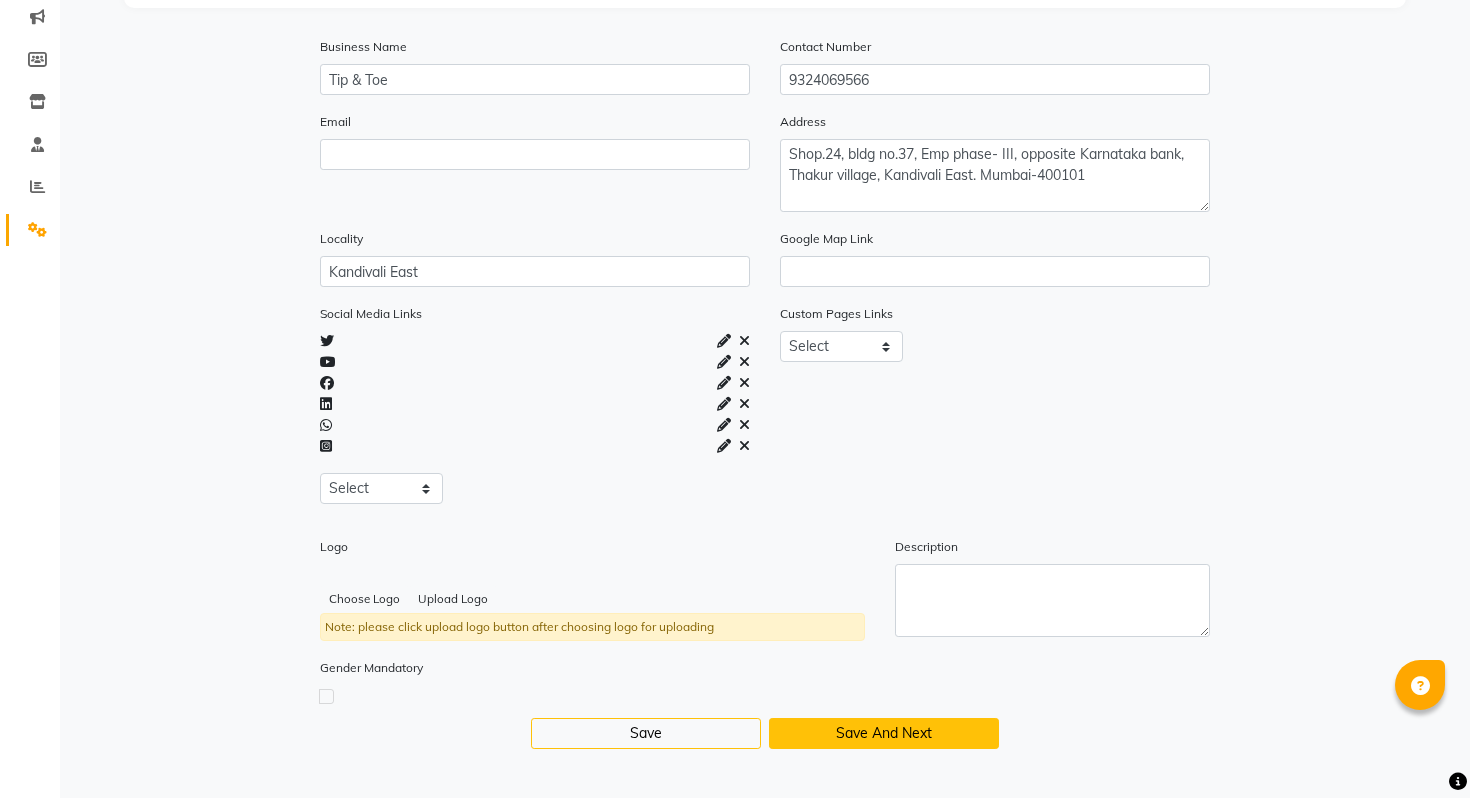 click on "Save And Next" 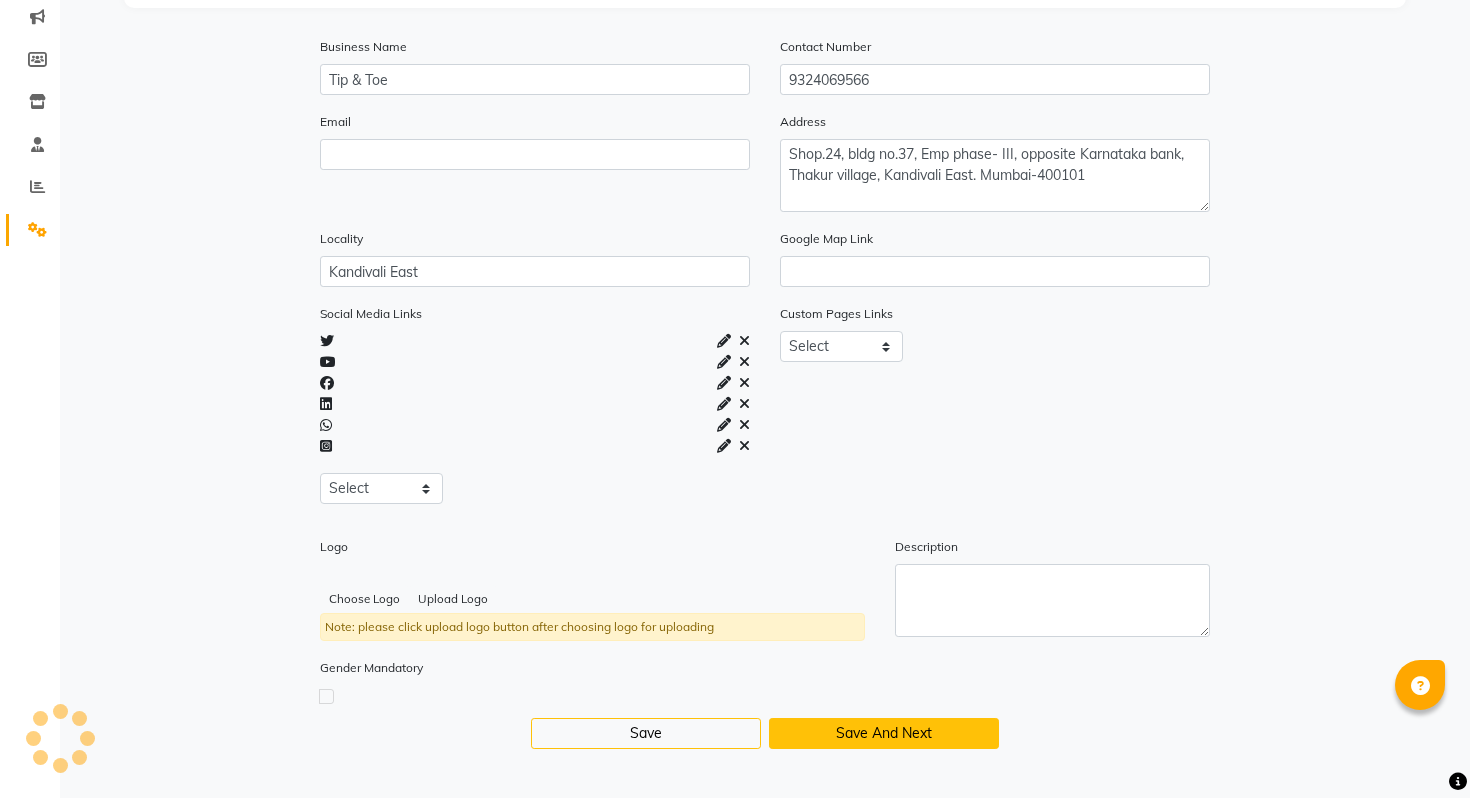 scroll, scrollTop: 0, scrollLeft: 0, axis: both 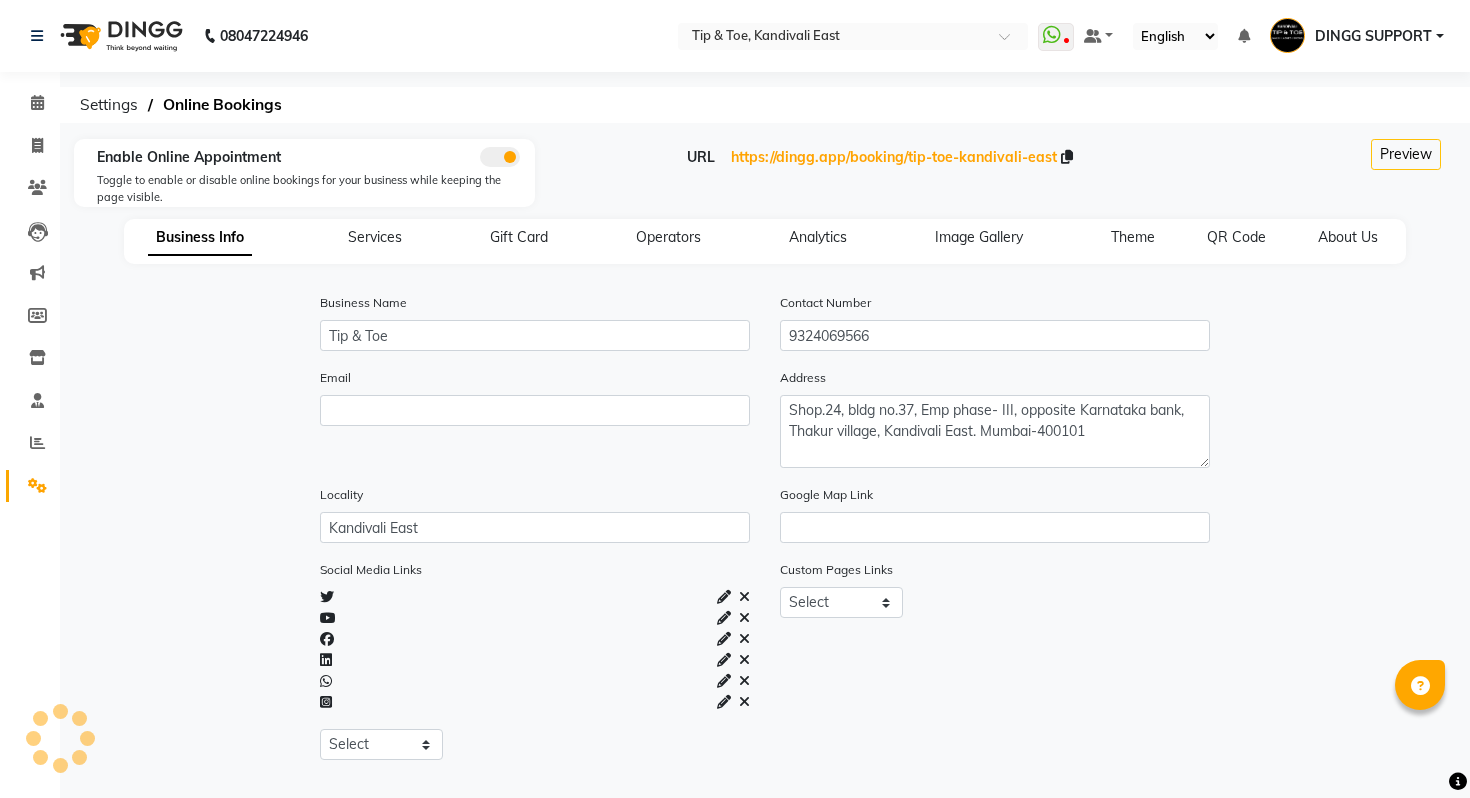 select on "15: 15" 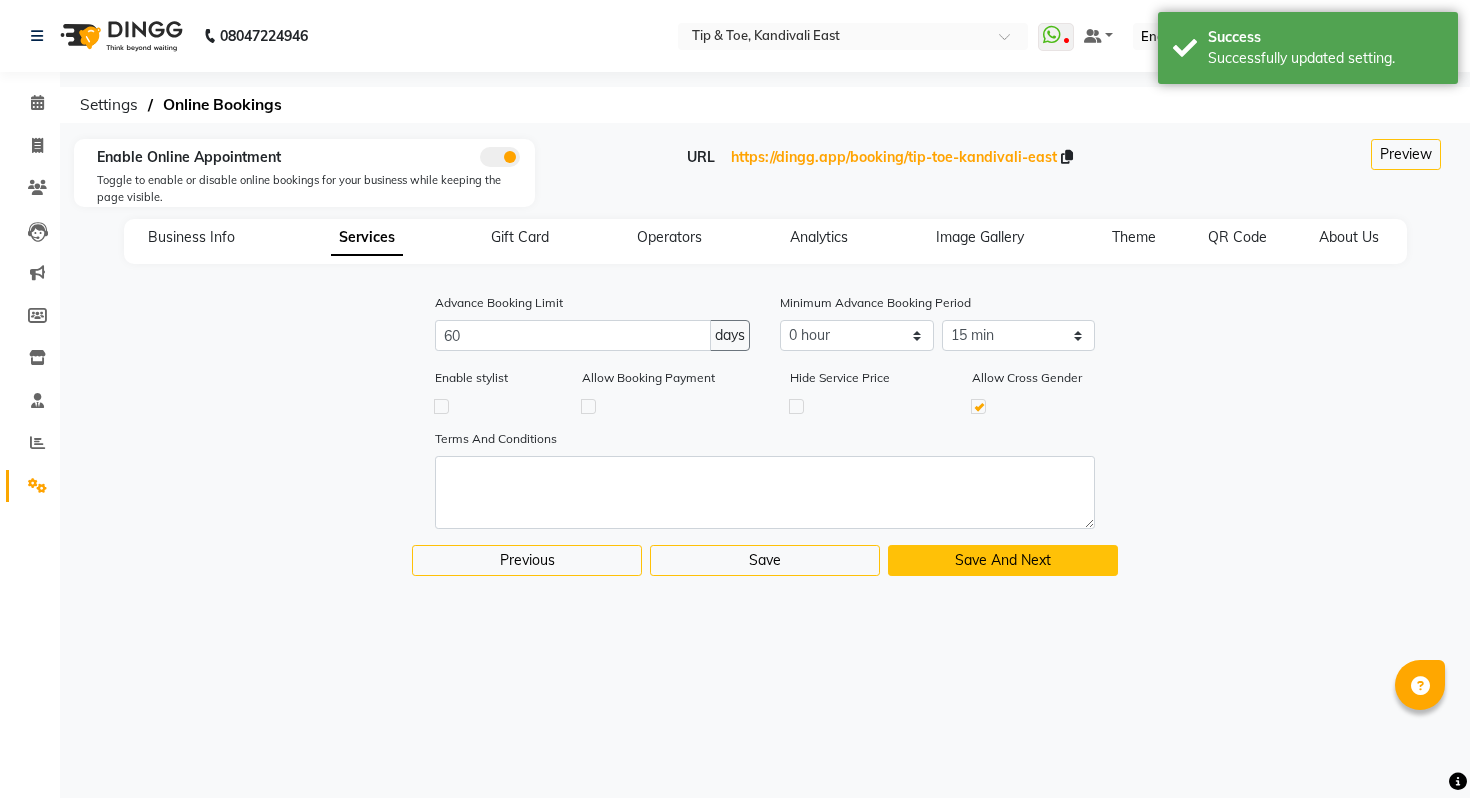click on "Save And Next" 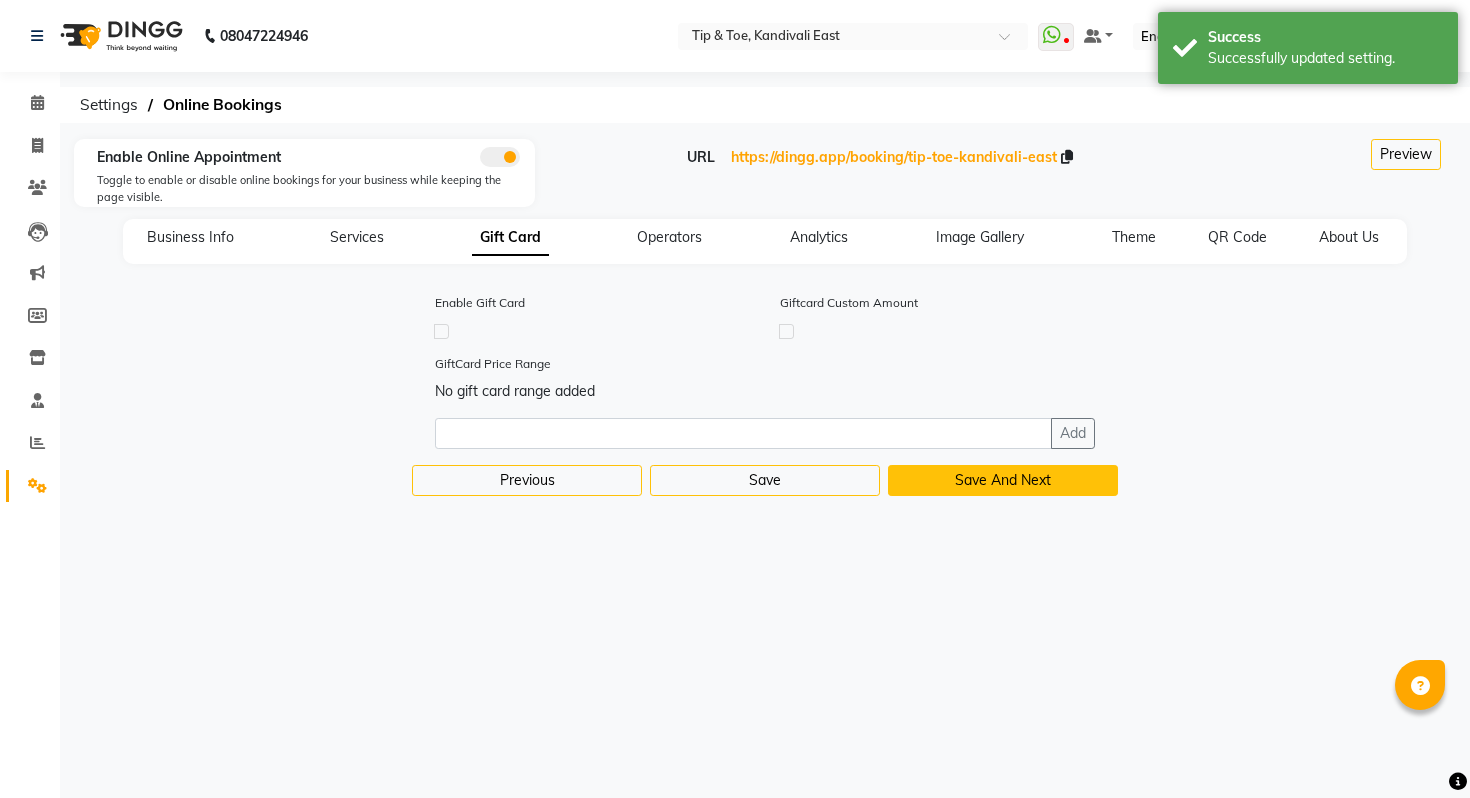 click on "Save And Next" 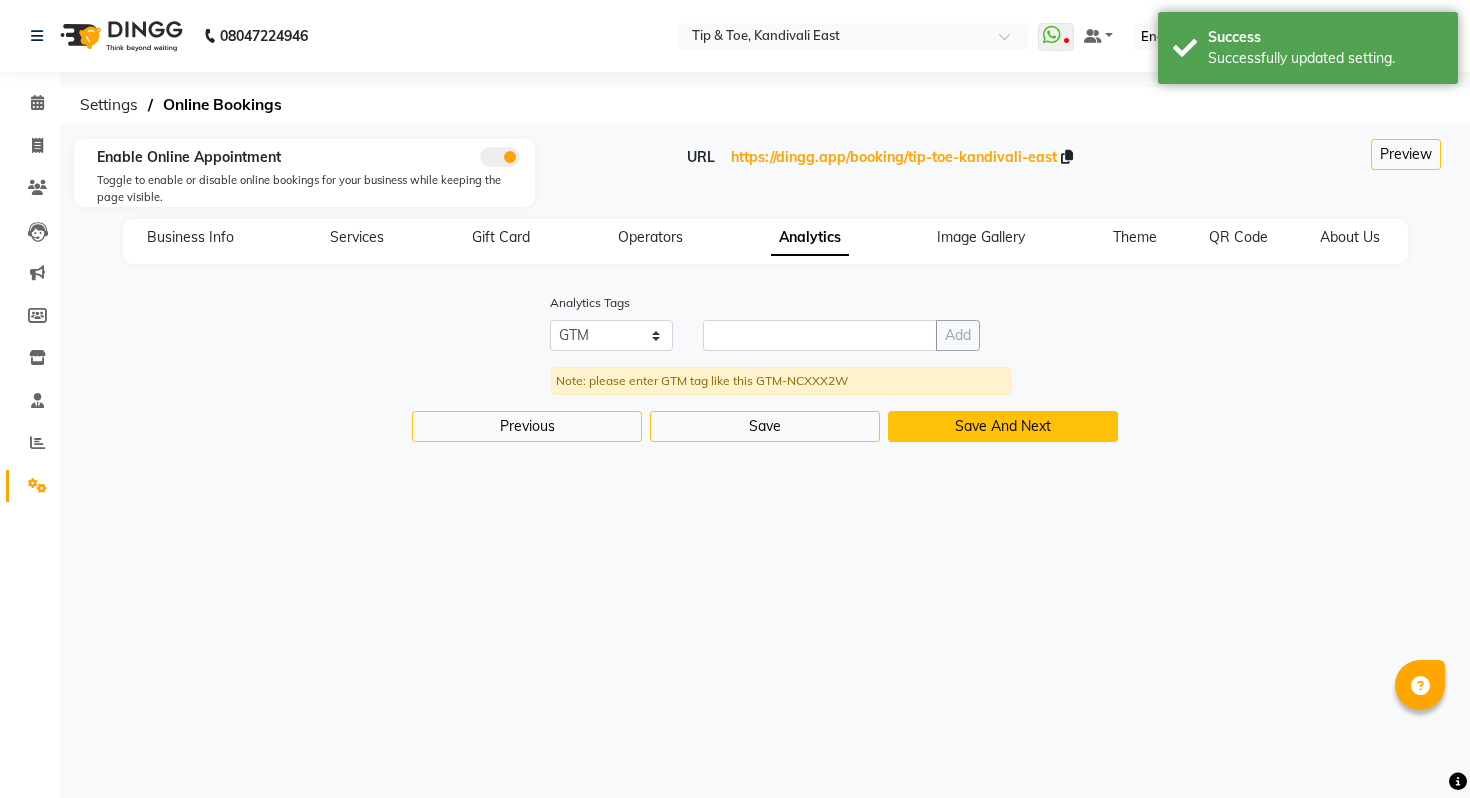 click on "Save And Next" 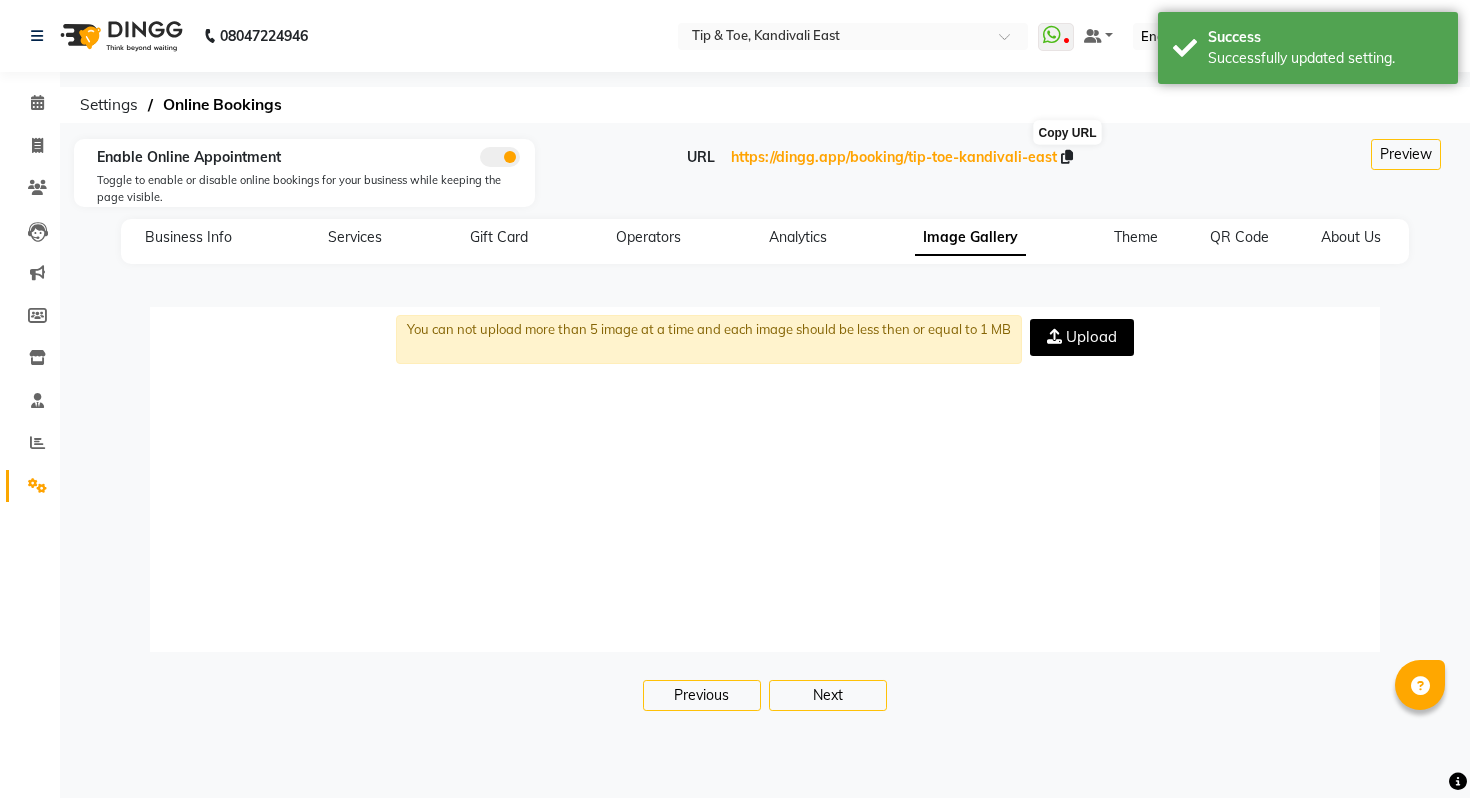 click 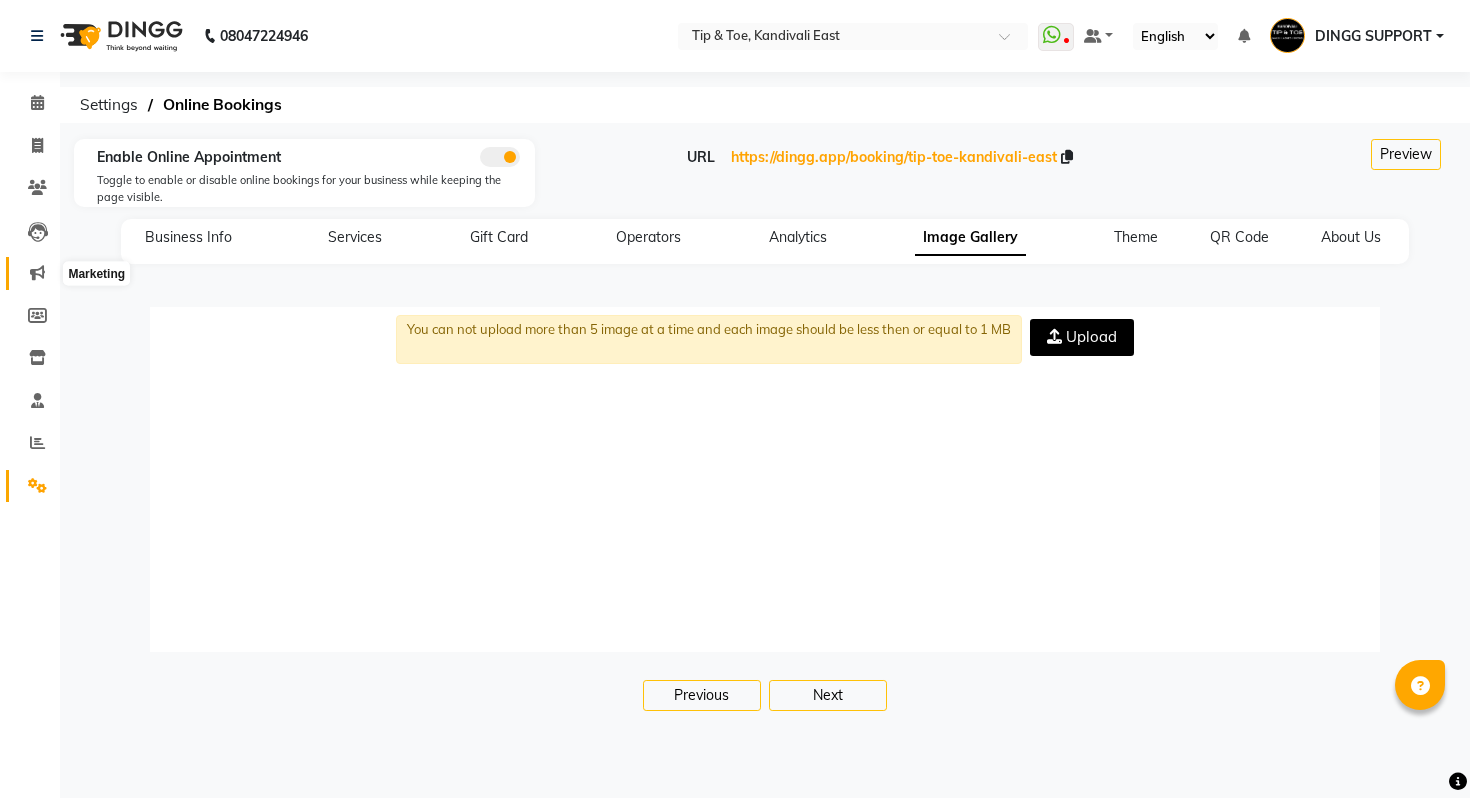 click 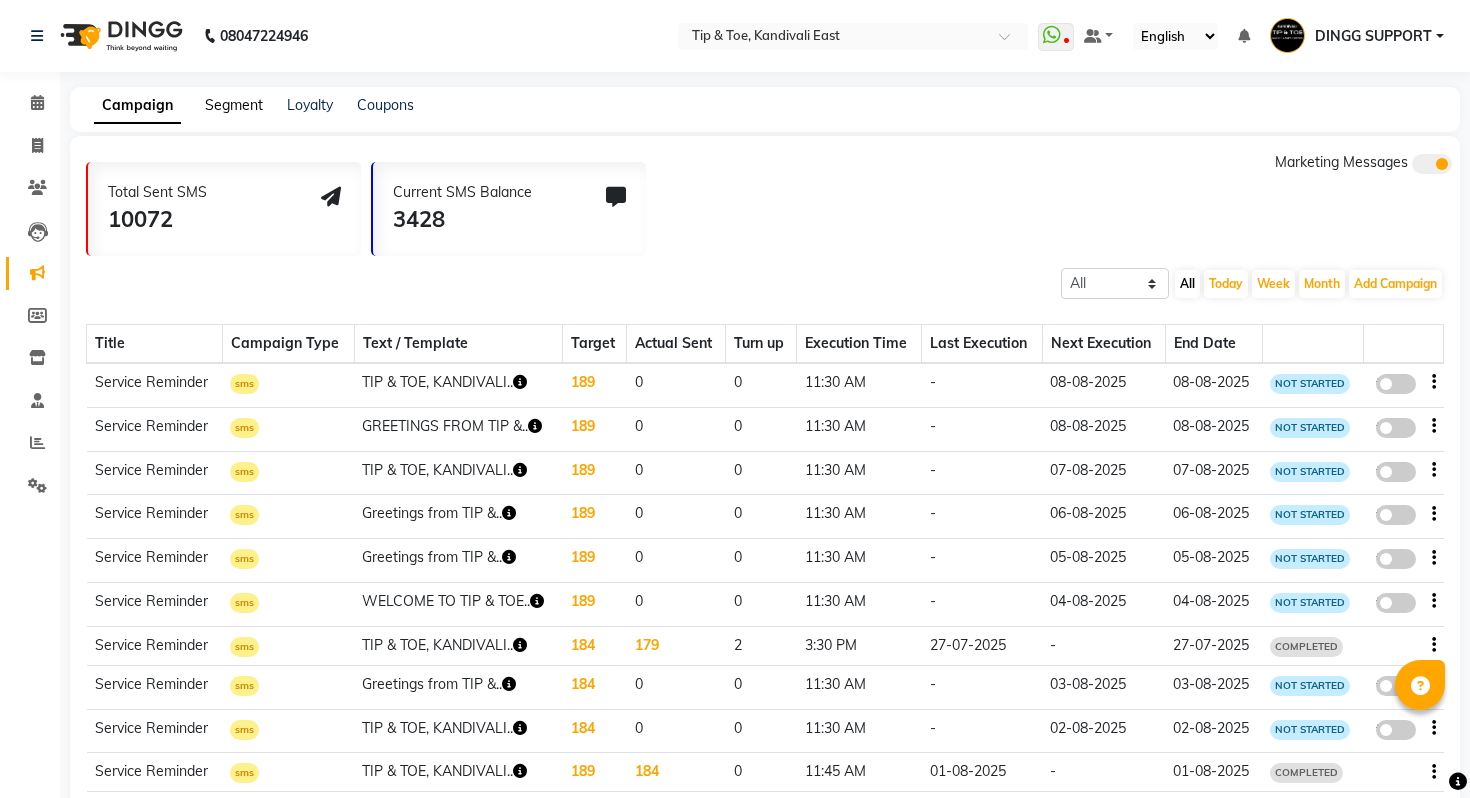 click on "Segment" 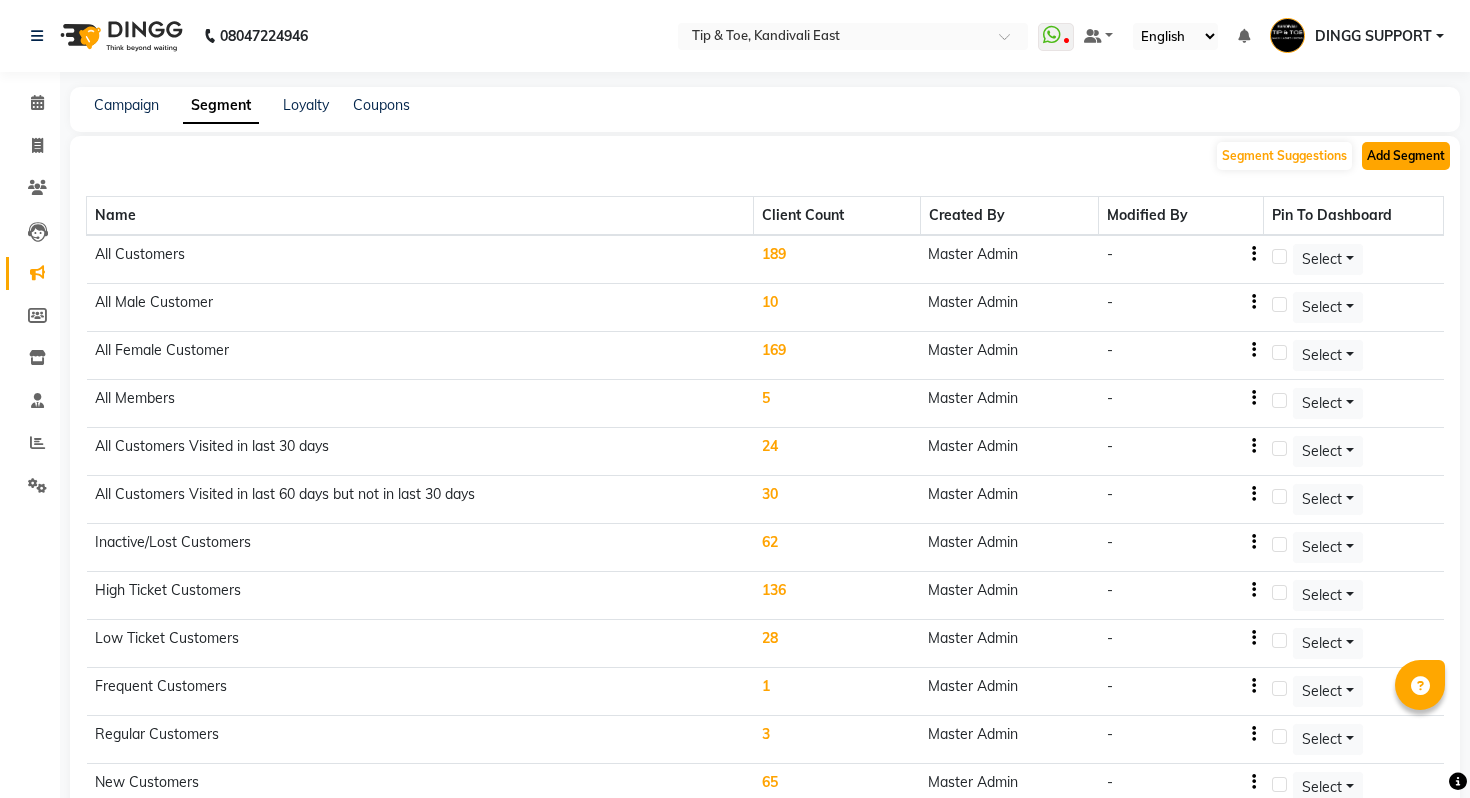click on "Add Segment" 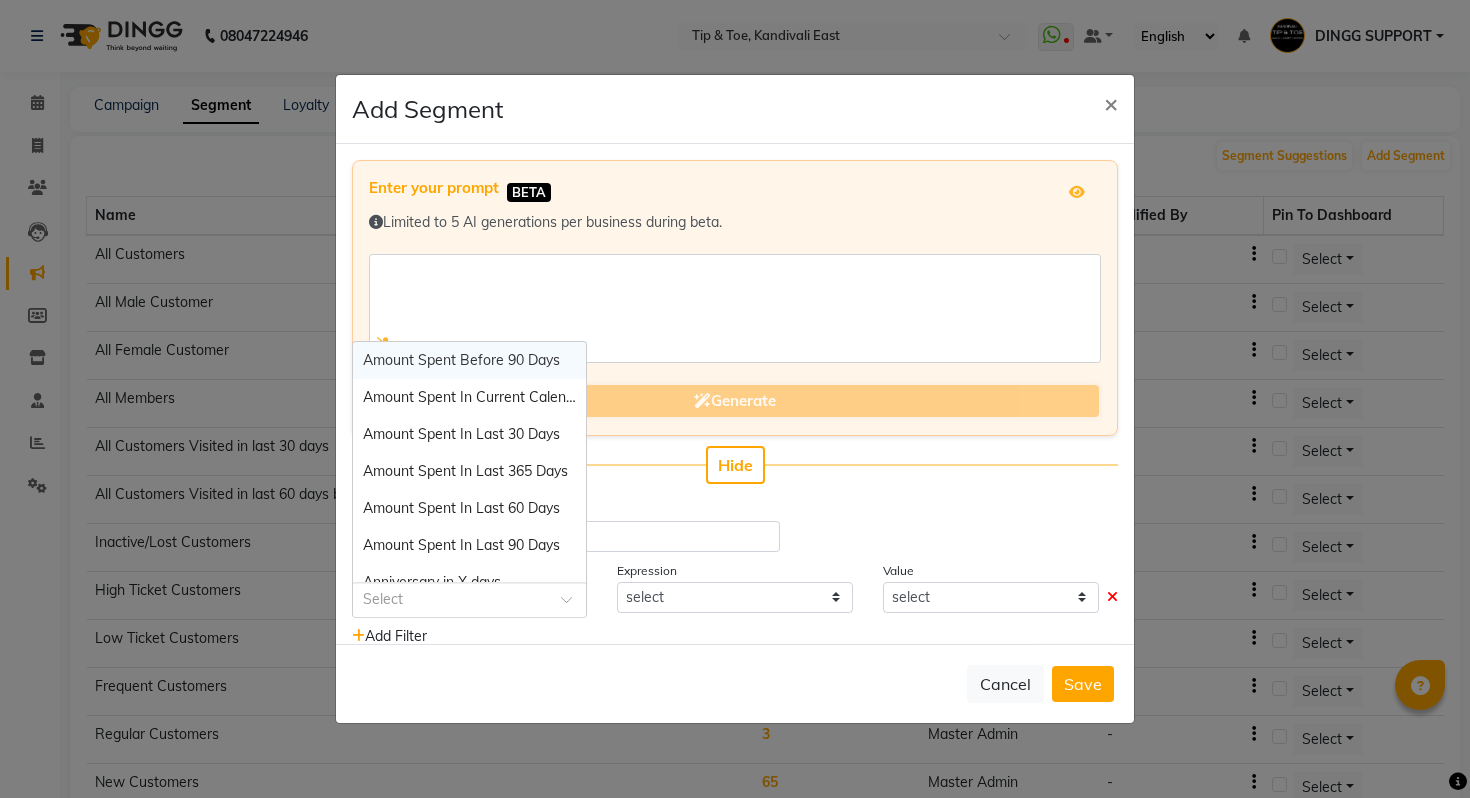 click on "Select" 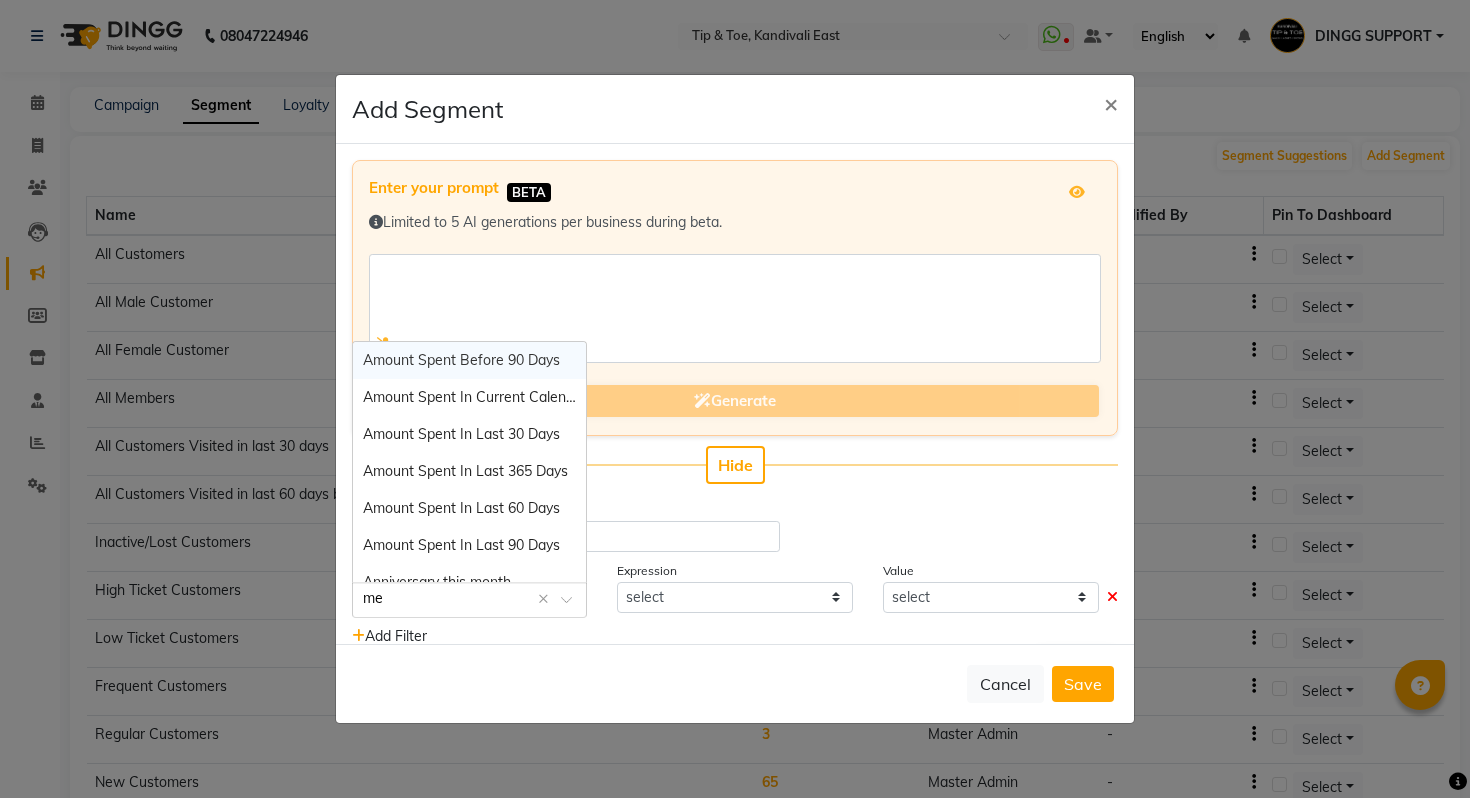 type on "mem" 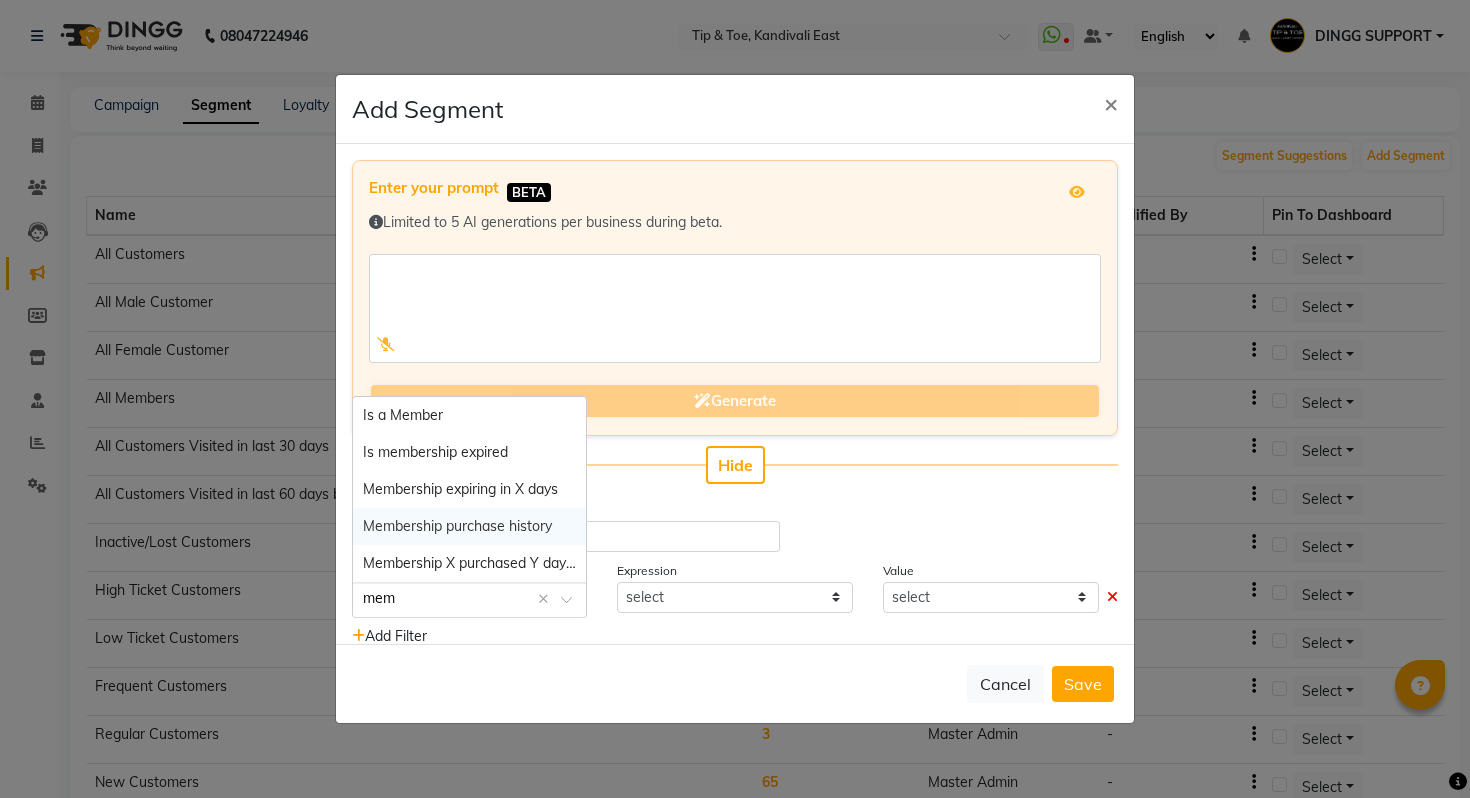 click on "Membership purchase history" at bounding box center [457, 526] 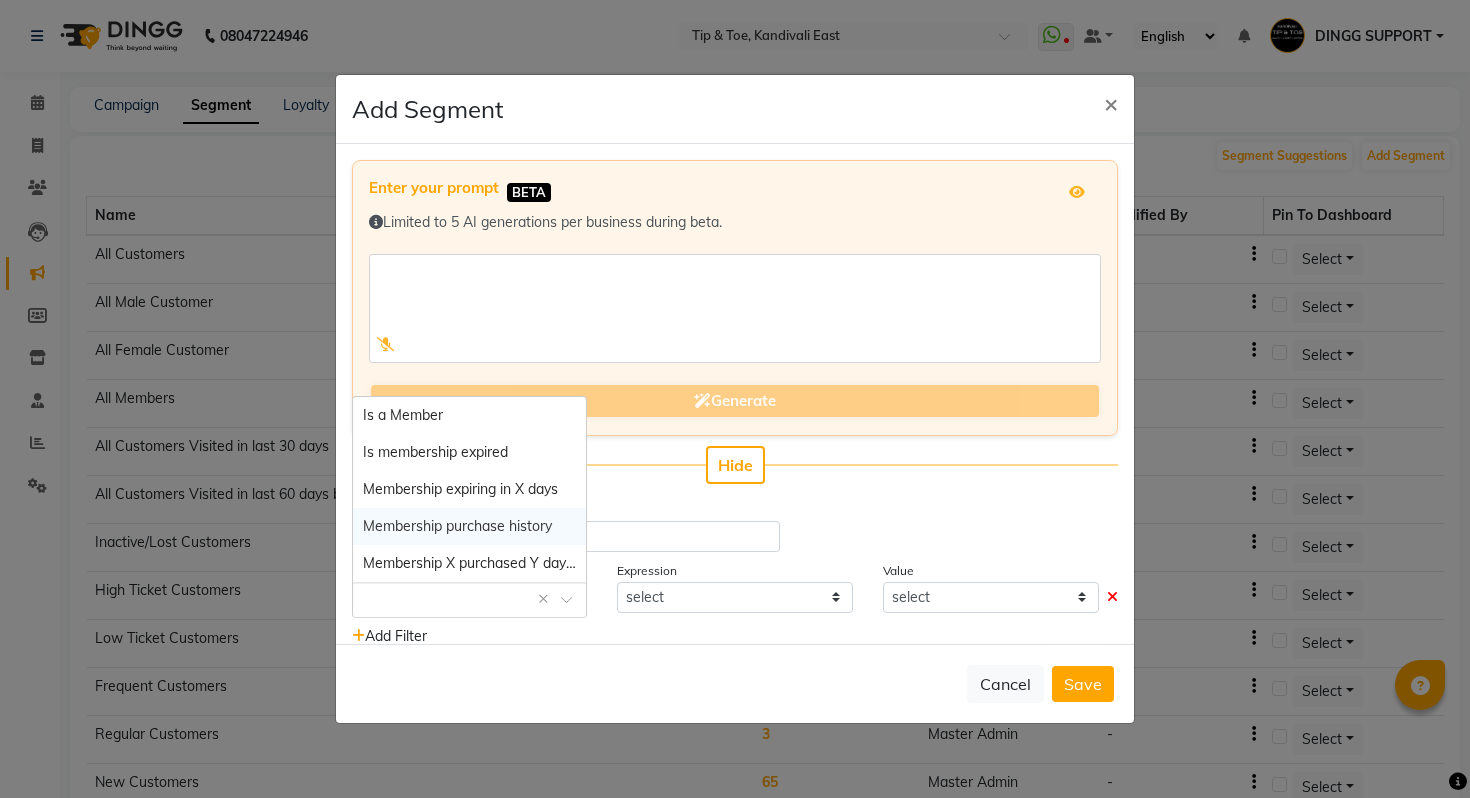 select on "=" 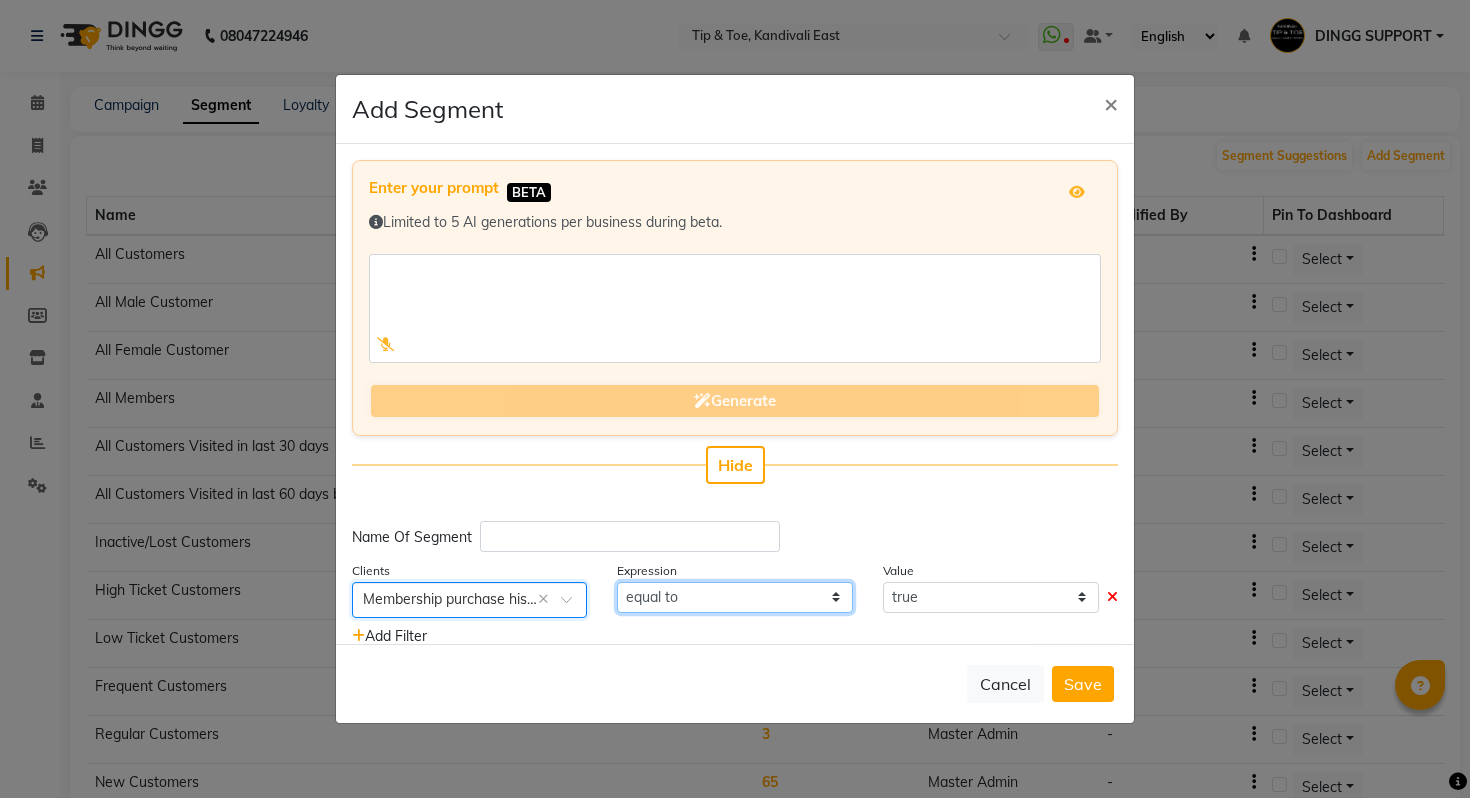 click on "equal to" 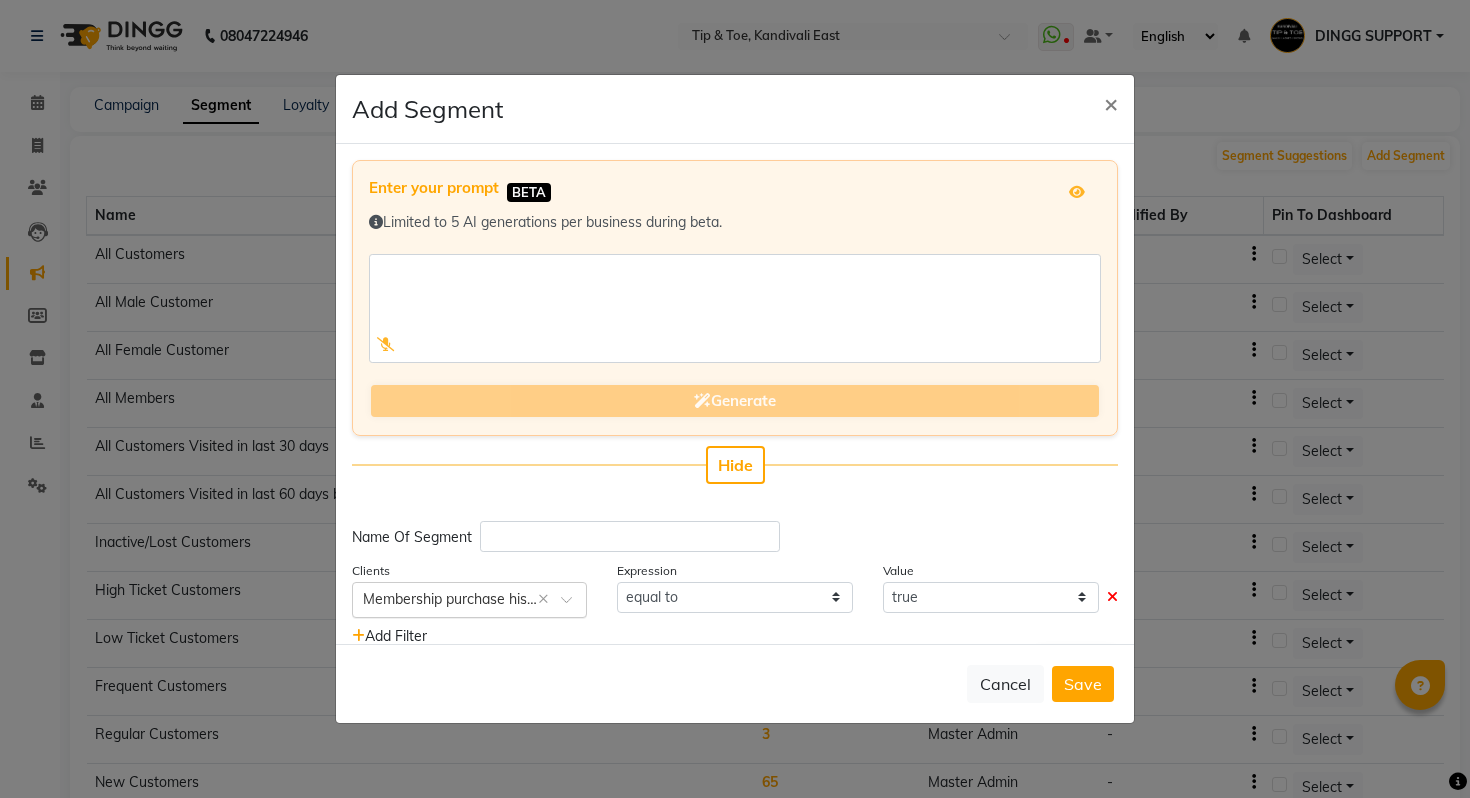 click 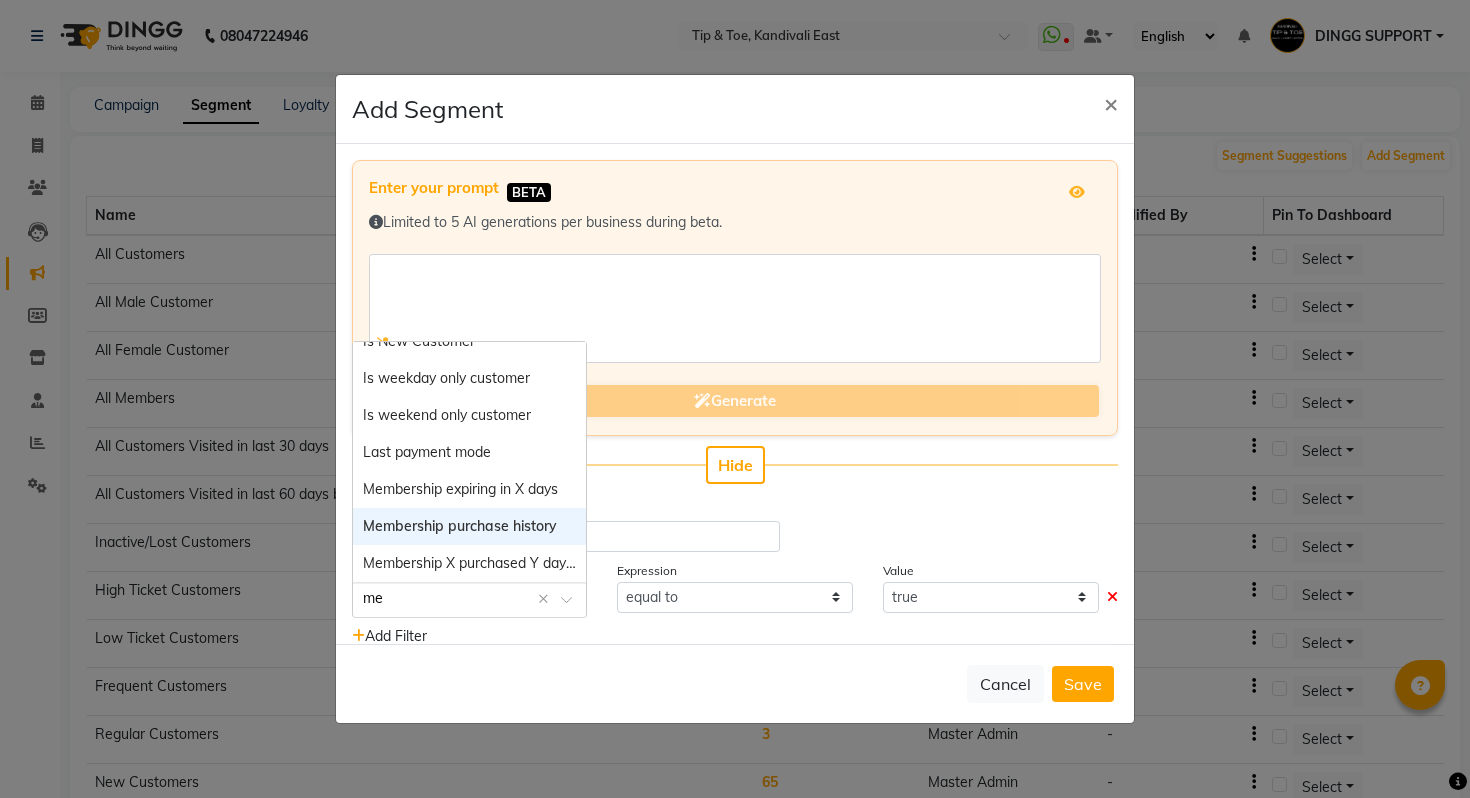 scroll, scrollTop: 167, scrollLeft: 0, axis: vertical 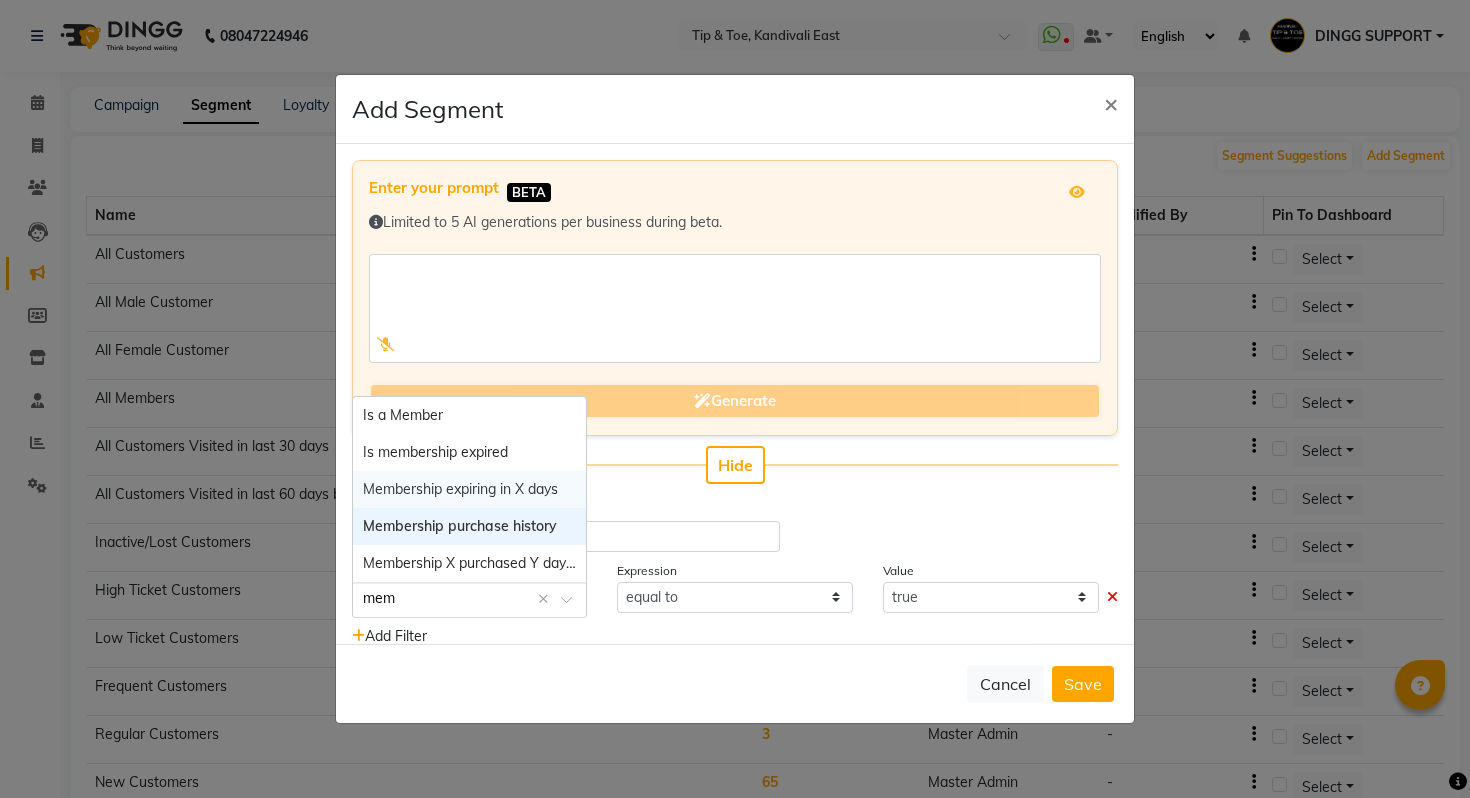click on "Membership expiring in X days" at bounding box center [460, 489] 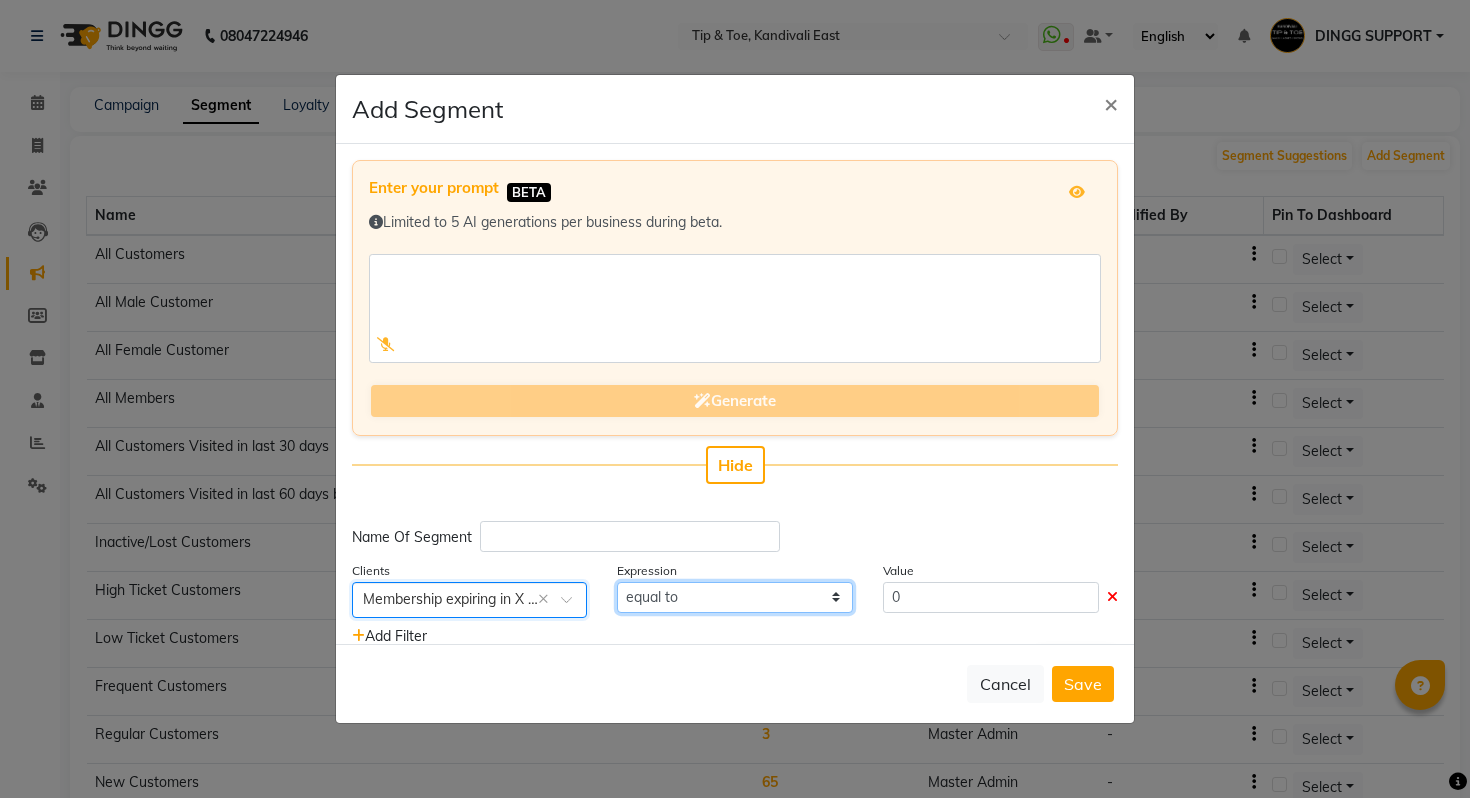 click on "equal to greater than greater than or equal to less than  less than or equal to" 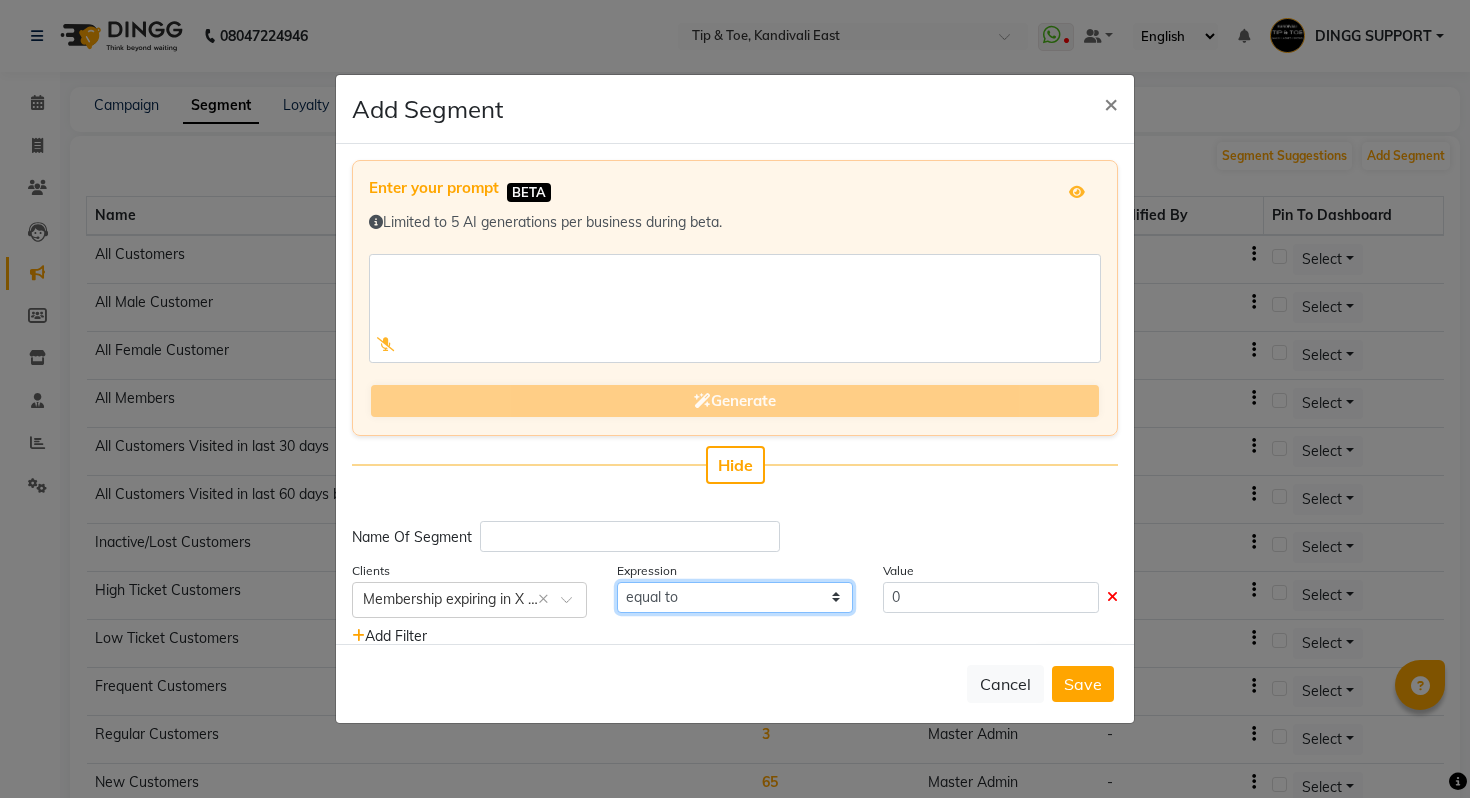select on ">=" 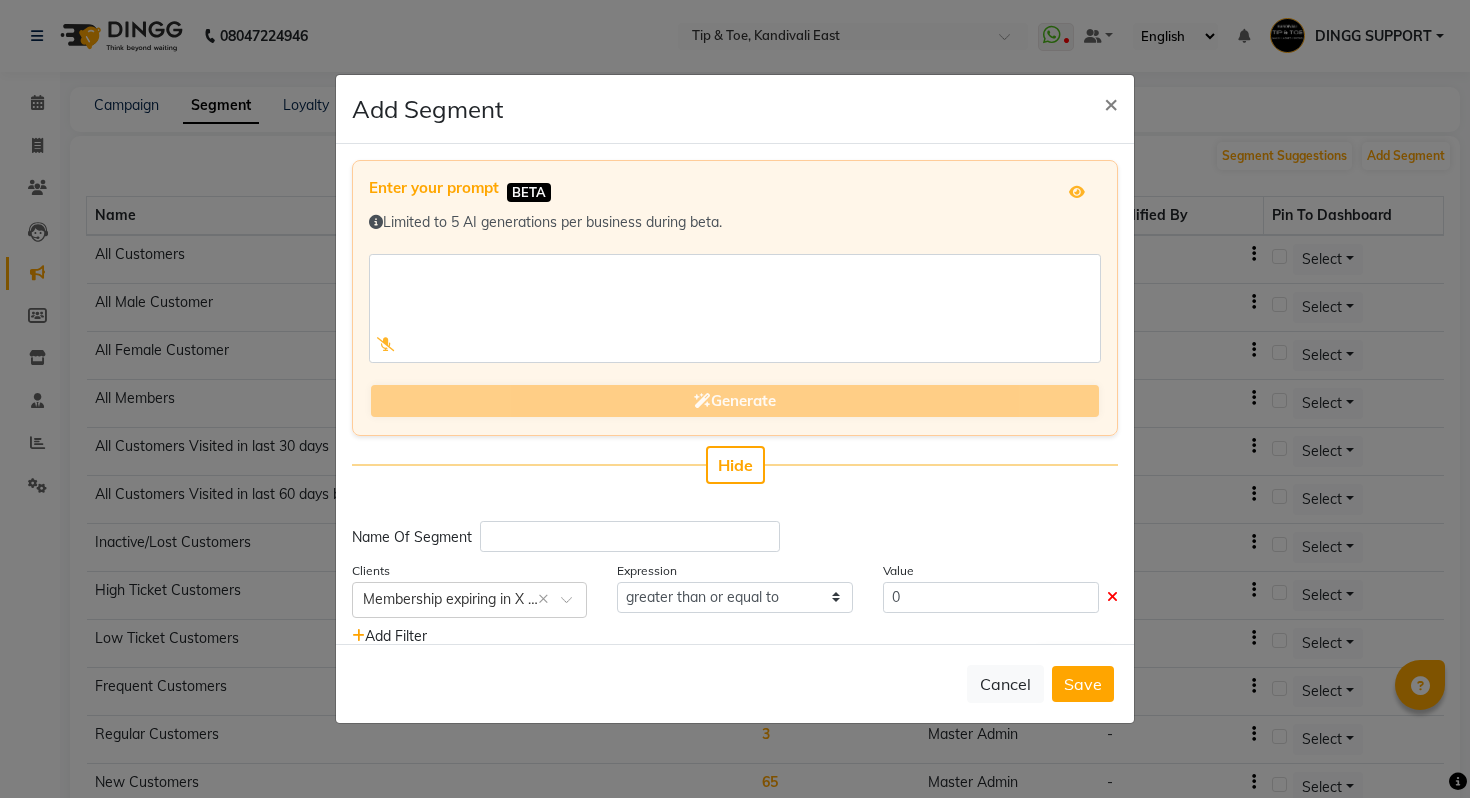 click on "Value 0" 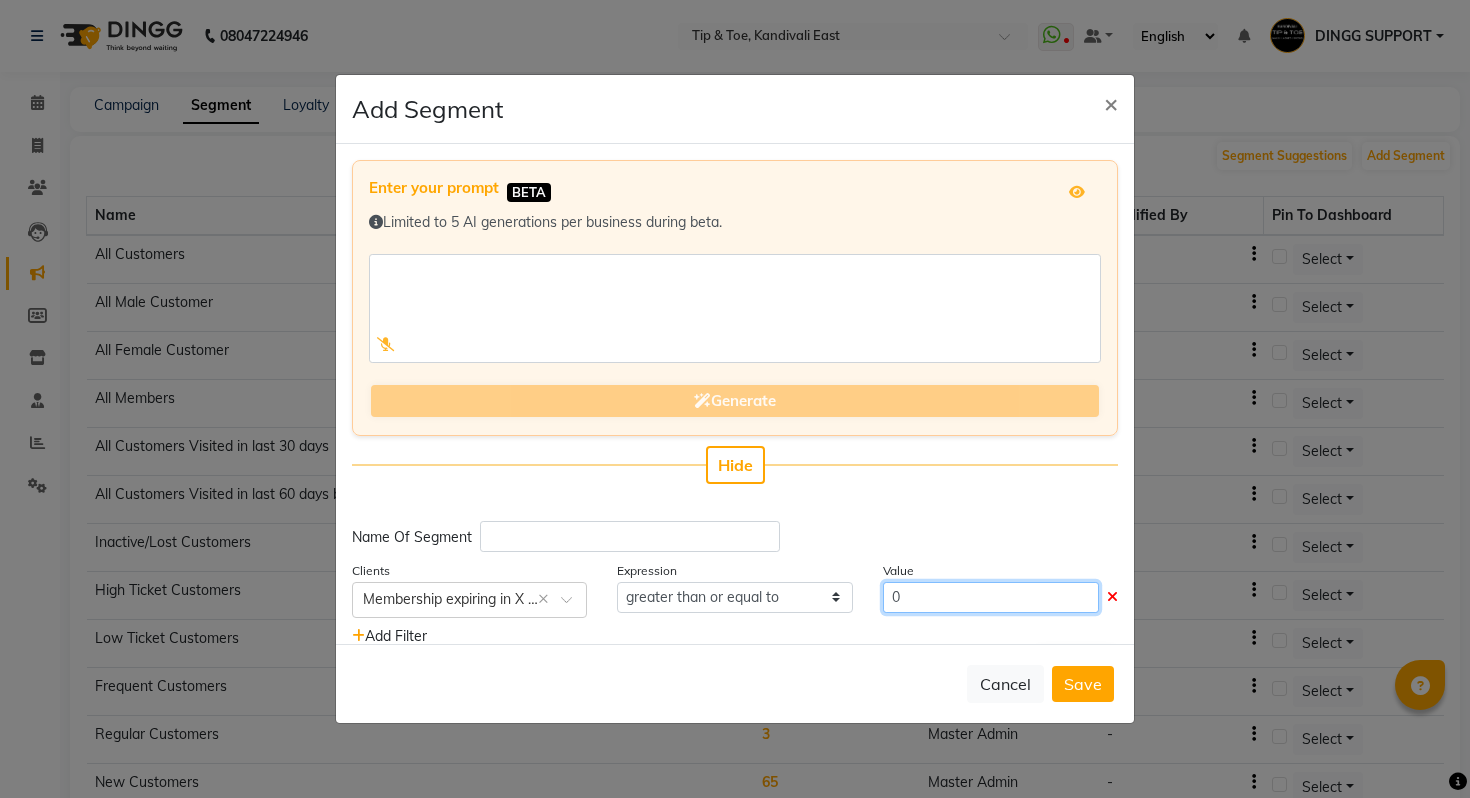 click on "0" 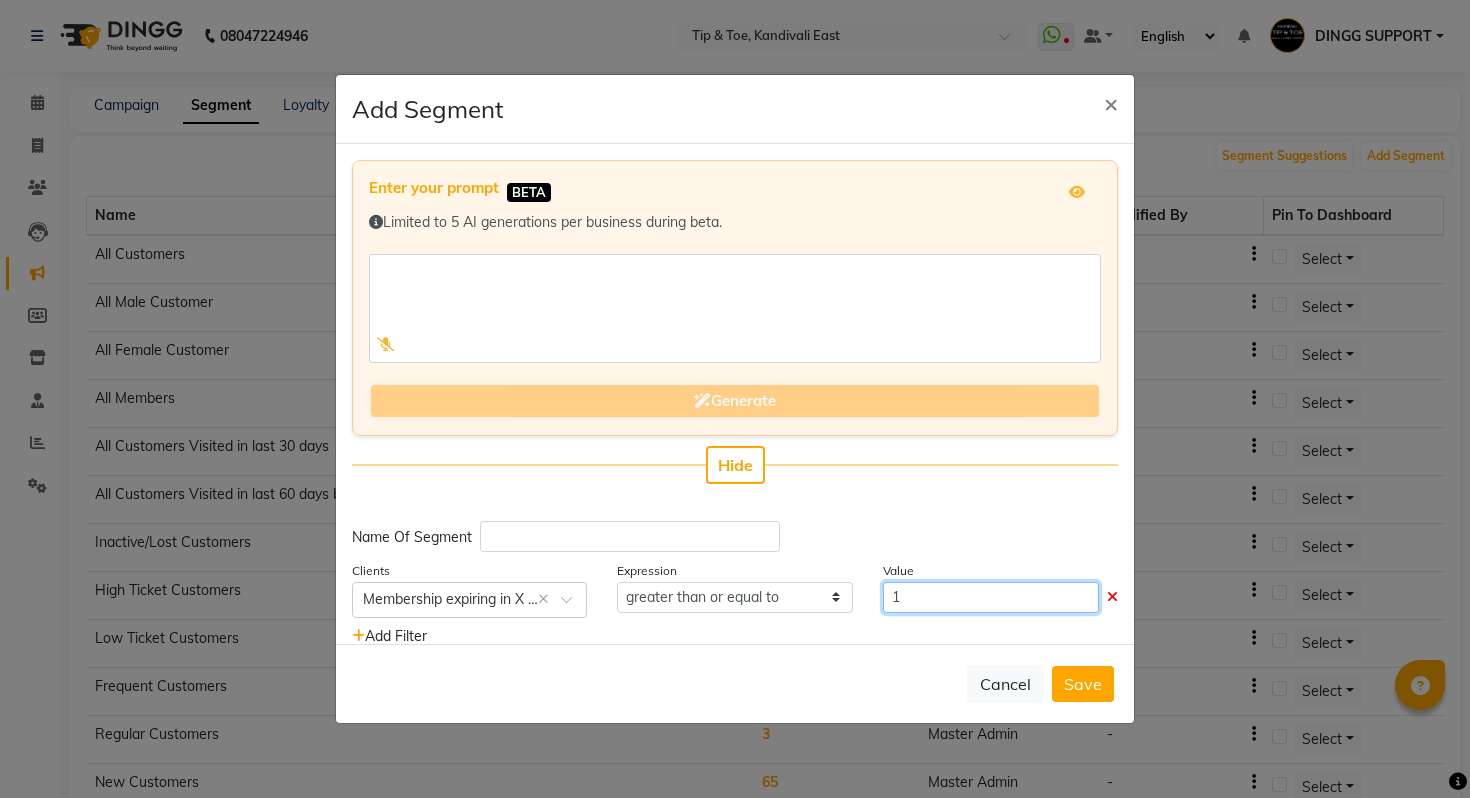 scroll, scrollTop: 50, scrollLeft: 0, axis: vertical 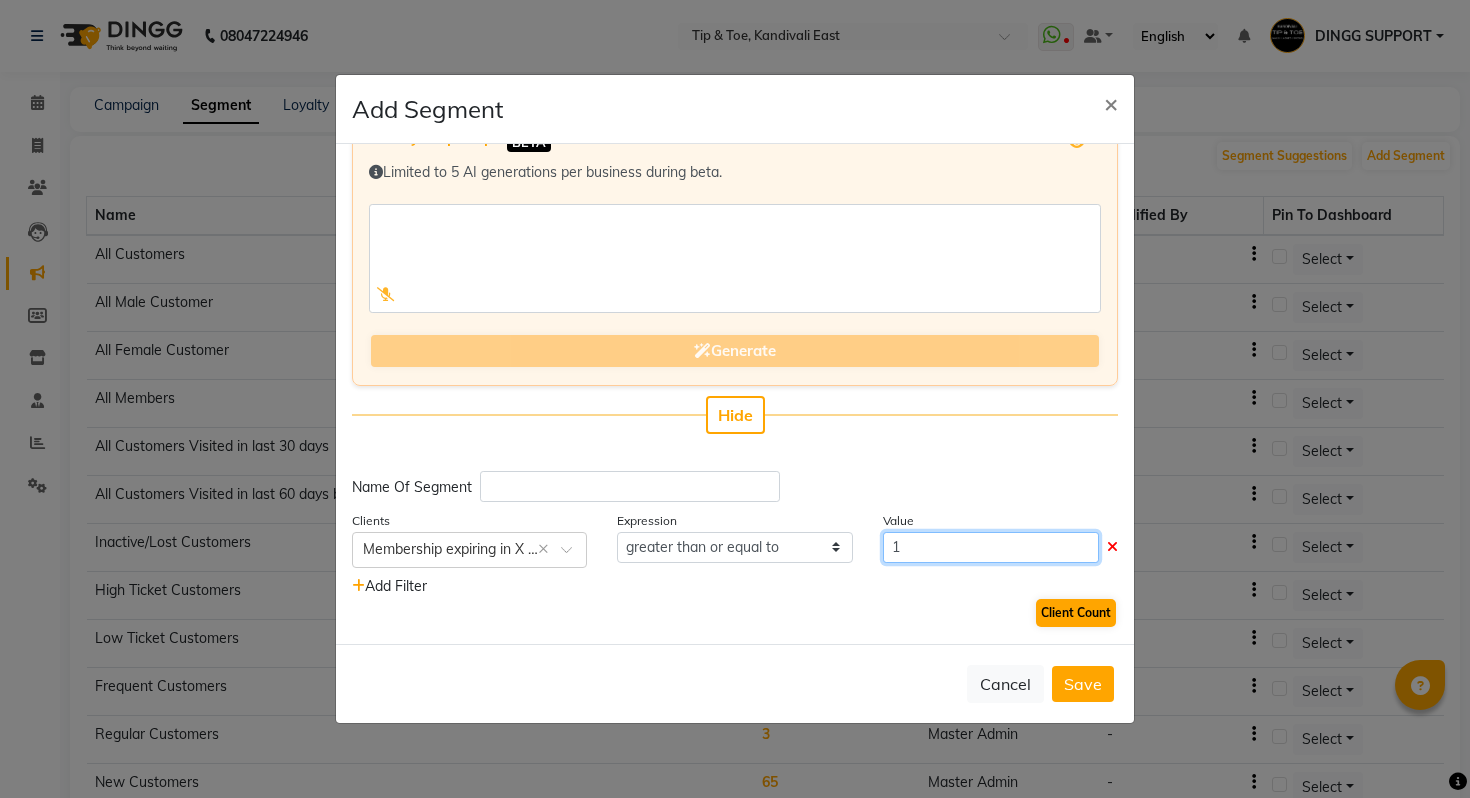 type on "1" 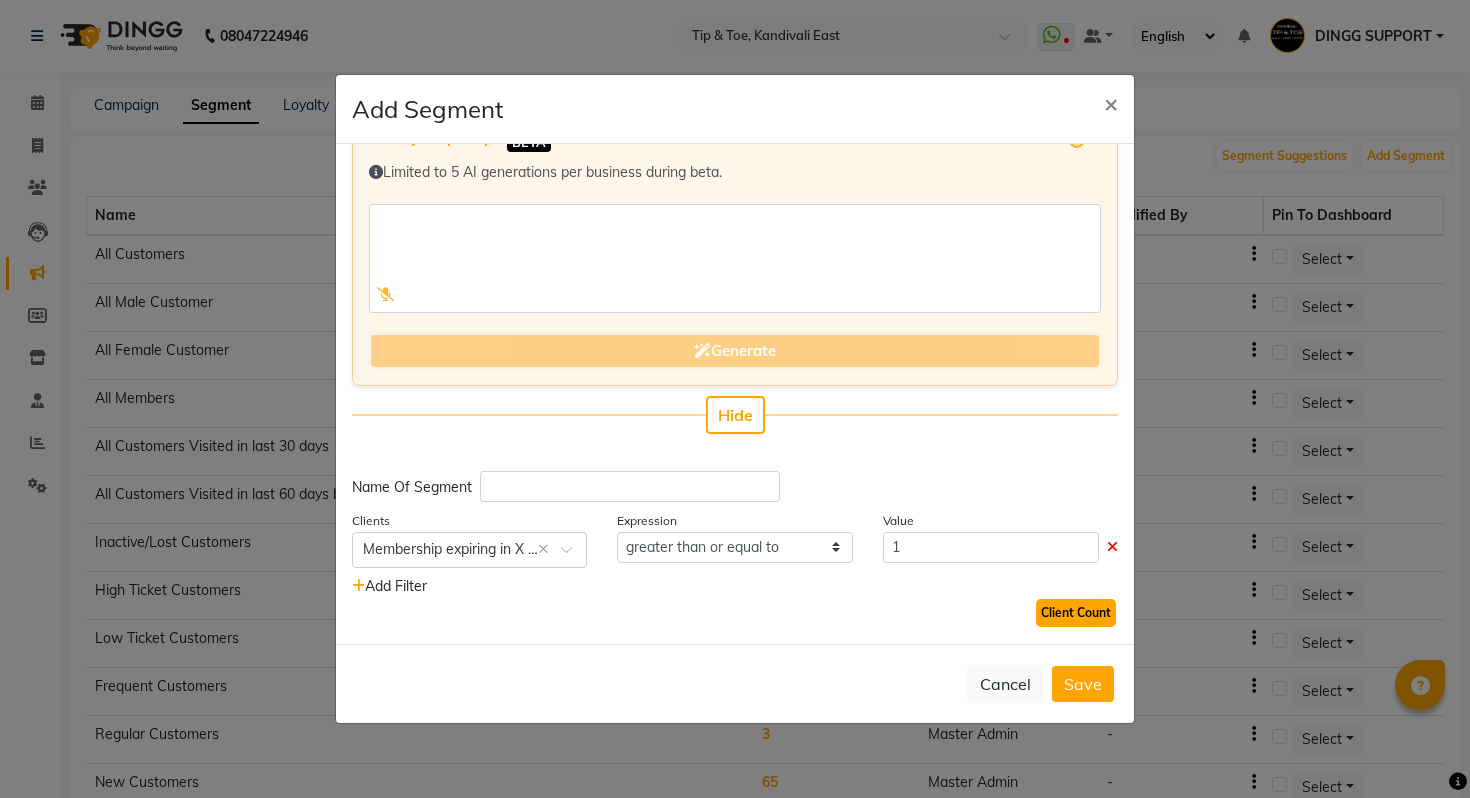 click on "Client Count" 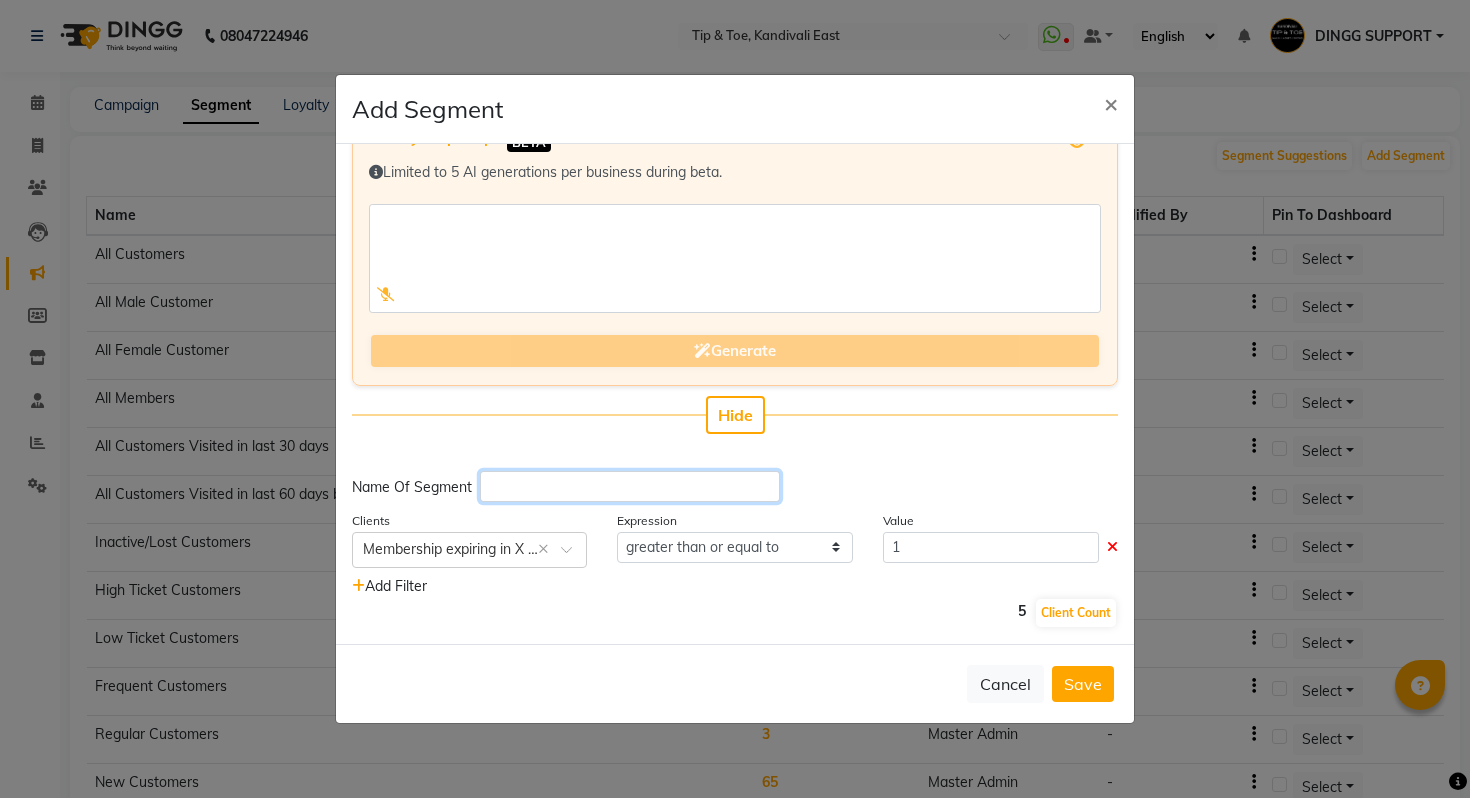 click 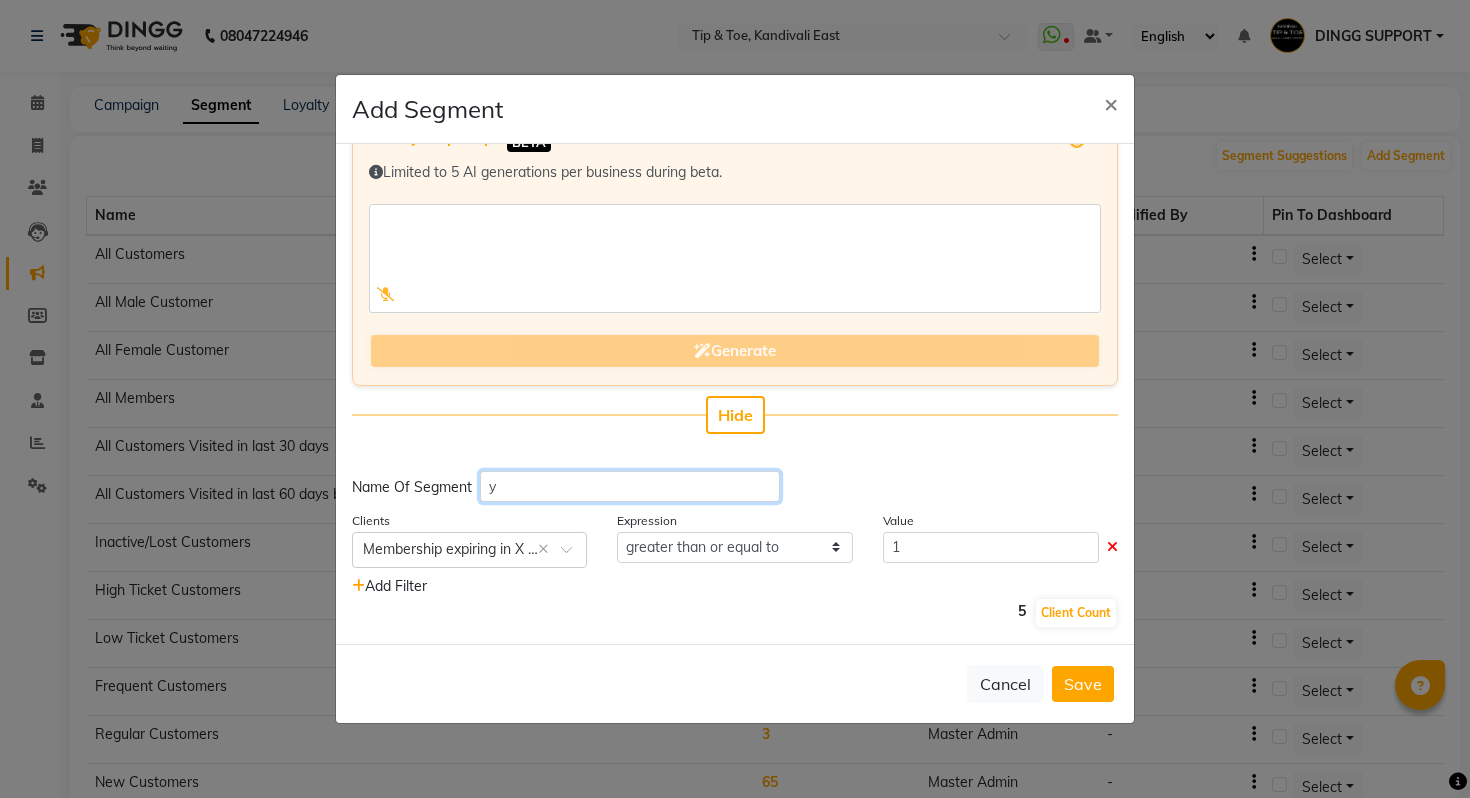 type 